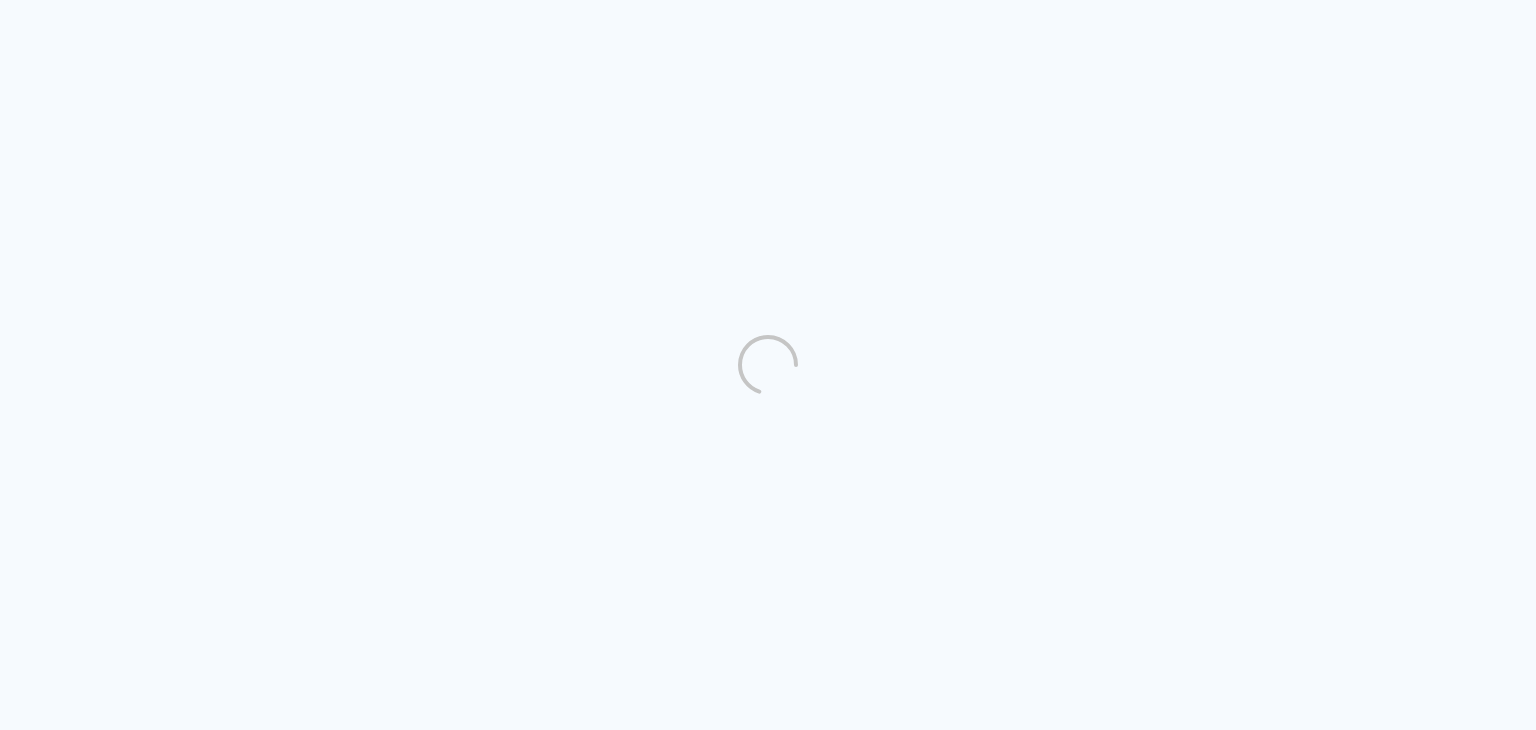scroll, scrollTop: 0, scrollLeft: 0, axis: both 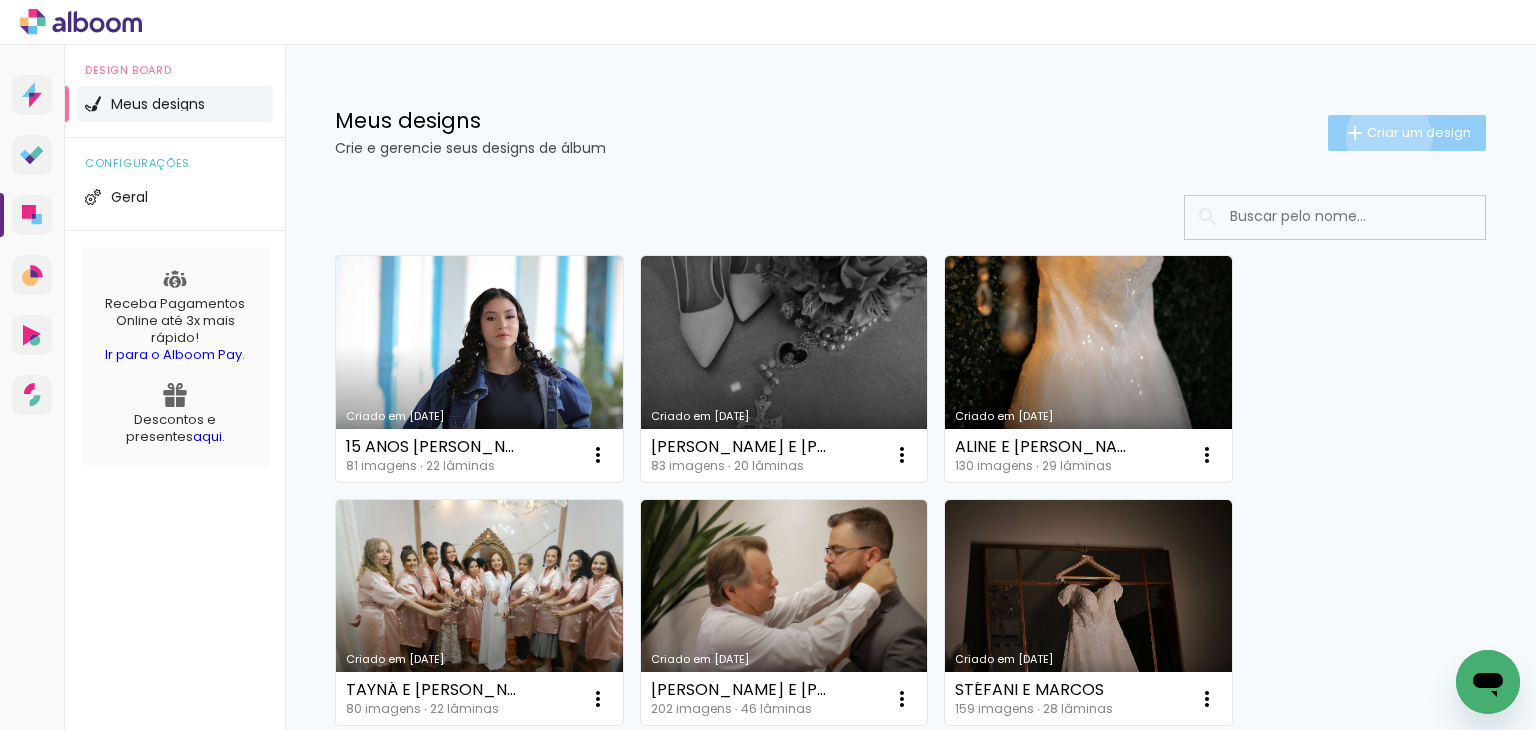 click on "Criar um design" 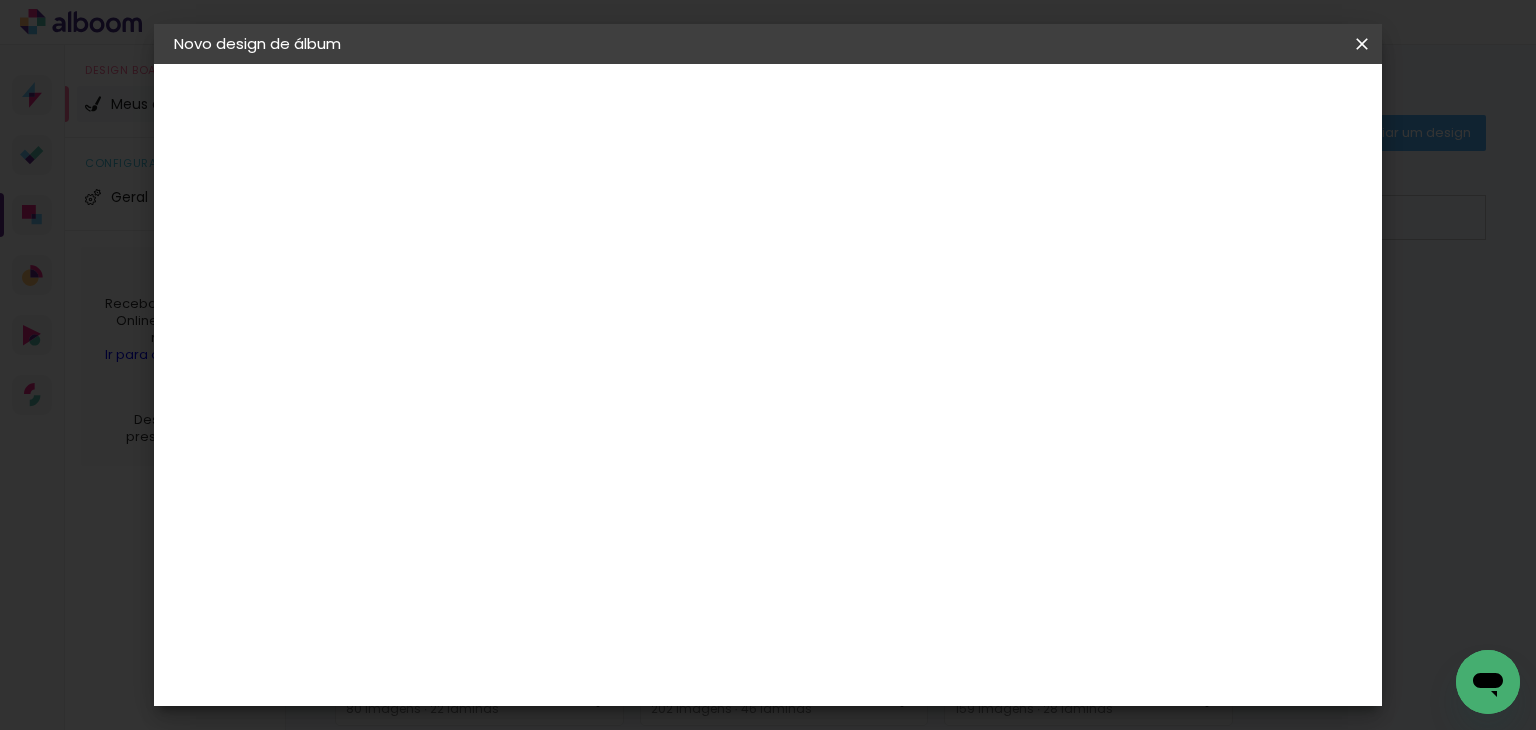 click at bounding box center [501, 268] 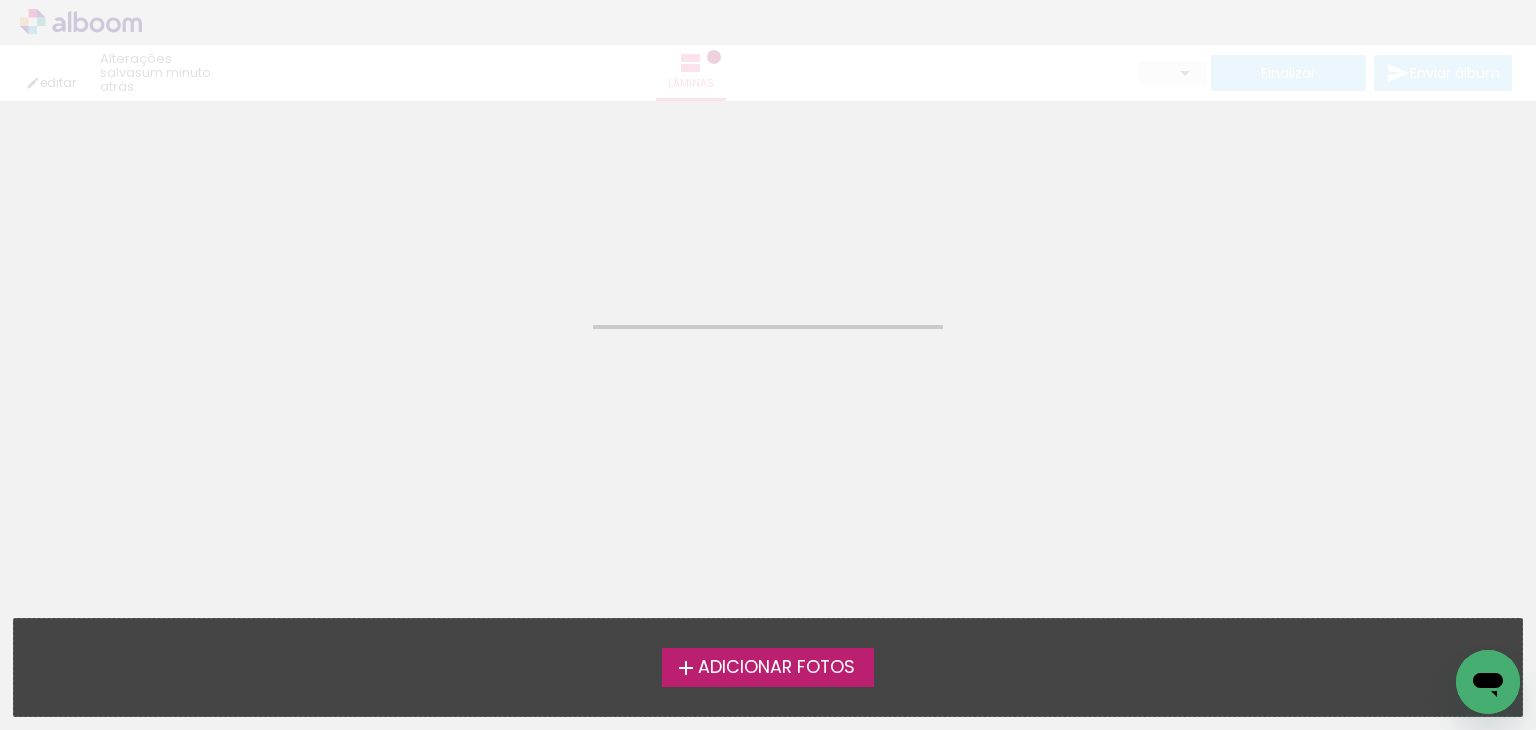 click on "Adicionar Fotos" at bounding box center (776, 668) 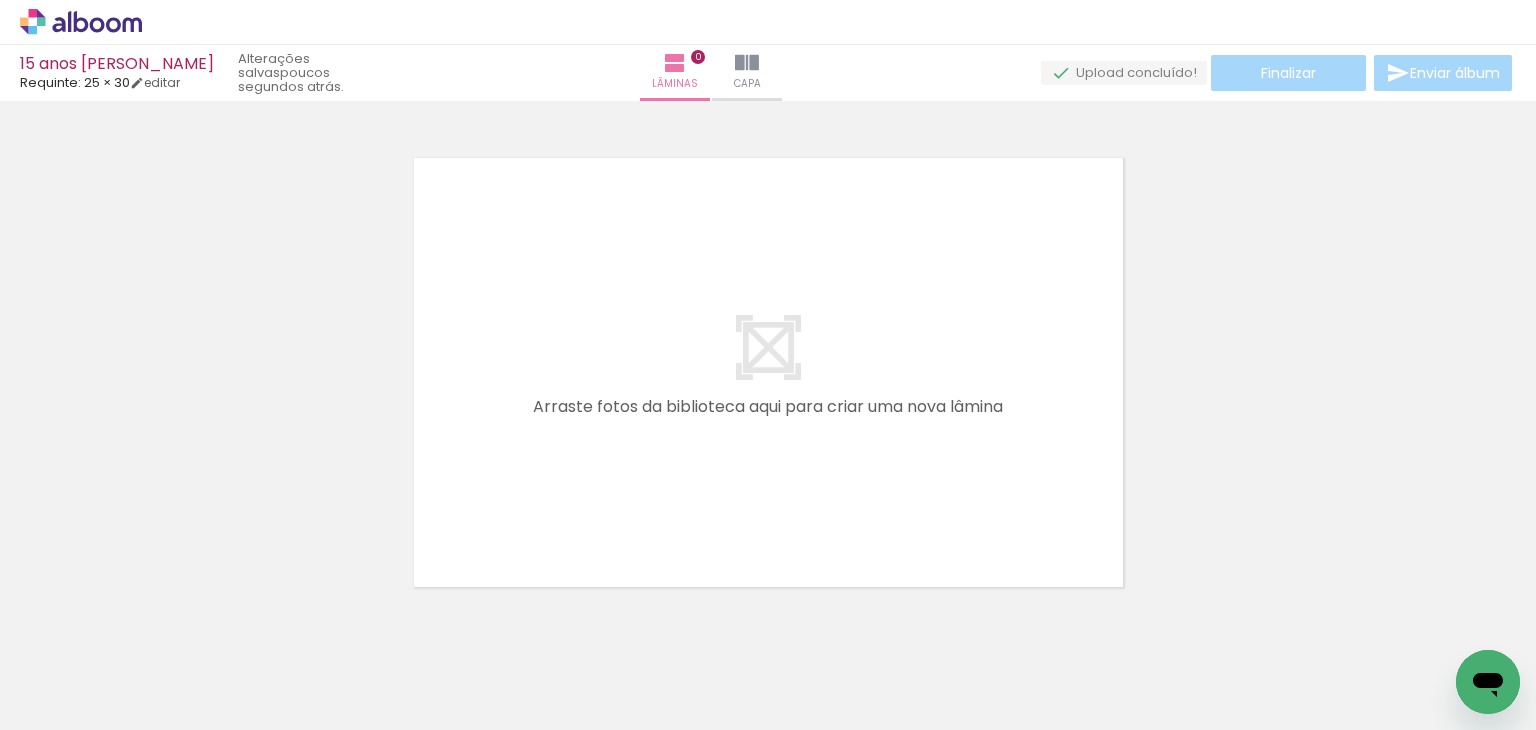 scroll, scrollTop: 25, scrollLeft: 0, axis: vertical 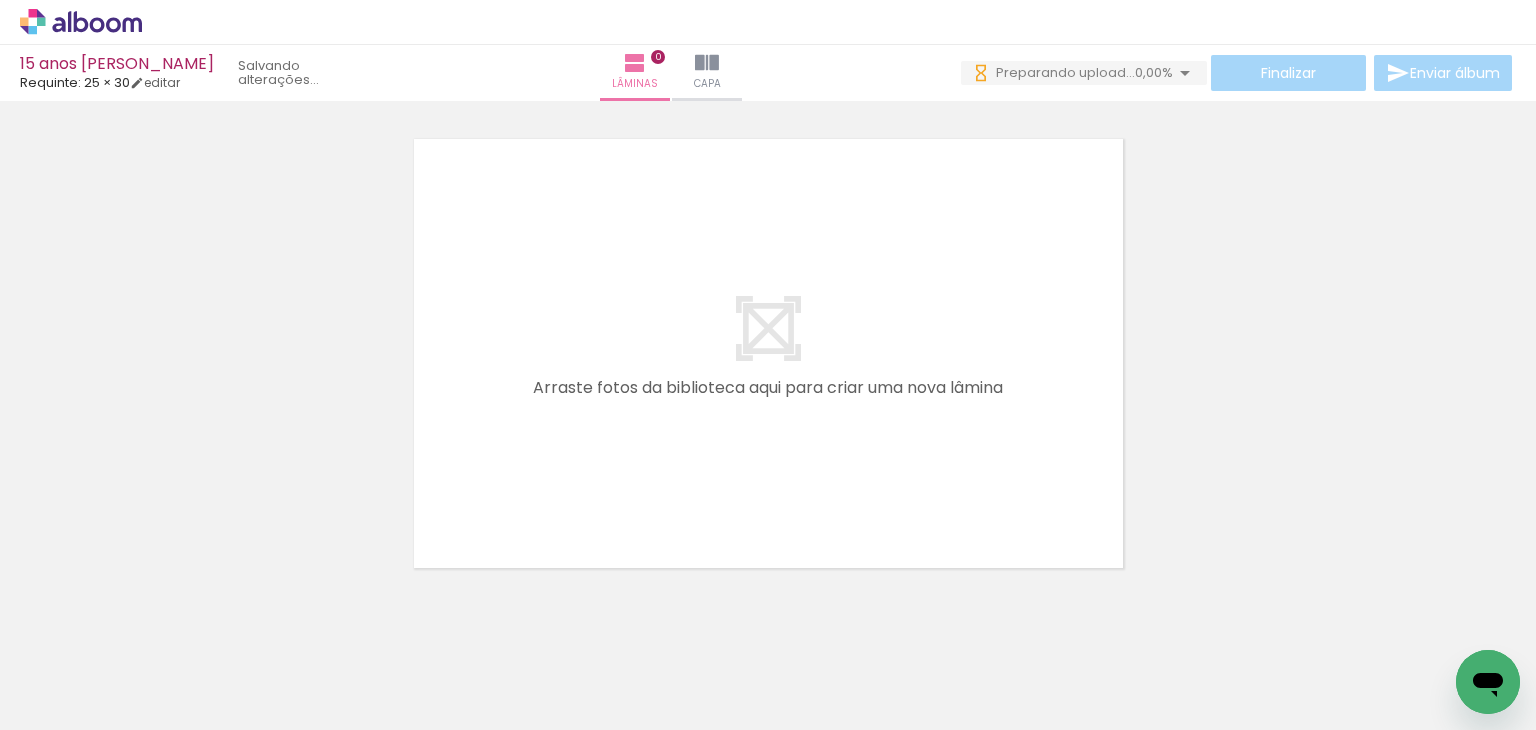 click on "Adicionar
Fotos" at bounding box center [71, 703] 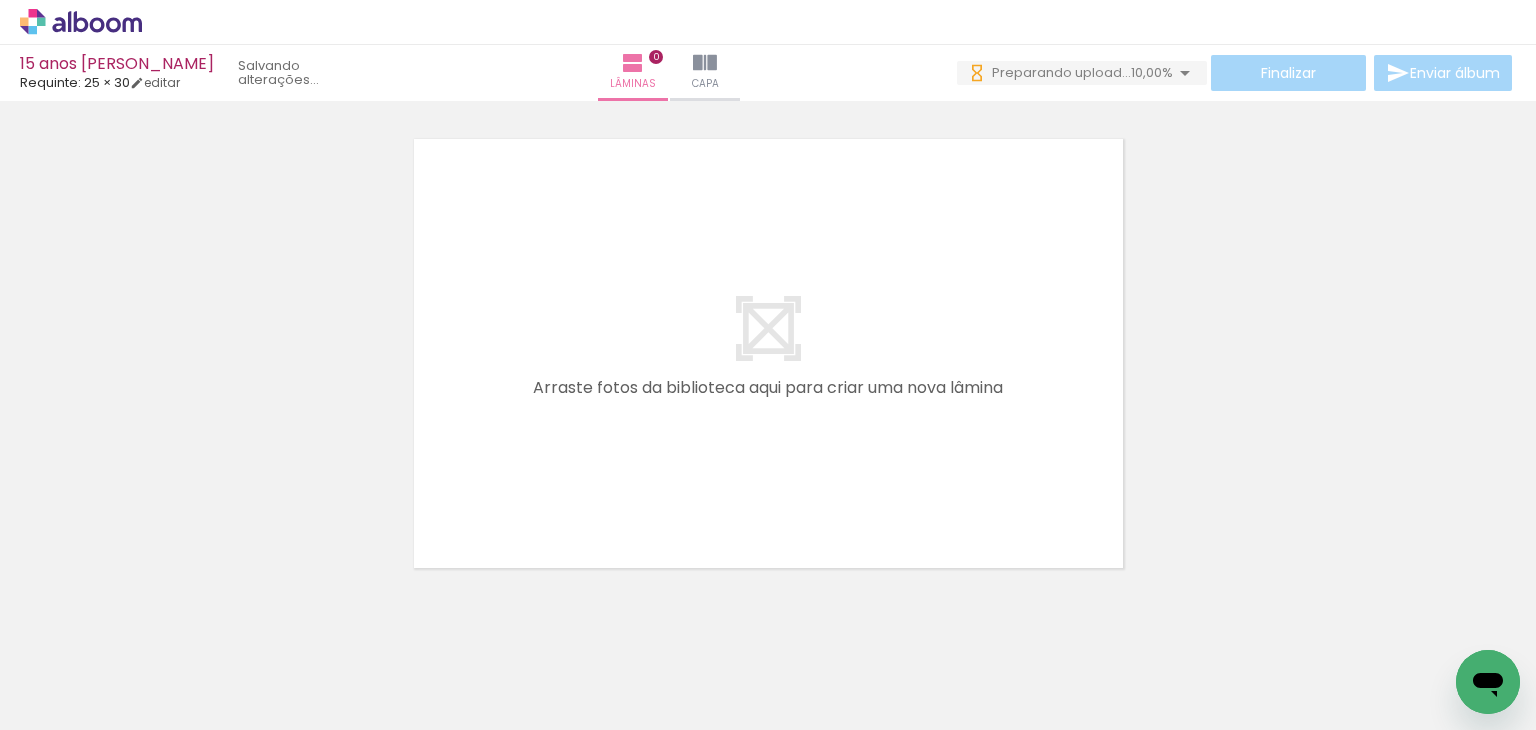 scroll, scrollTop: 0, scrollLeft: 0, axis: both 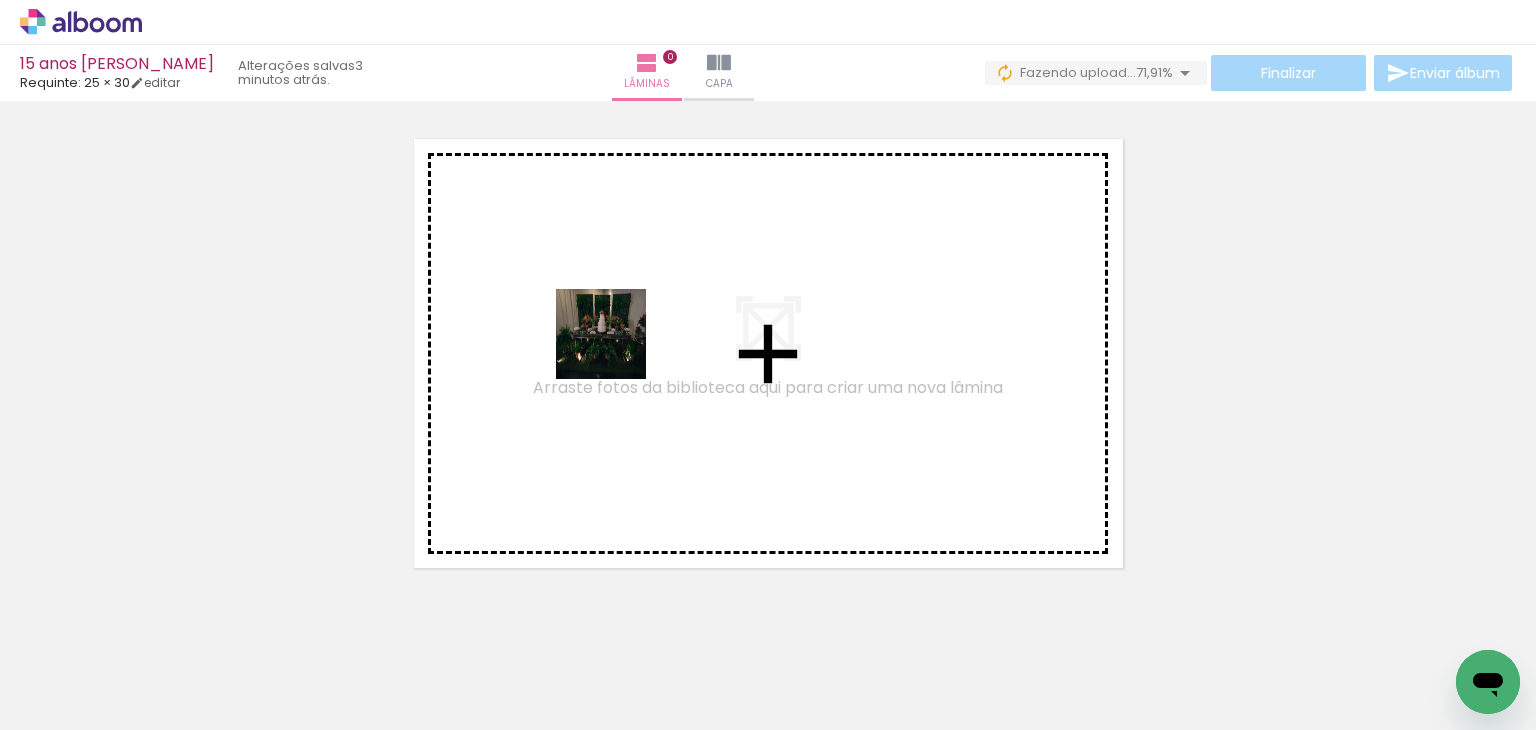 drag, startPoint x: 495, startPoint y: 470, endPoint x: 620, endPoint y: 348, distance: 174.66826 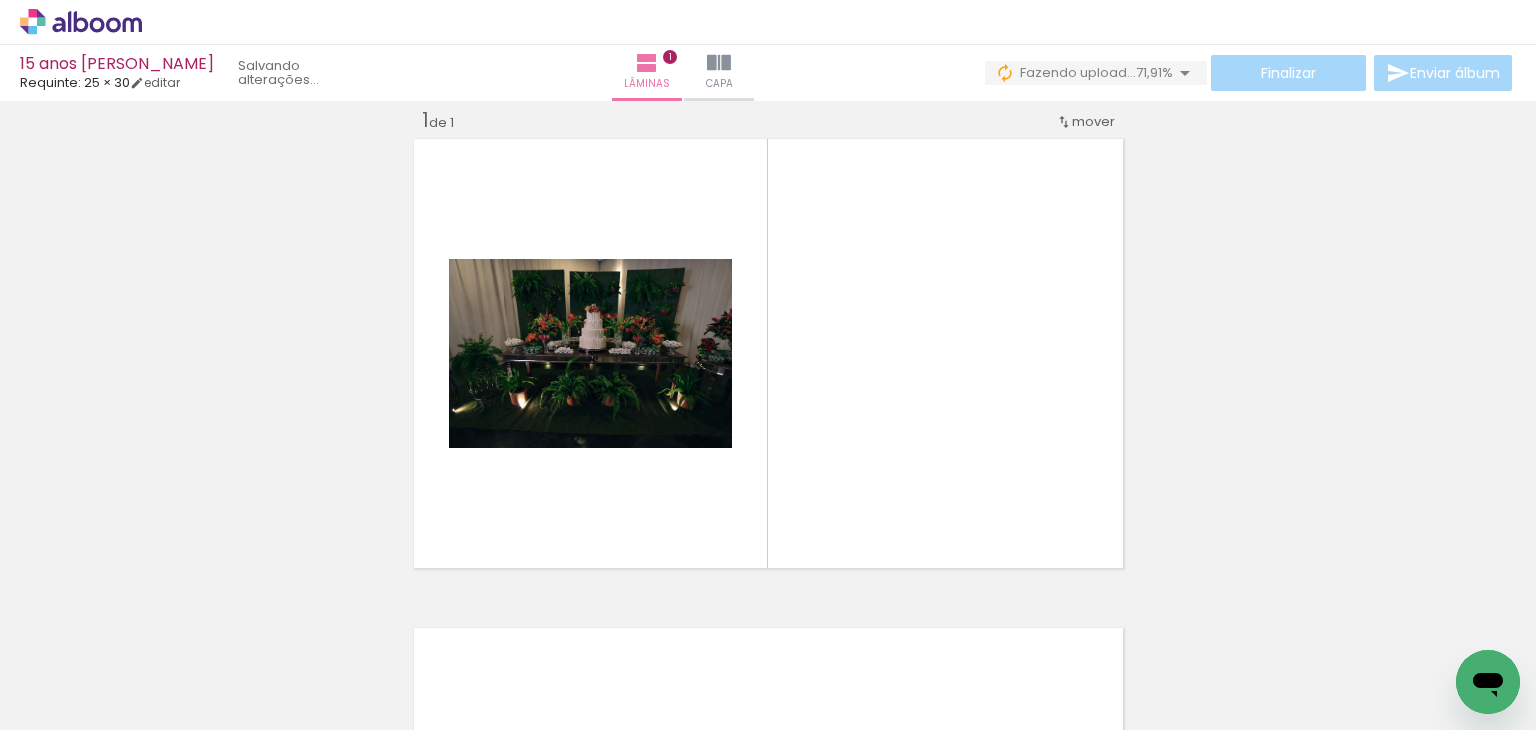 scroll, scrollTop: 25, scrollLeft: 0, axis: vertical 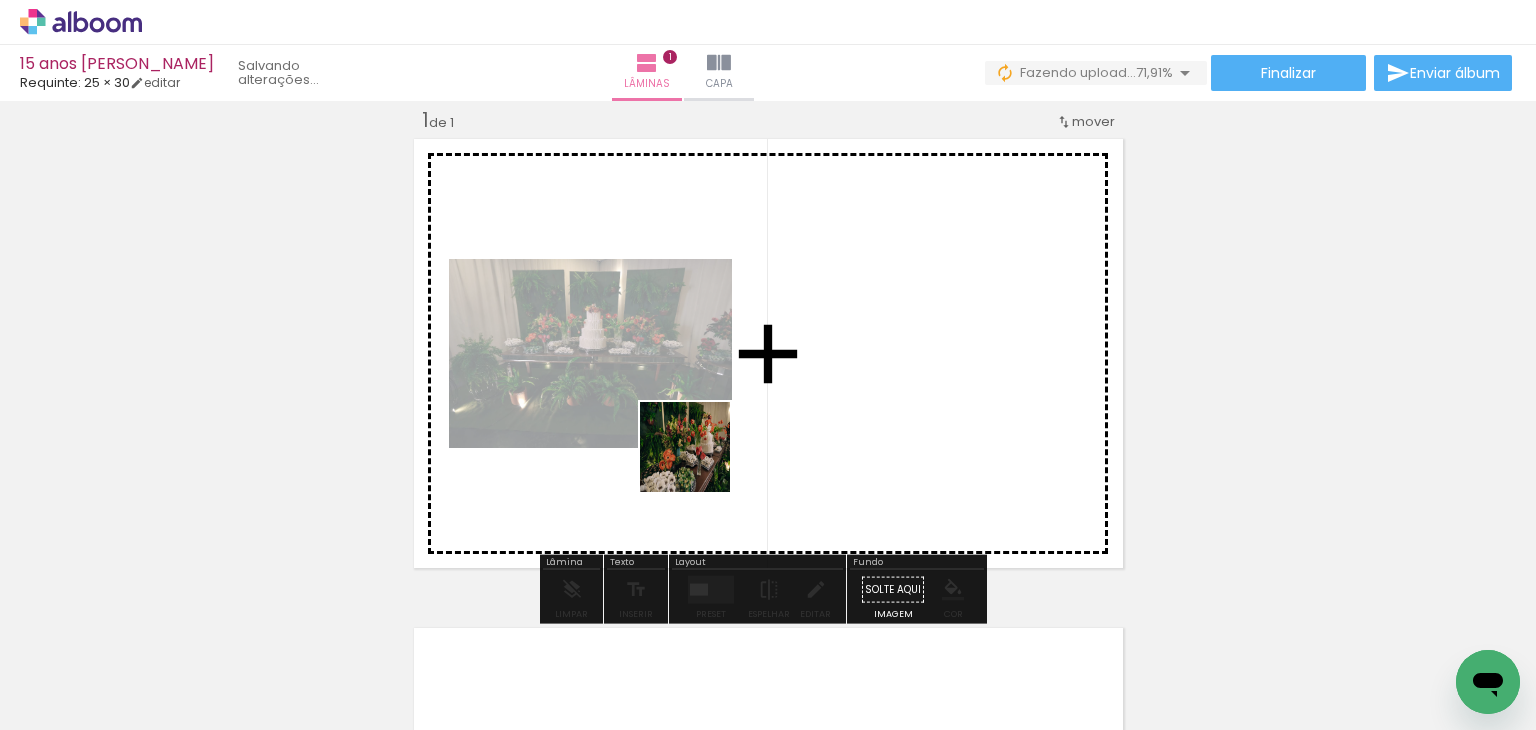 drag, startPoint x: 537, startPoint y: 667, endPoint x: 700, endPoint y: 462, distance: 261.90457 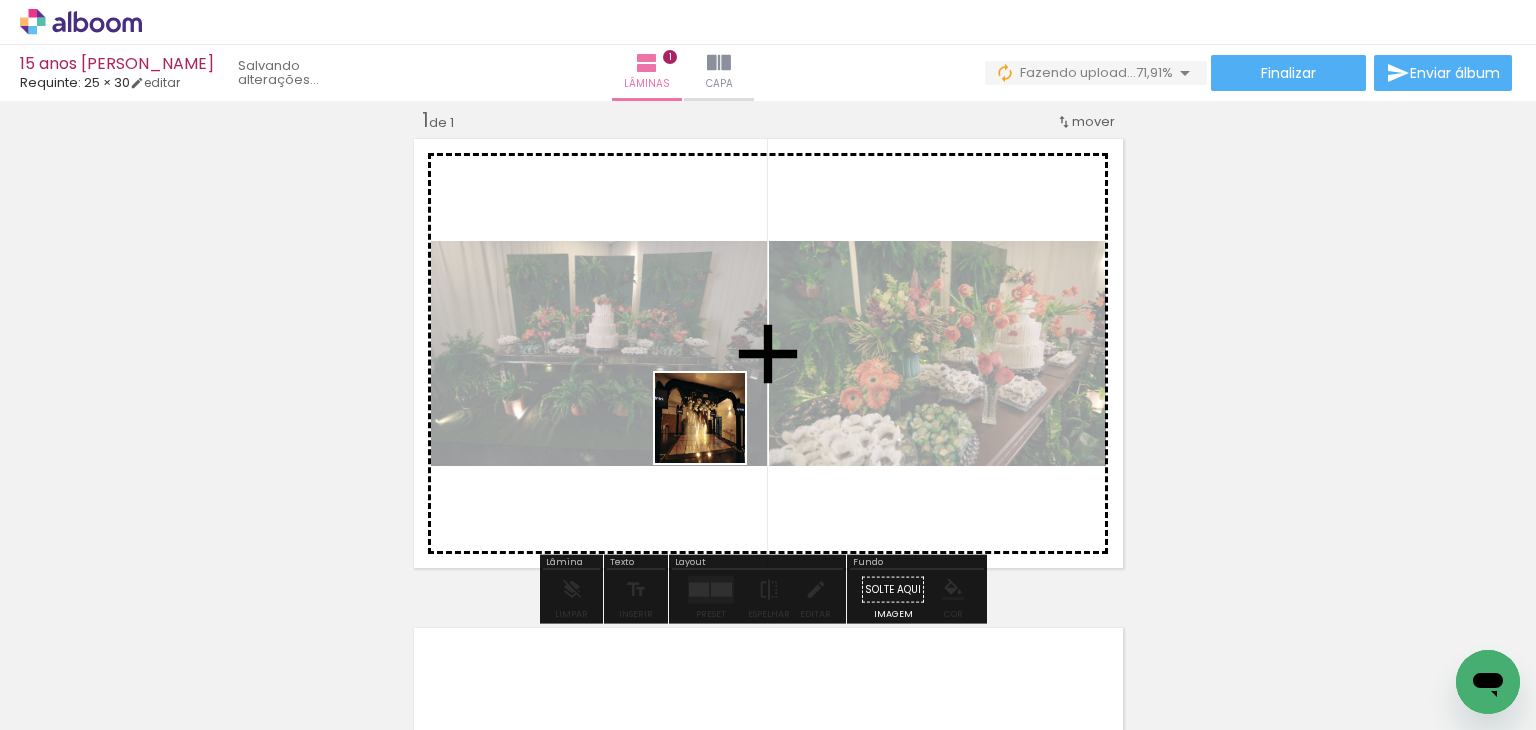 drag, startPoint x: 660, startPoint y: 674, endPoint x: 723, endPoint y: 376, distance: 304.5866 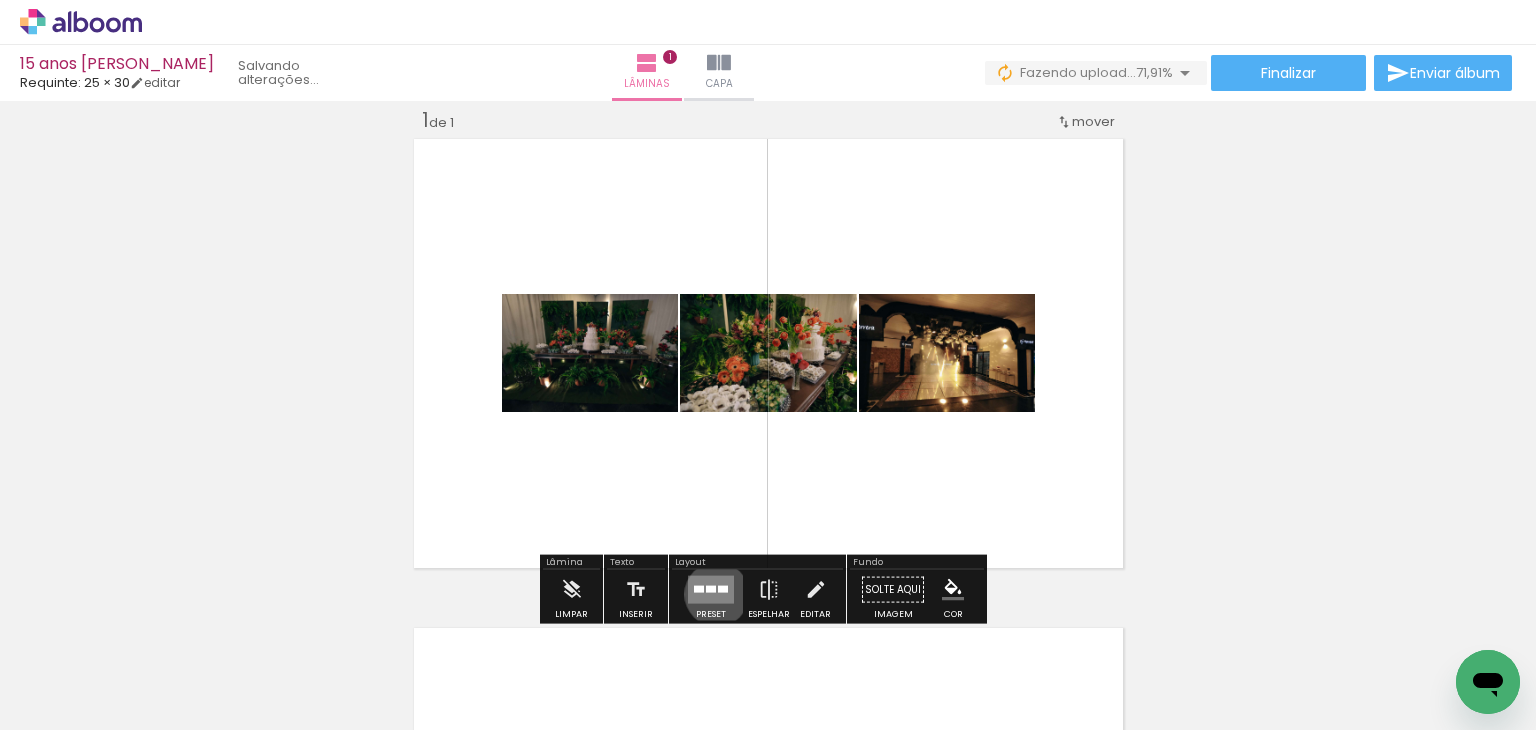 click at bounding box center [711, 590] 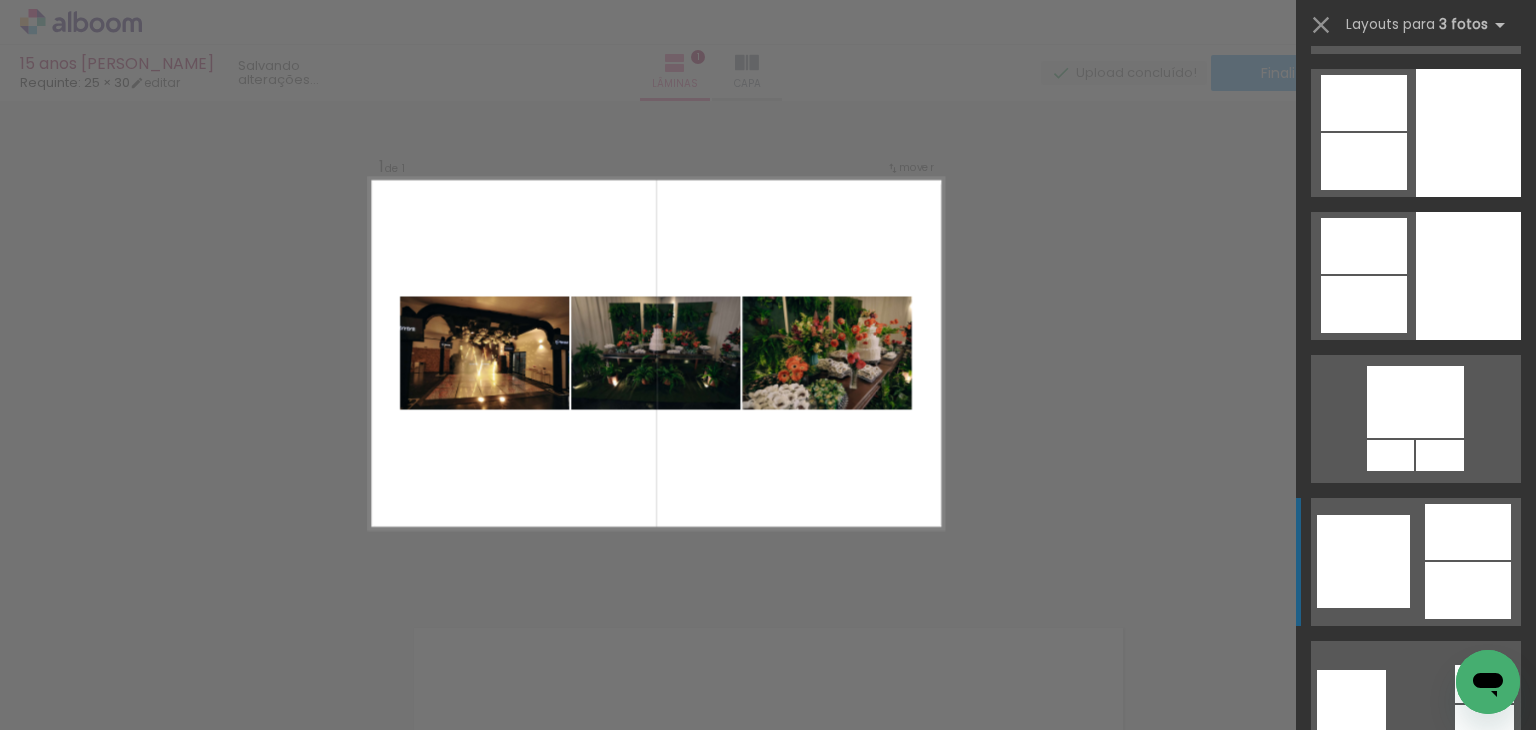 scroll, scrollTop: 5700, scrollLeft: 0, axis: vertical 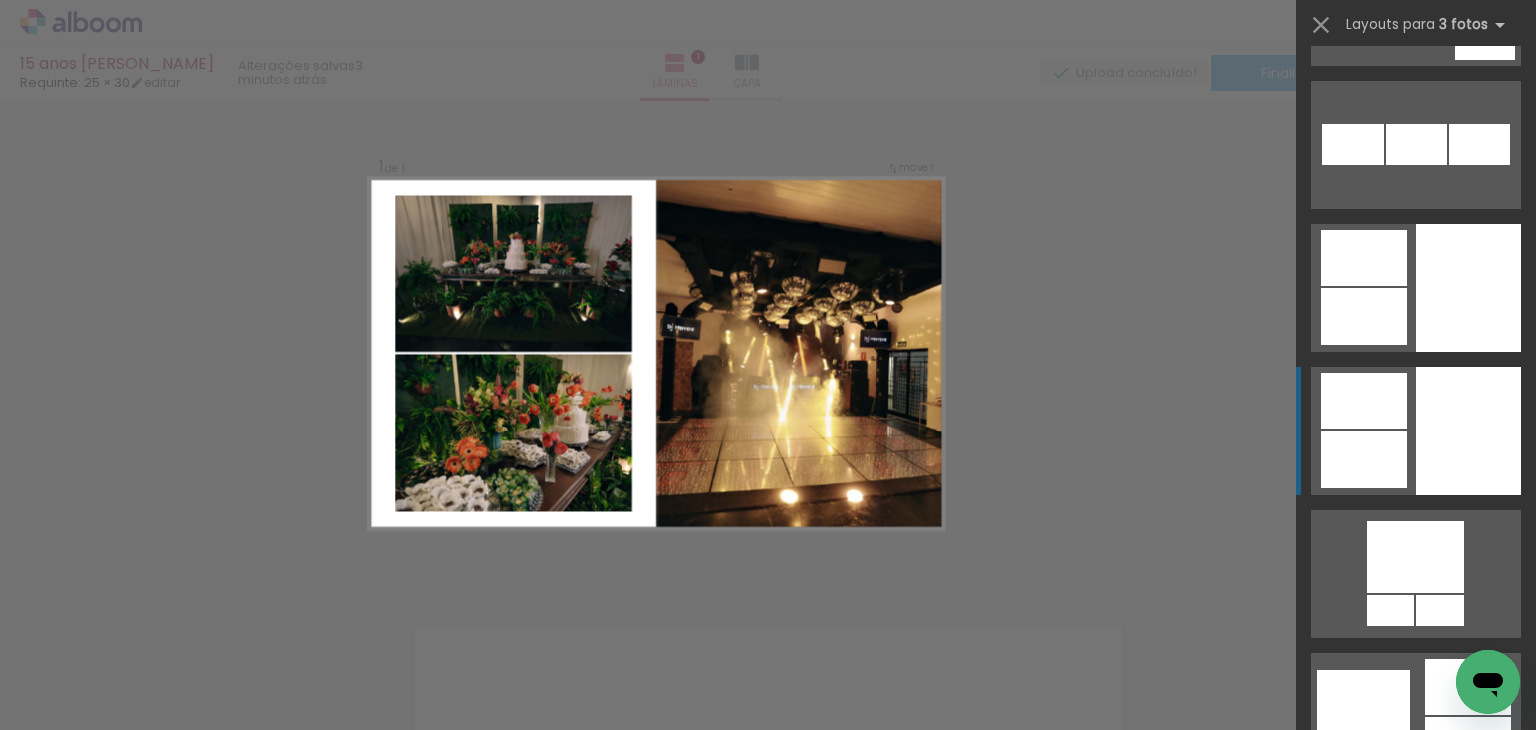 click at bounding box center (1363, -15575) 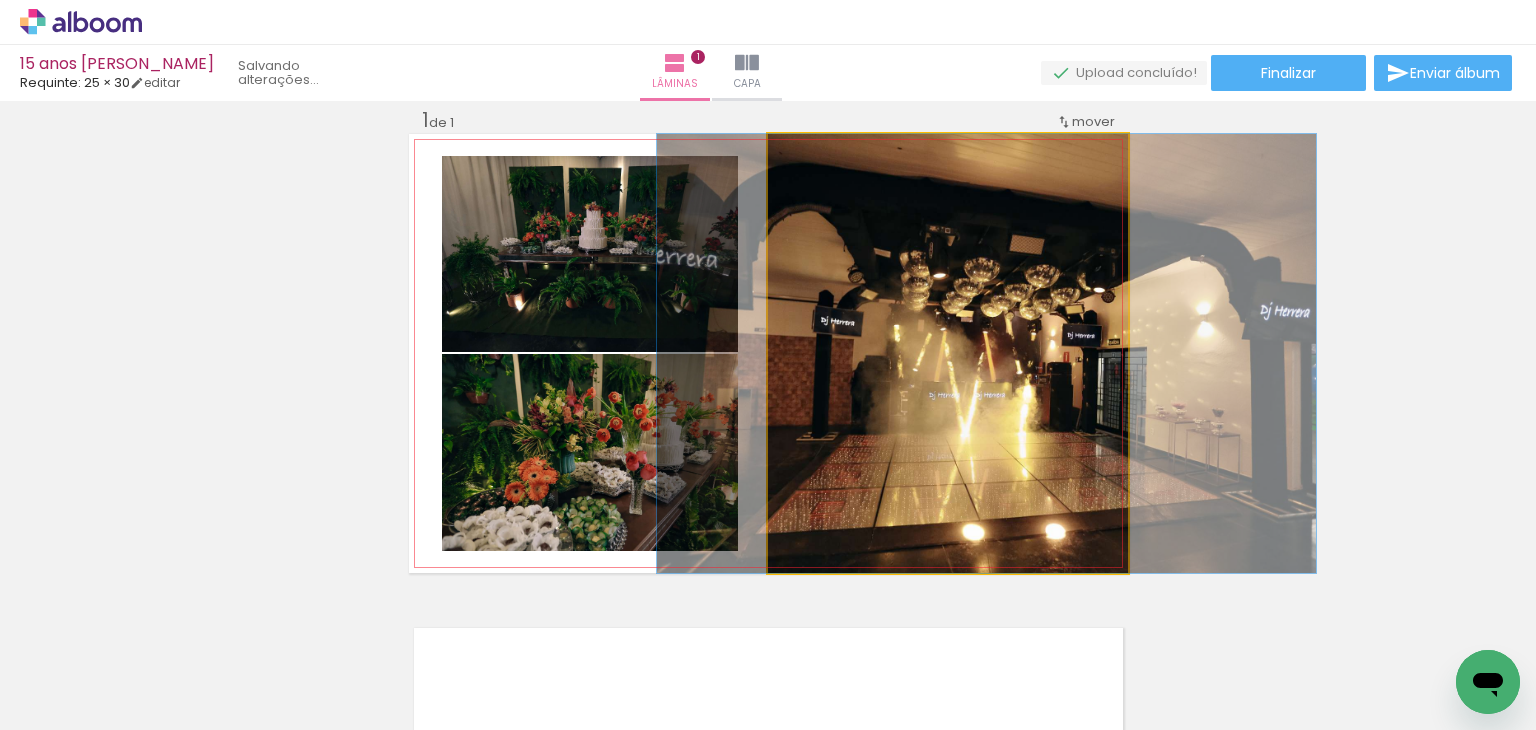 drag, startPoint x: 924, startPoint y: 344, endPoint x: 963, endPoint y: 341, distance: 39.115215 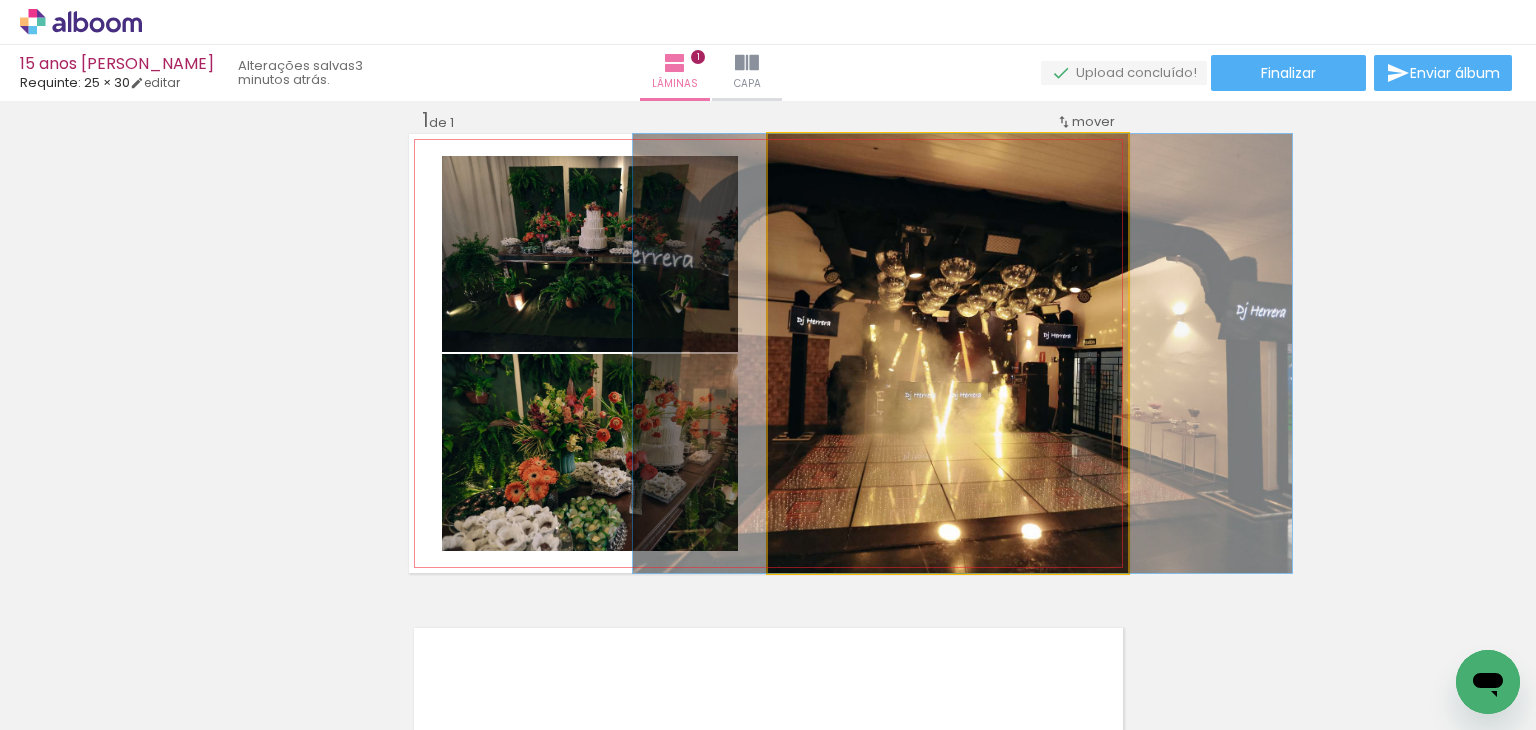 drag, startPoint x: 951, startPoint y: 345, endPoint x: 933, endPoint y: 349, distance: 18.439089 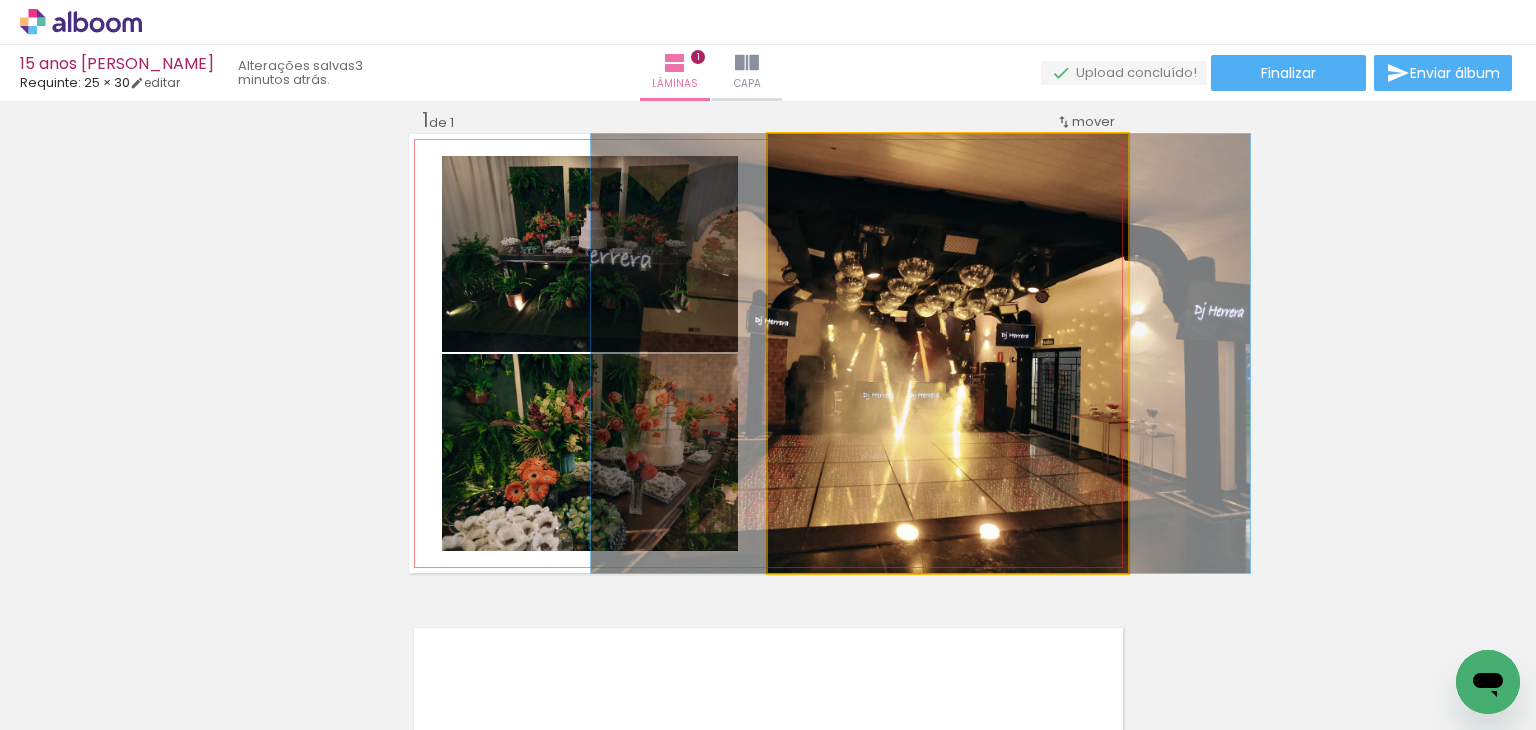 drag, startPoint x: 1008, startPoint y: 345, endPoint x: 877, endPoint y: 346, distance: 131.00381 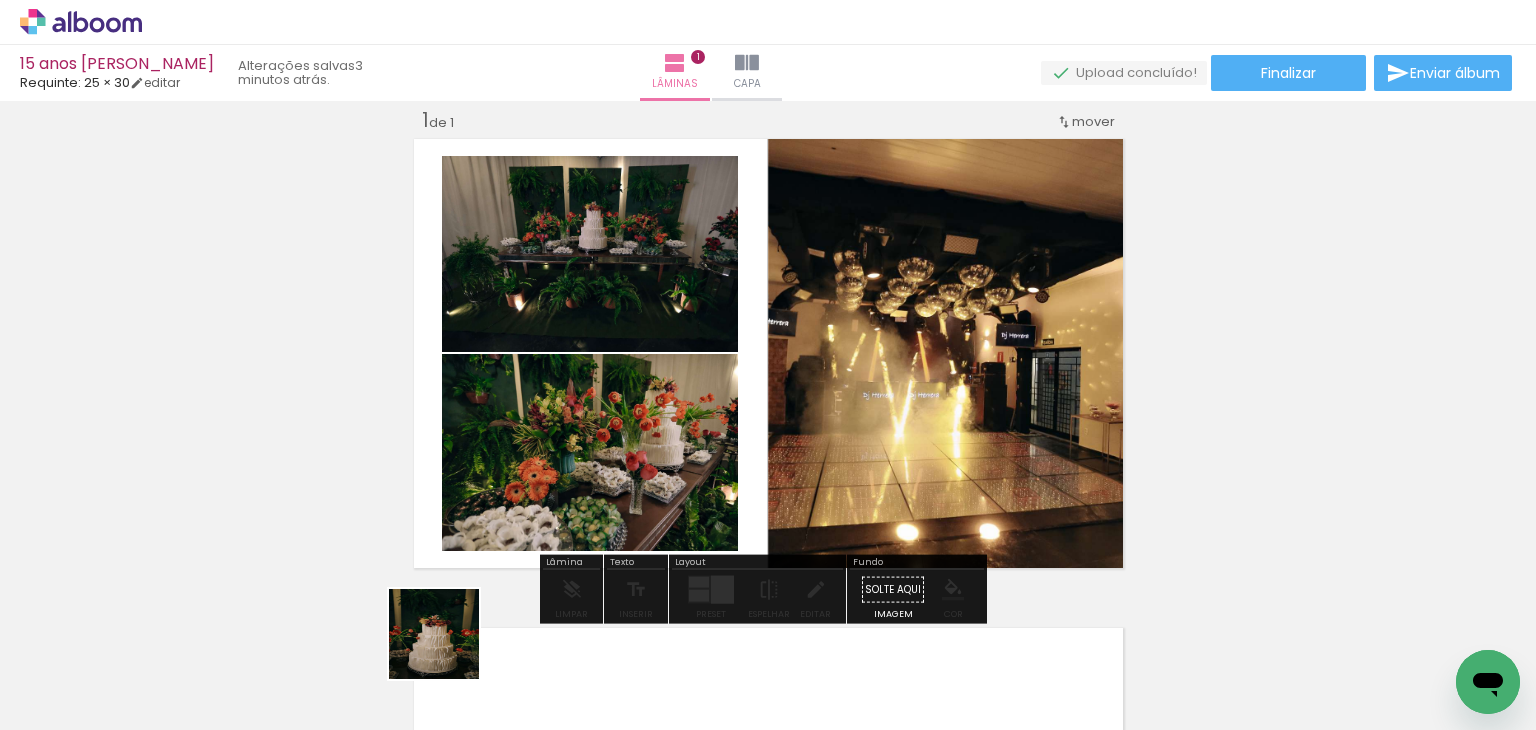 drag, startPoint x: 428, startPoint y: 687, endPoint x: 705, endPoint y: 390, distance: 406.1256 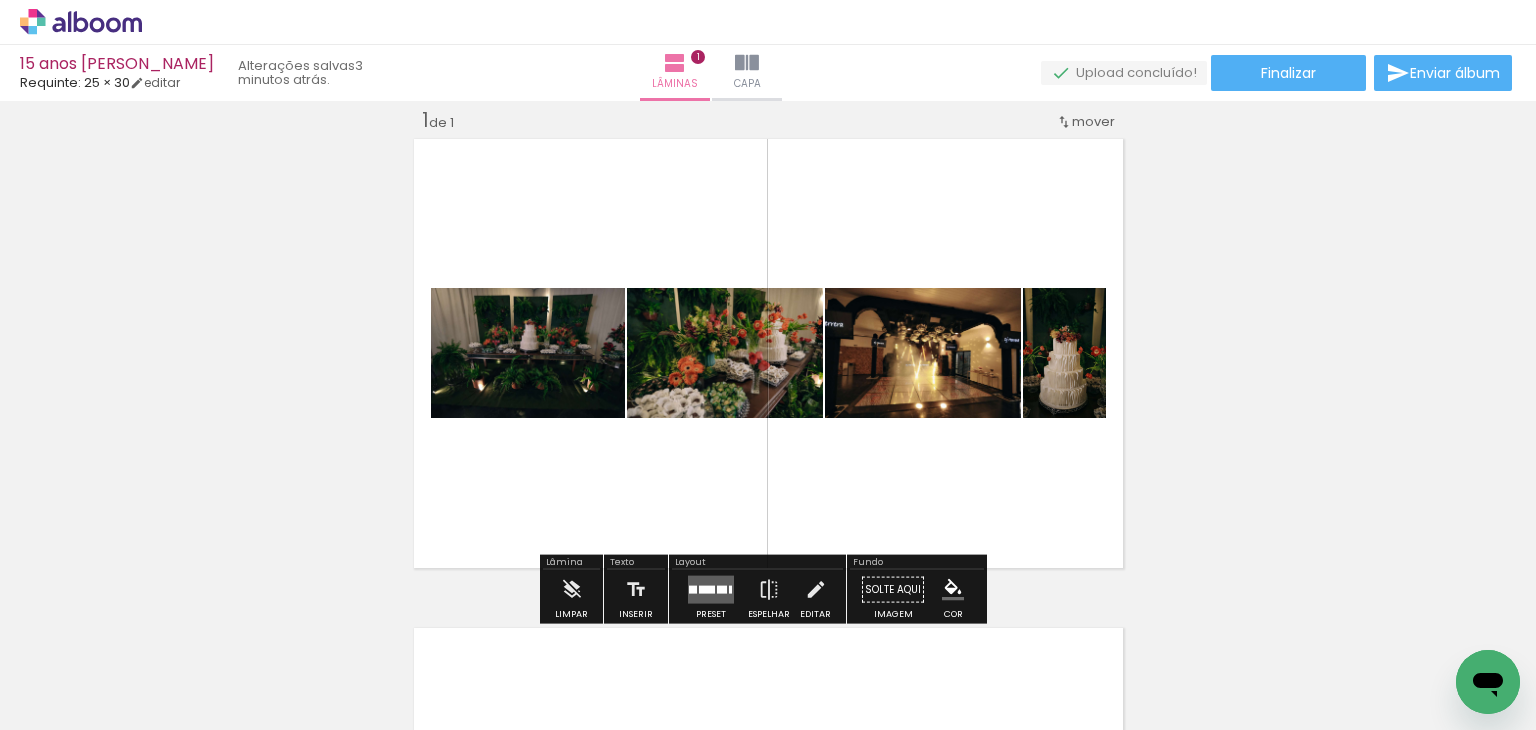 click at bounding box center (707, 590) 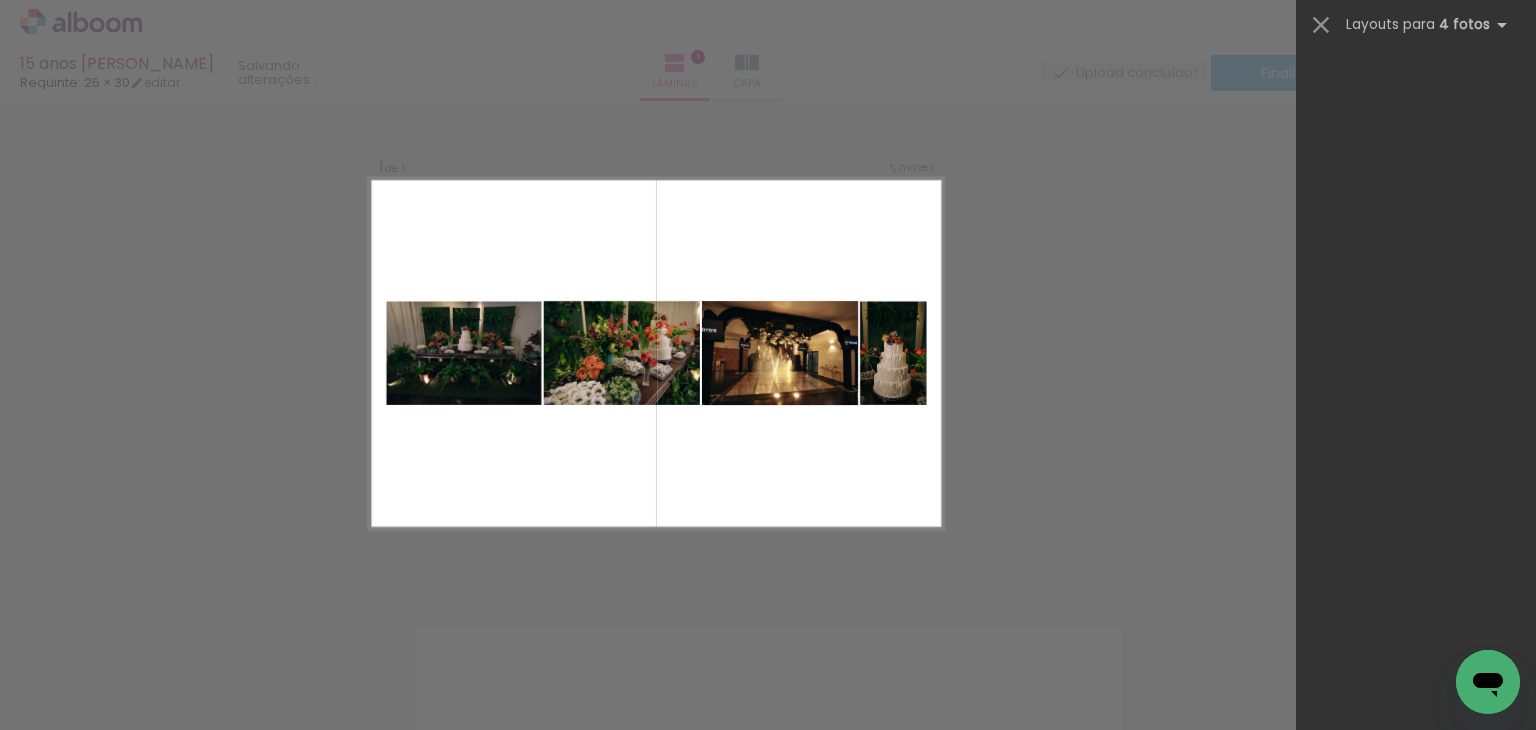 scroll, scrollTop: 0, scrollLeft: 0, axis: both 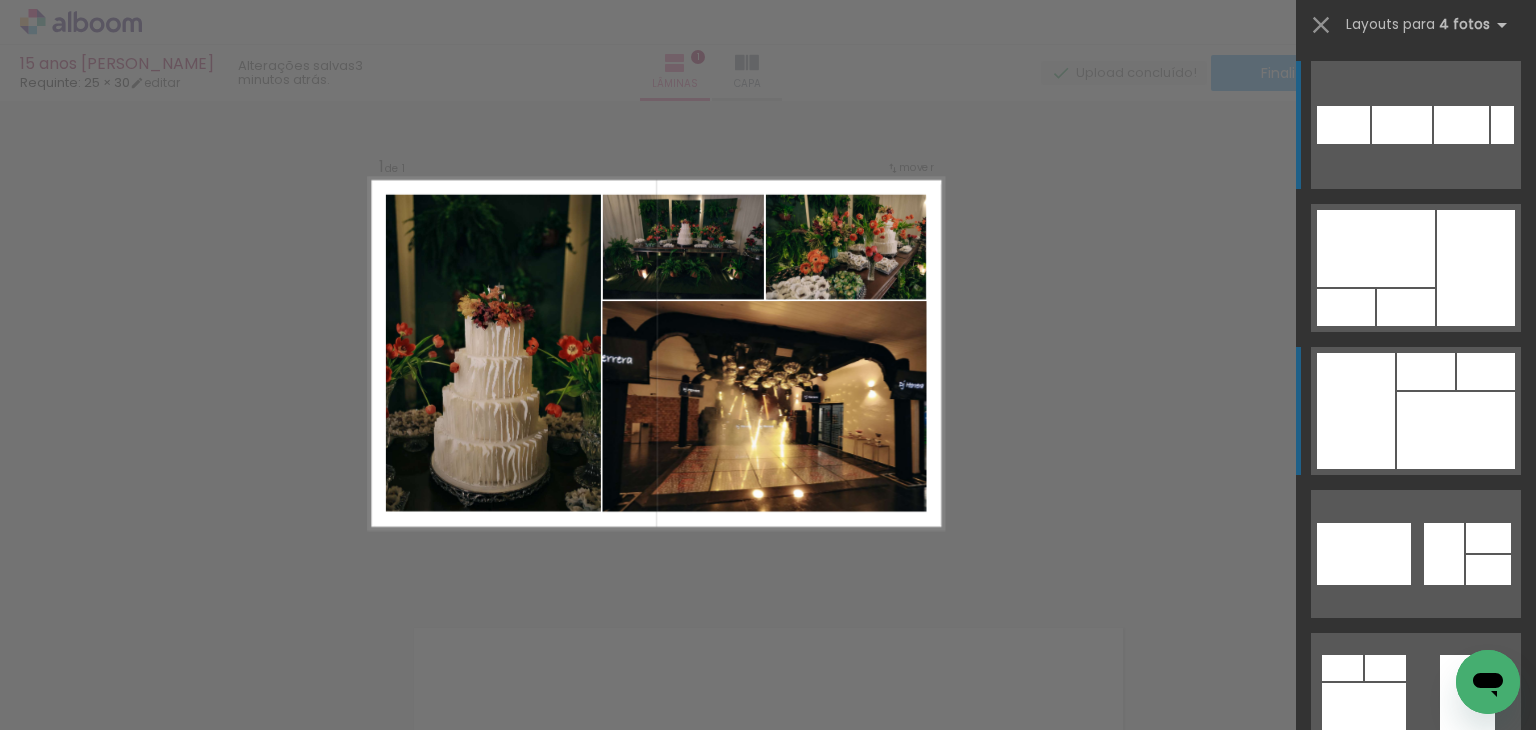 click at bounding box center (1376, 248) 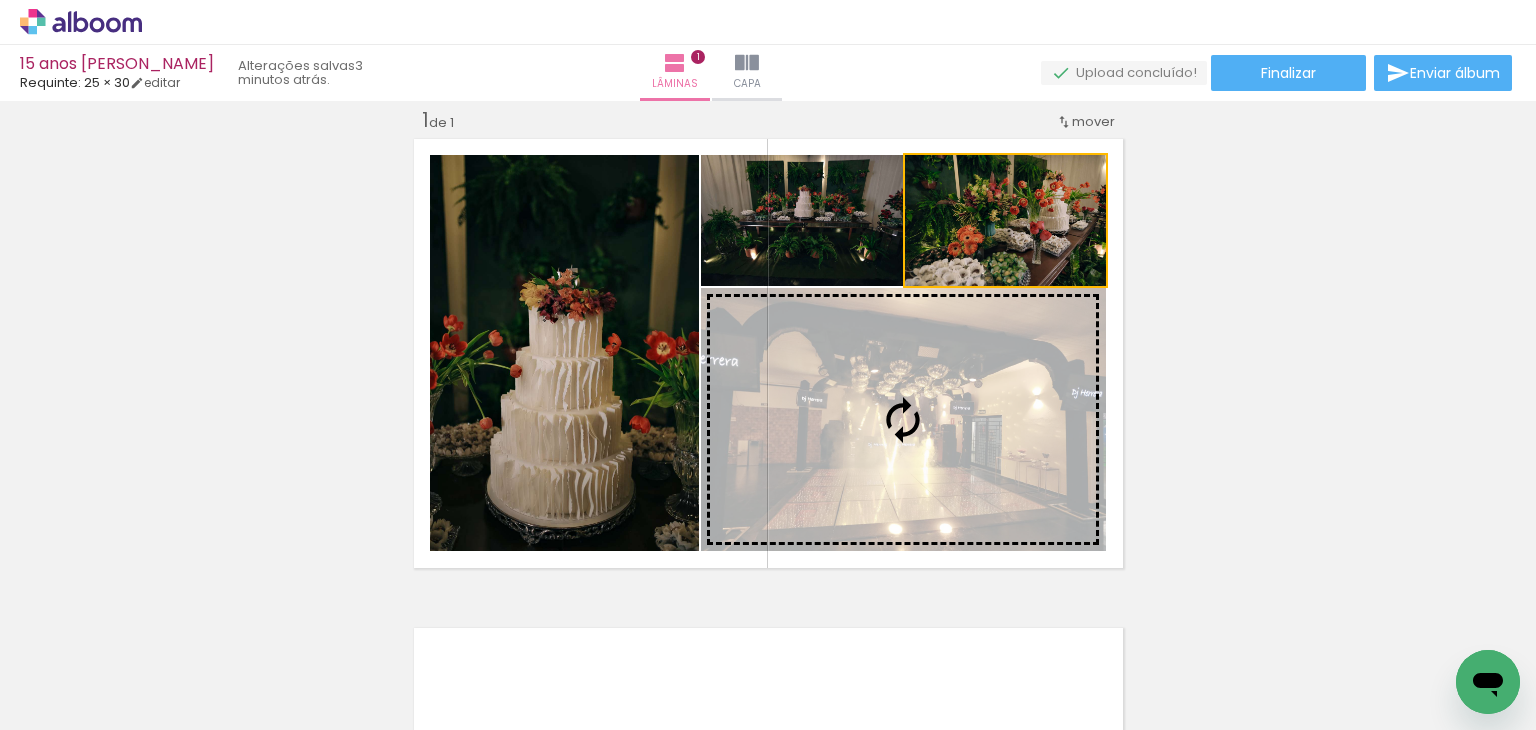 drag, startPoint x: 979, startPoint y: 311, endPoint x: 939, endPoint y: 480, distance: 173.66922 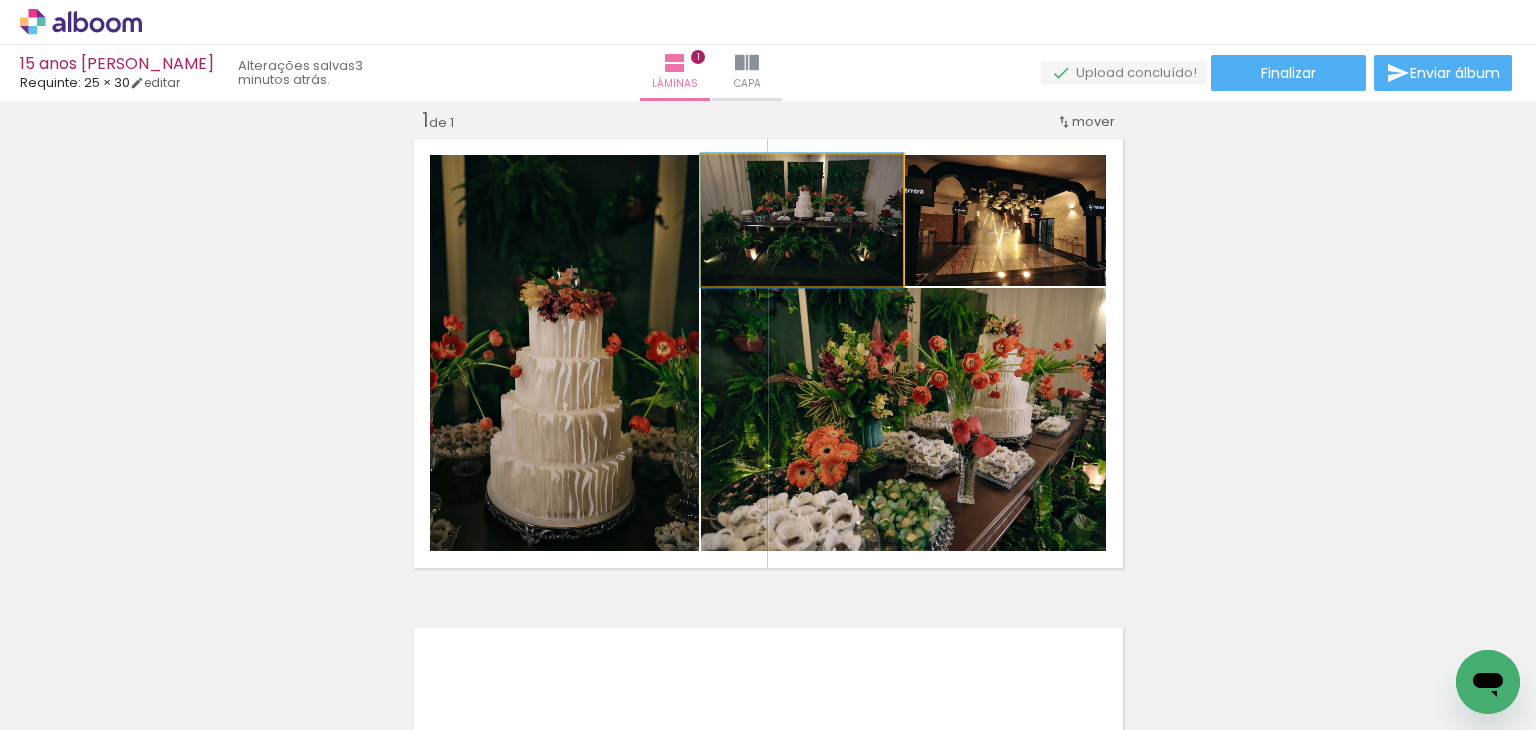 drag, startPoint x: 840, startPoint y: 234, endPoint x: 1016, endPoint y: 529, distance: 343.51273 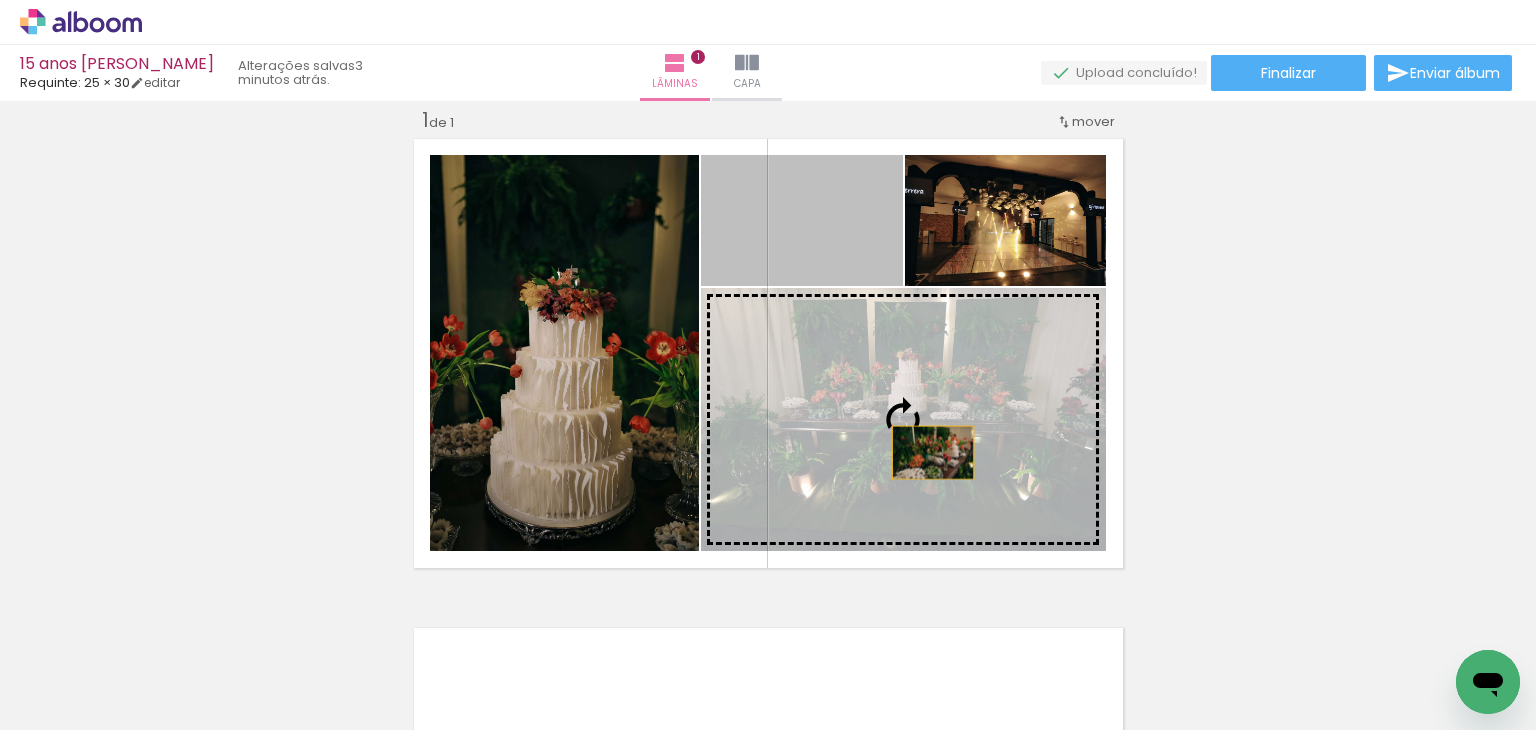 drag, startPoint x: 843, startPoint y: 257, endPoint x: 926, endPoint y: 462, distance: 221.1651 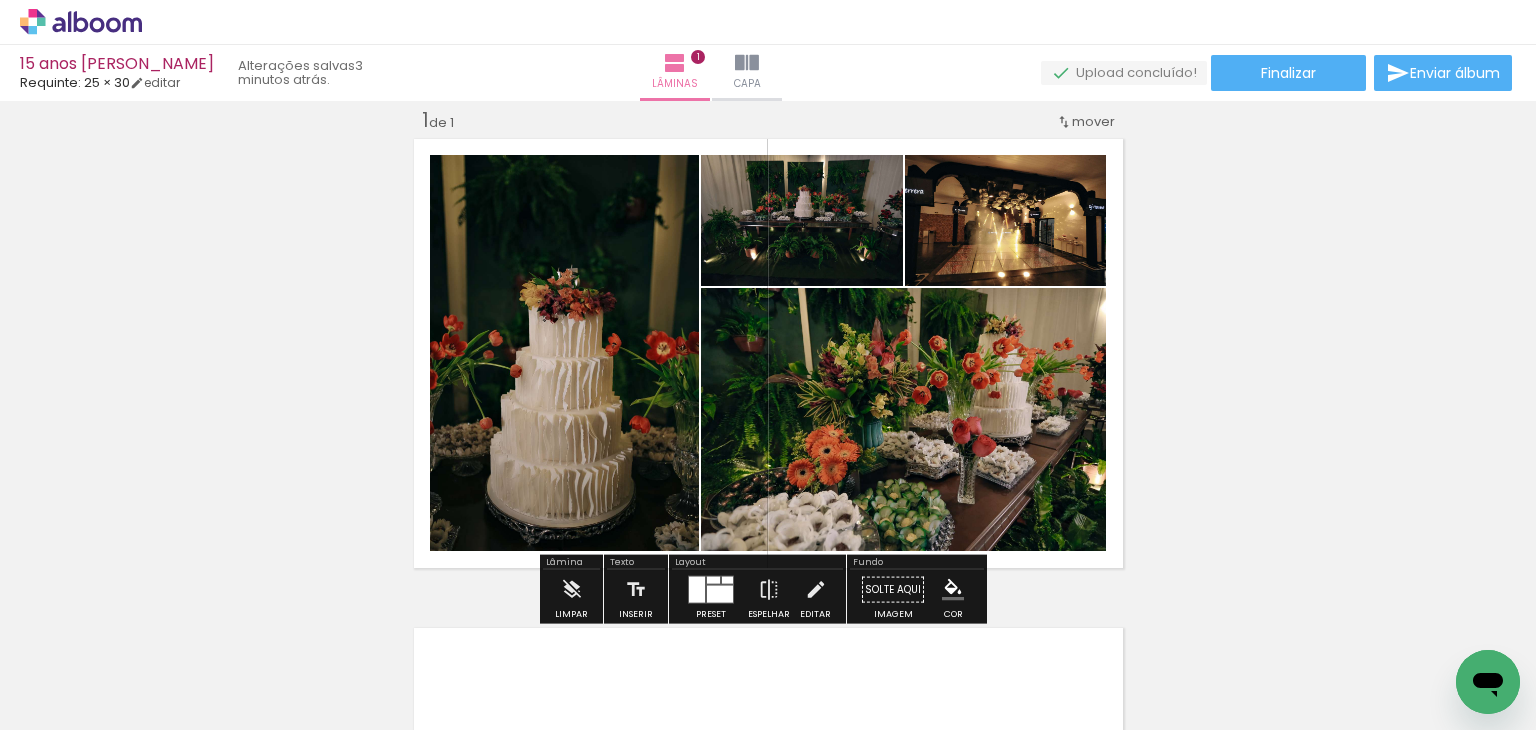 click on "Inserir lâmina 1  de 1" at bounding box center (768, 572) 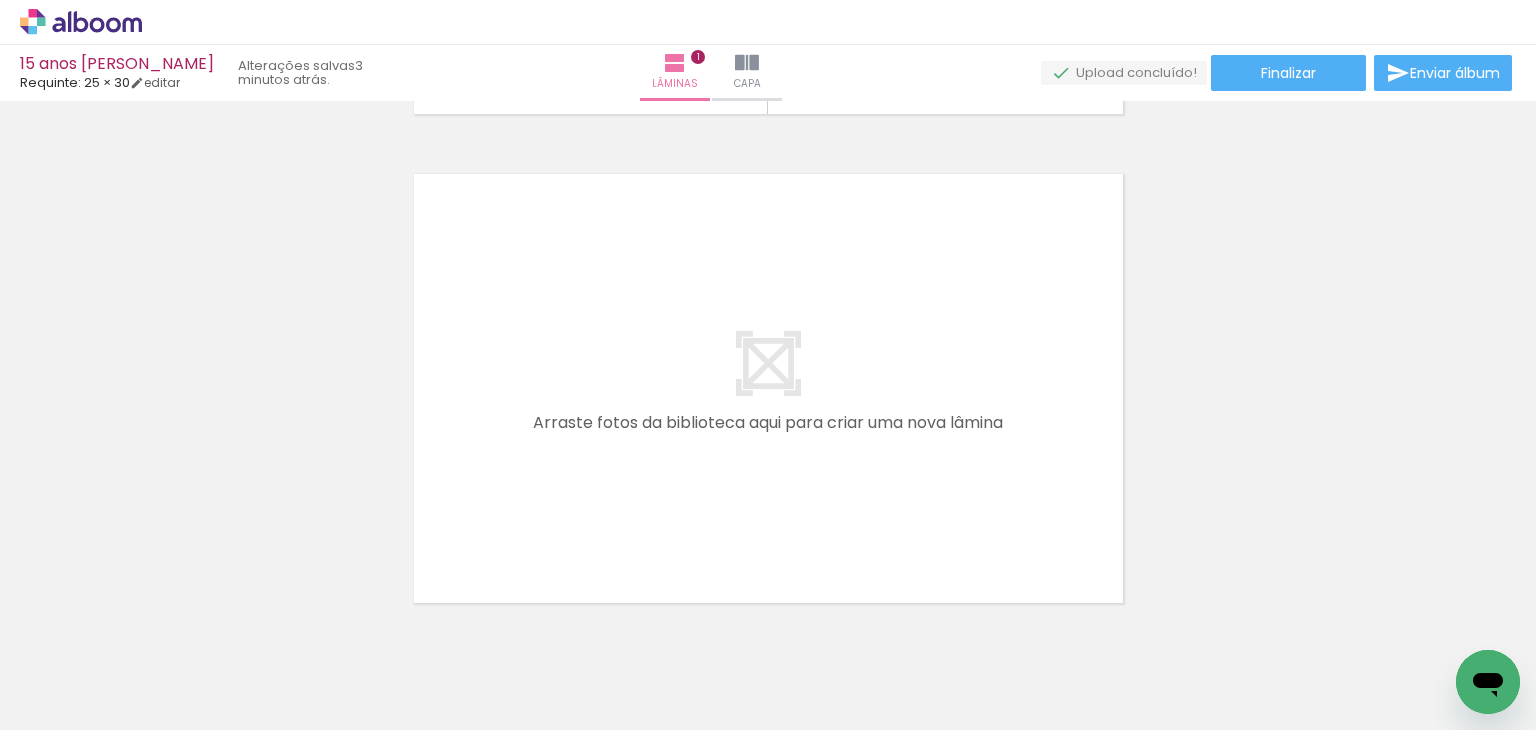 scroll, scrollTop: 525, scrollLeft: 0, axis: vertical 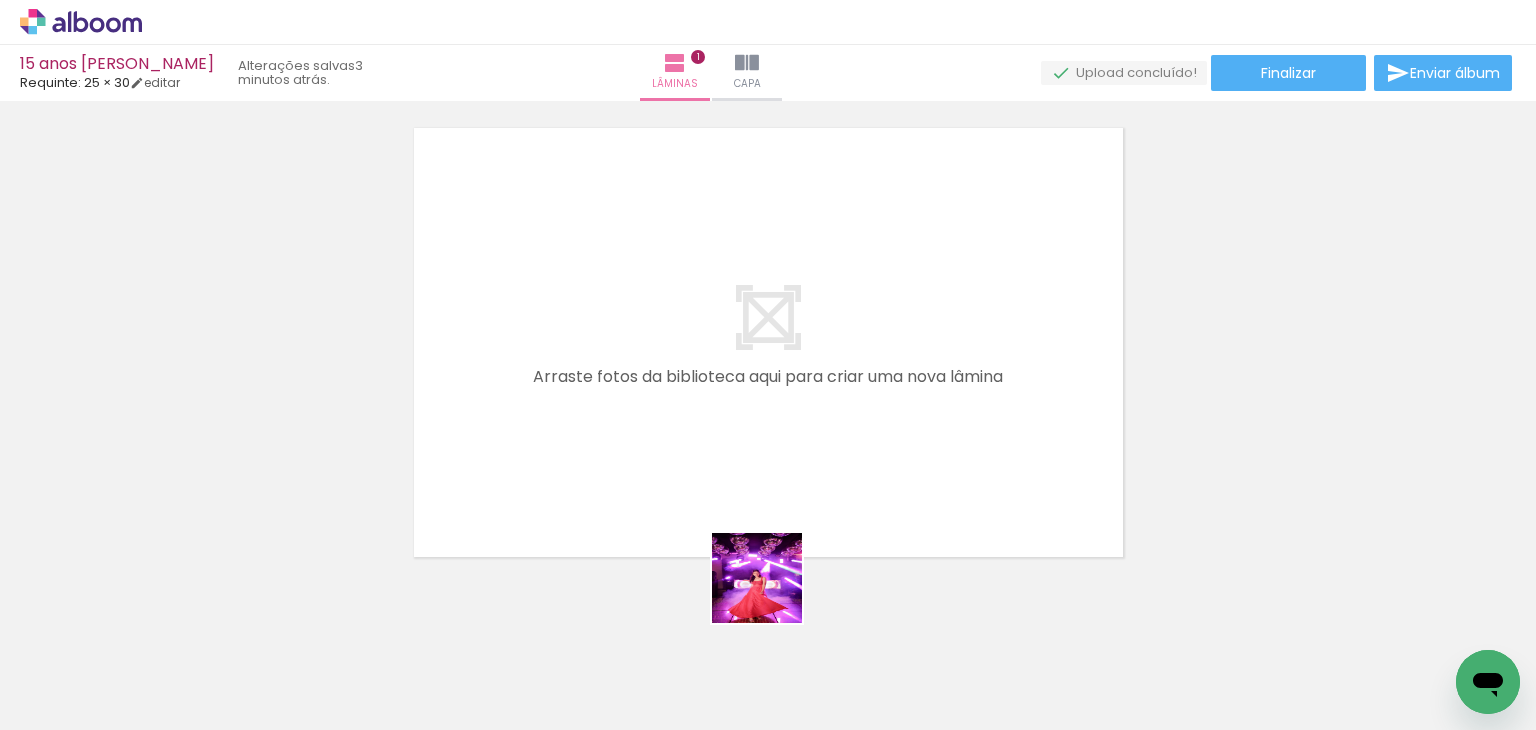 drag, startPoint x: 772, startPoint y: 593, endPoint x: 807, endPoint y: 513, distance: 87.32124 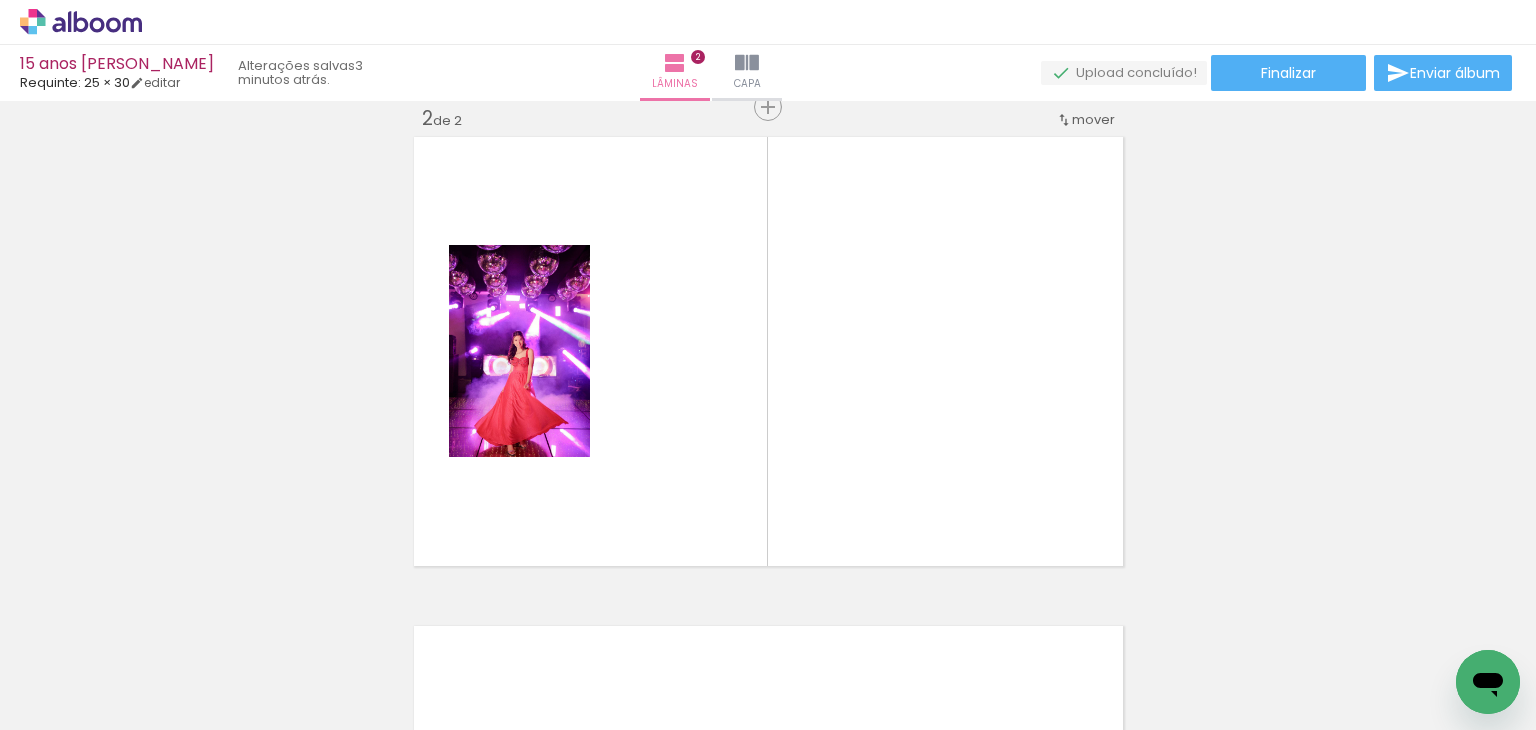 scroll, scrollTop: 514, scrollLeft: 0, axis: vertical 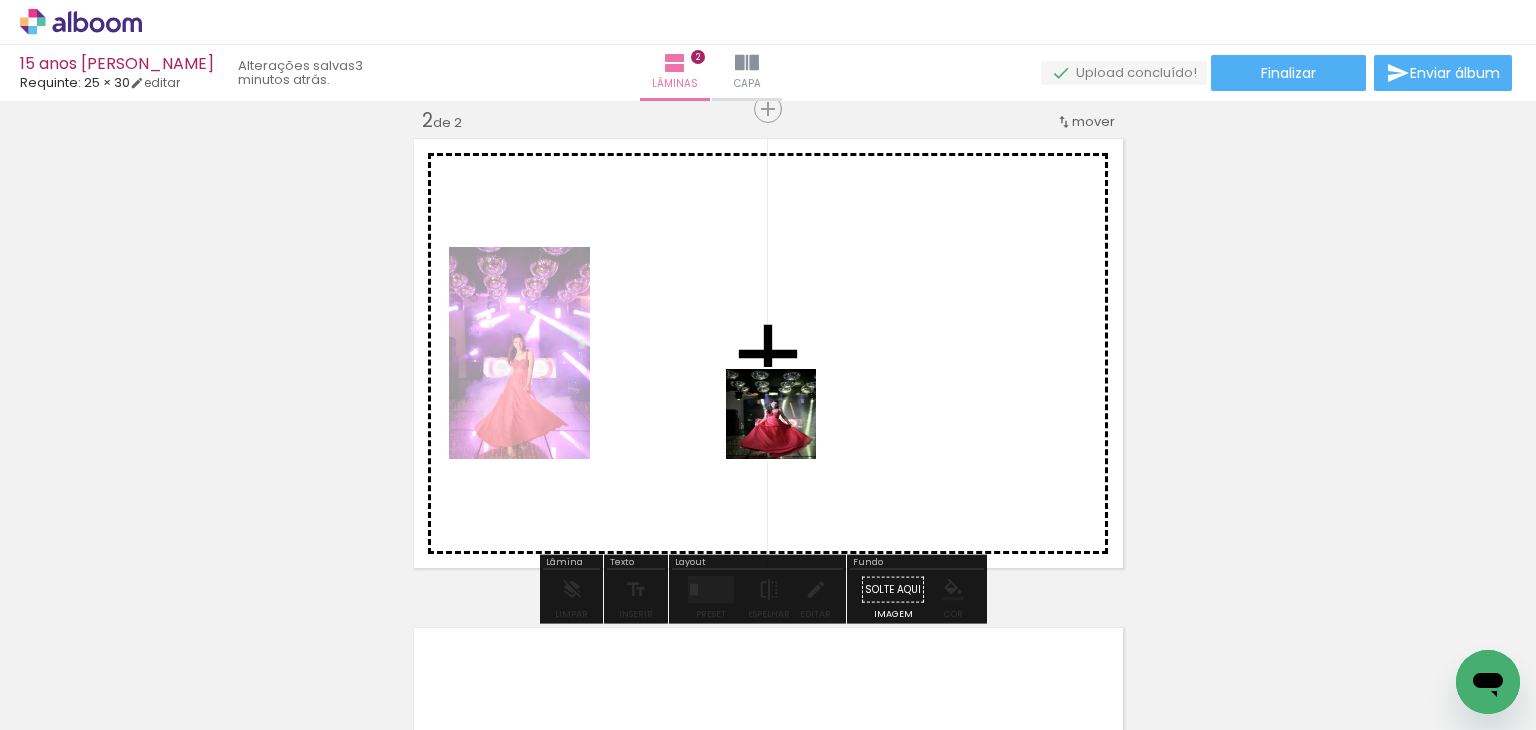 drag, startPoint x: 890, startPoint y: 681, endPoint x: 794, endPoint y: 464, distance: 237.28674 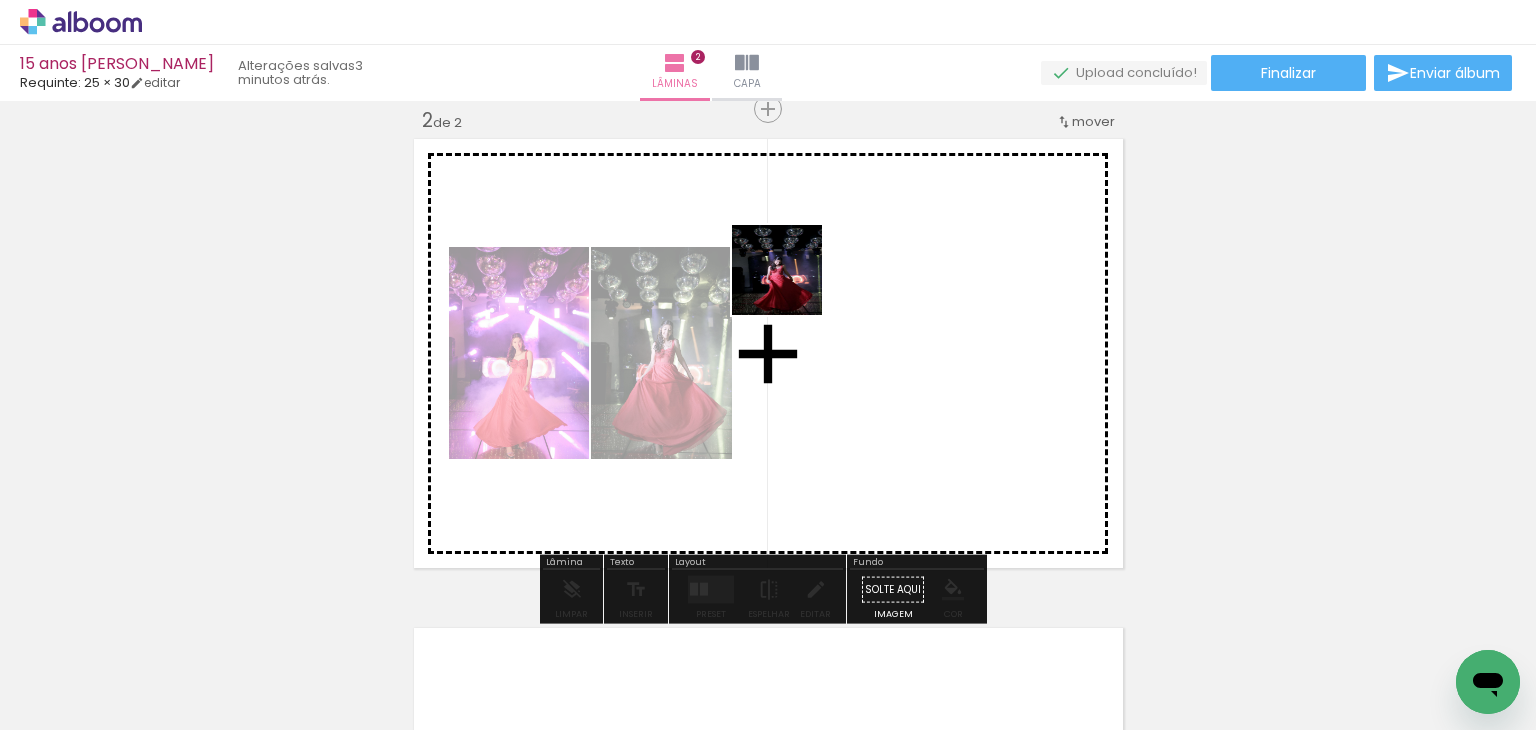 drag, startPoint x: 980, startPoint y: 663, endPoint x: 792, endPoint y: 285, distance: 422.1706 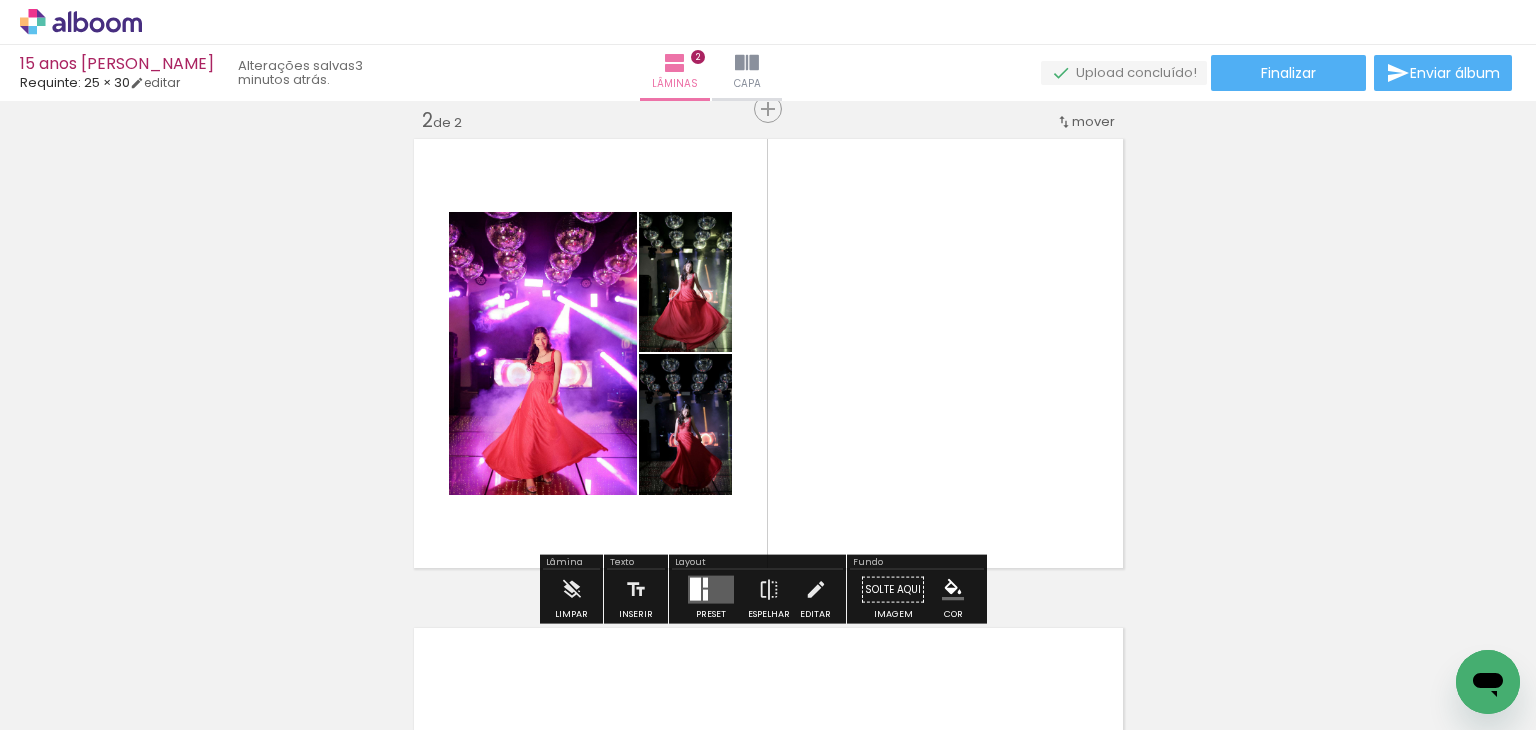 drag, startPoint x: 872, startPoint y: 402, endPoint x: 847, endPoint y: 386, distance: 29.681644 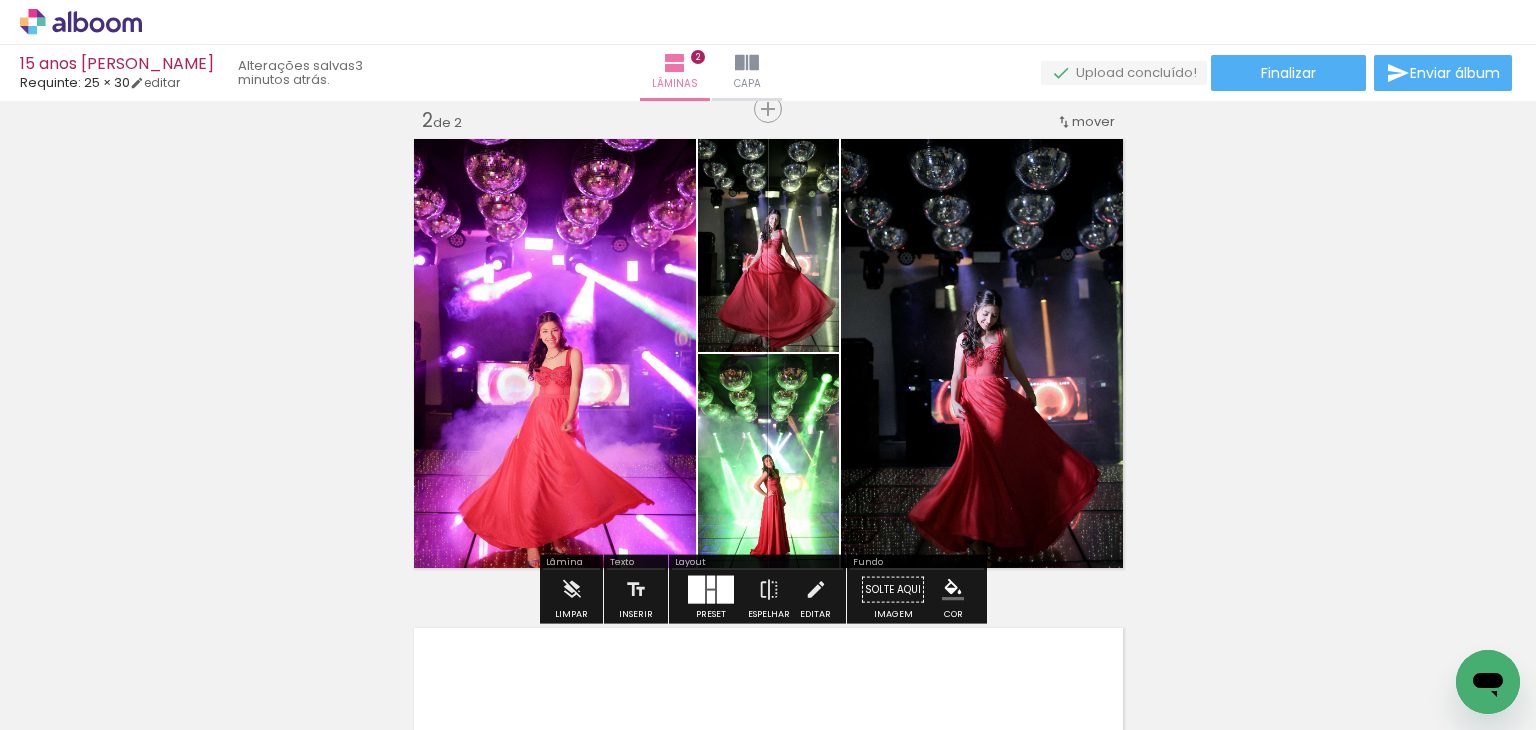 click at bounding box center (711, 590) 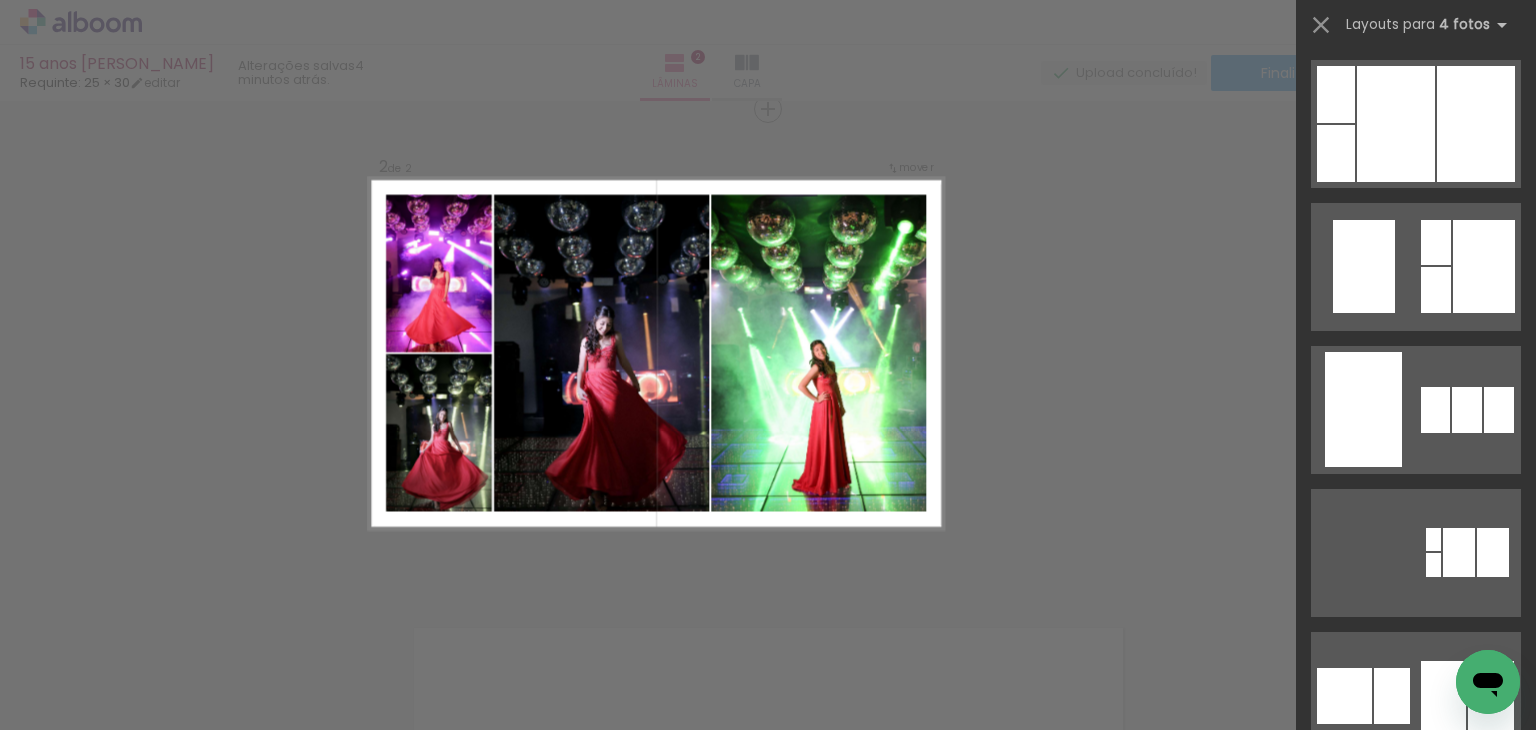 scroll, scrollTop: 6300, scrollLeft: 0, axis: vertical 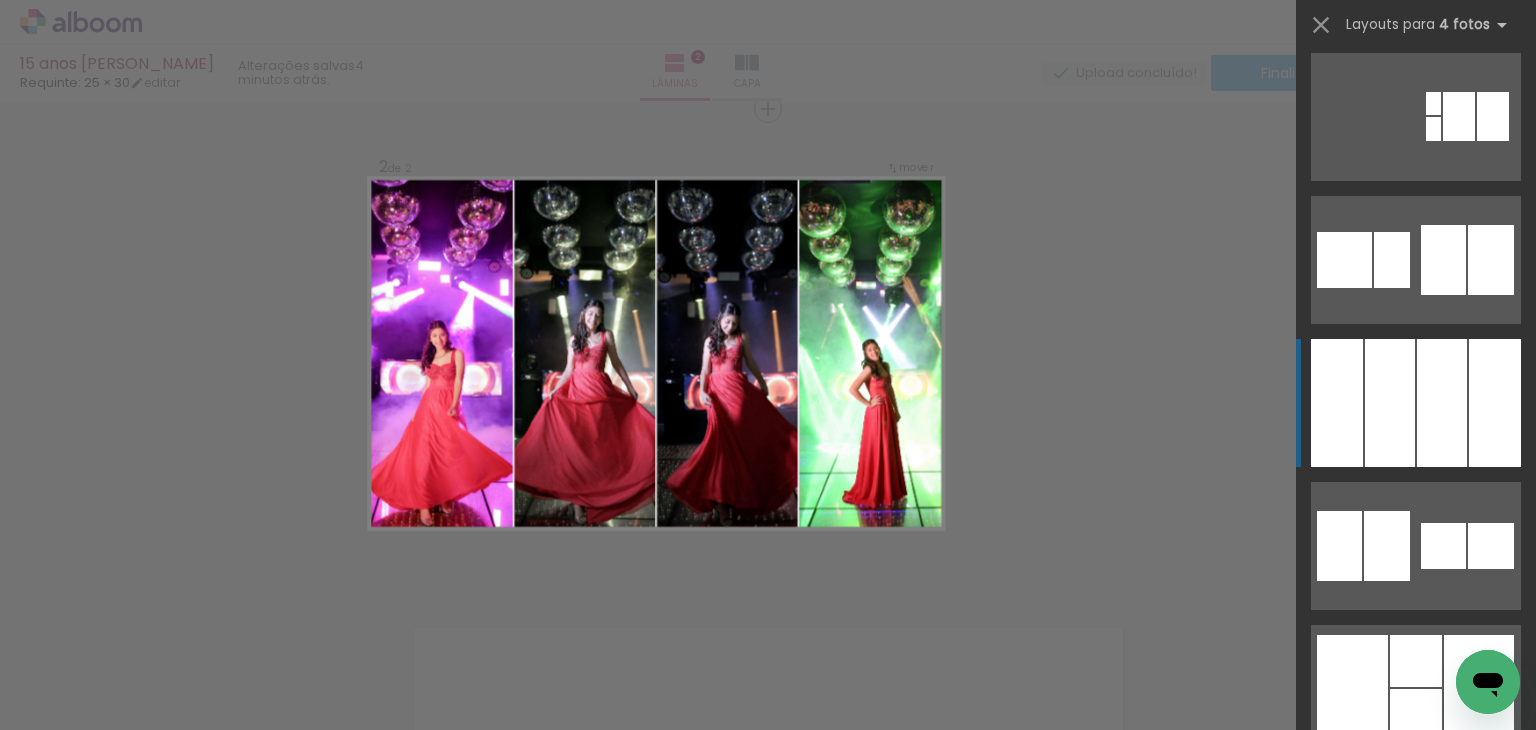 click at bounding box center (1390, 403) 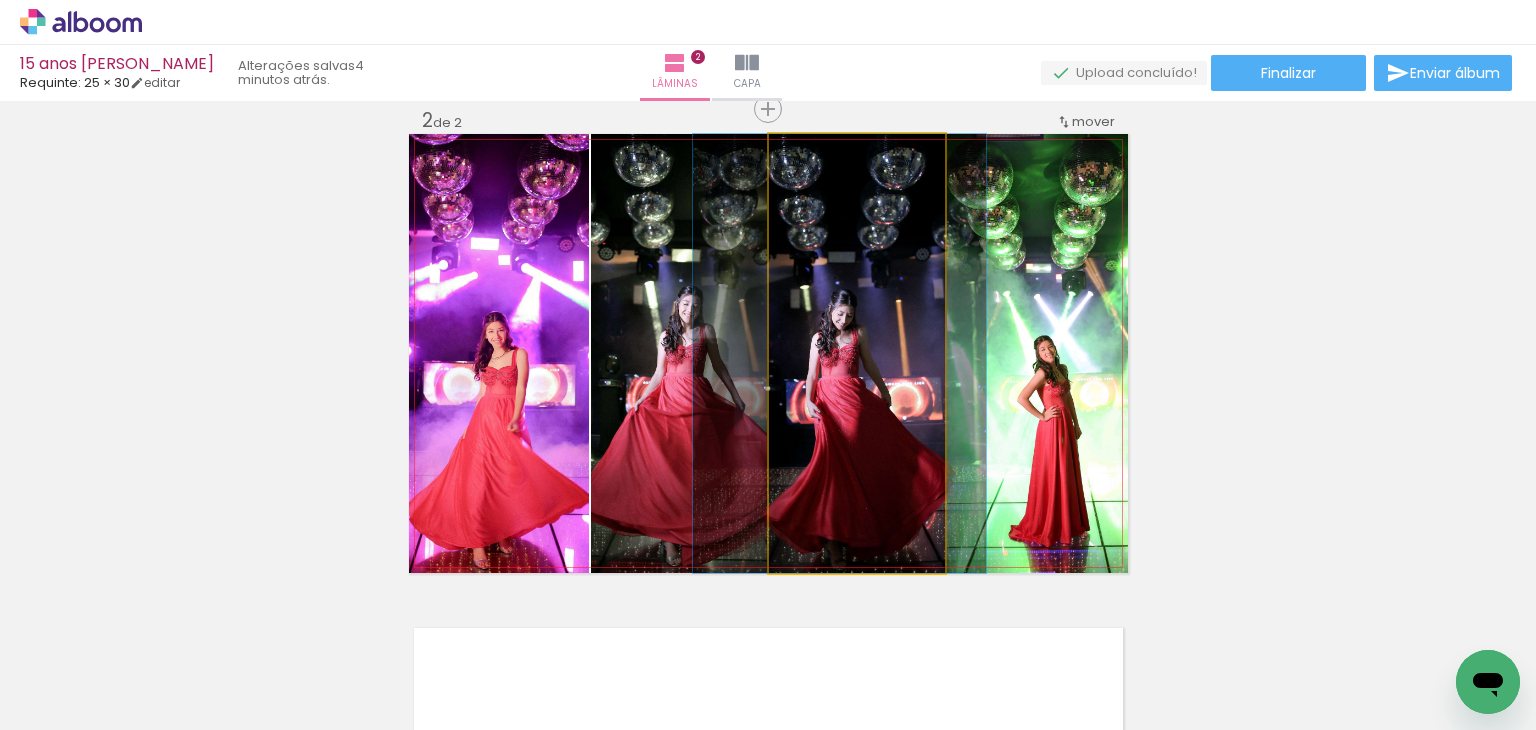 drag, startPoint x: 828, startPoint y: 409, endPoint x: 811, endPoint y: 397, distance: 20.808653 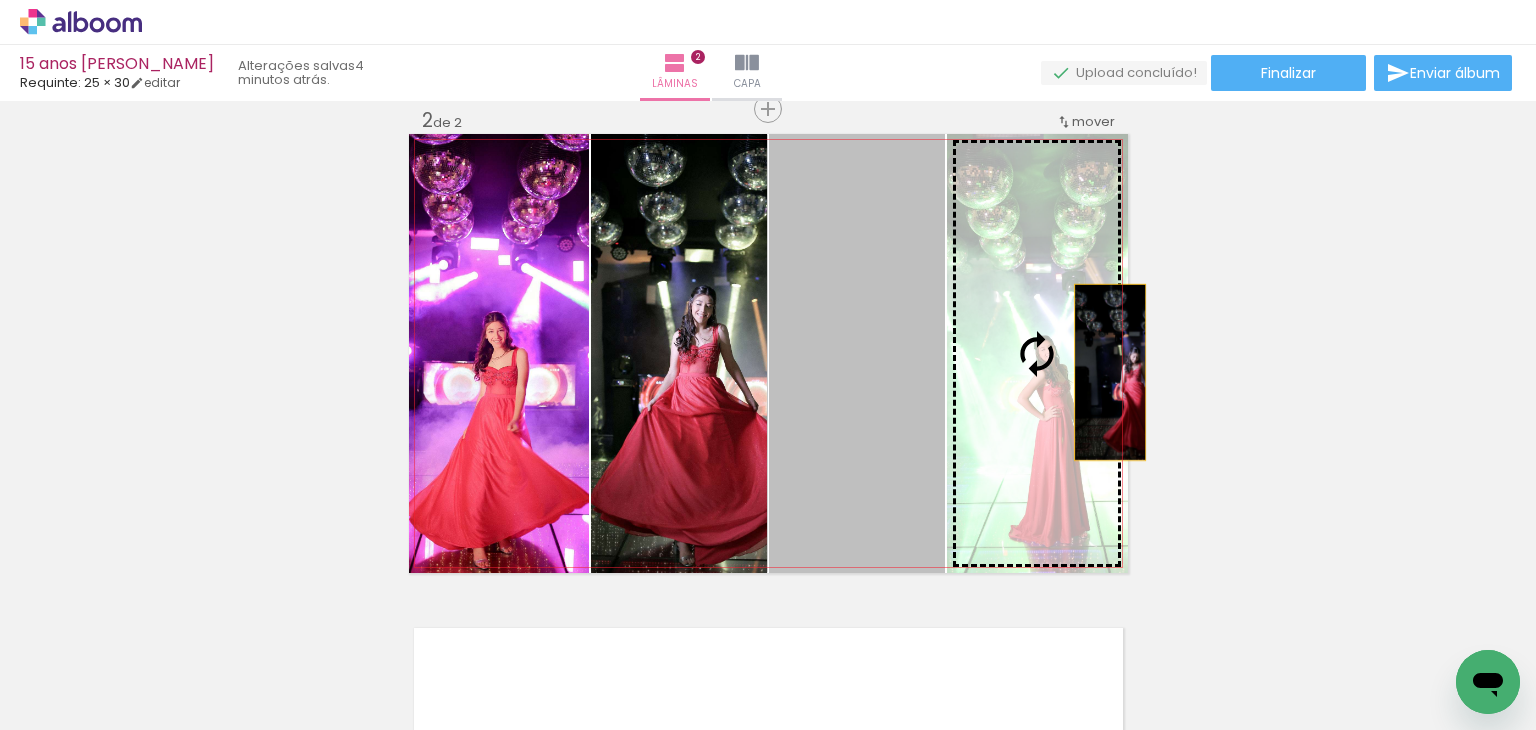 drag, startPoint x: 858, startPoint y: 372, endPoint x: 1102, endPoint y: 372, distance: 244 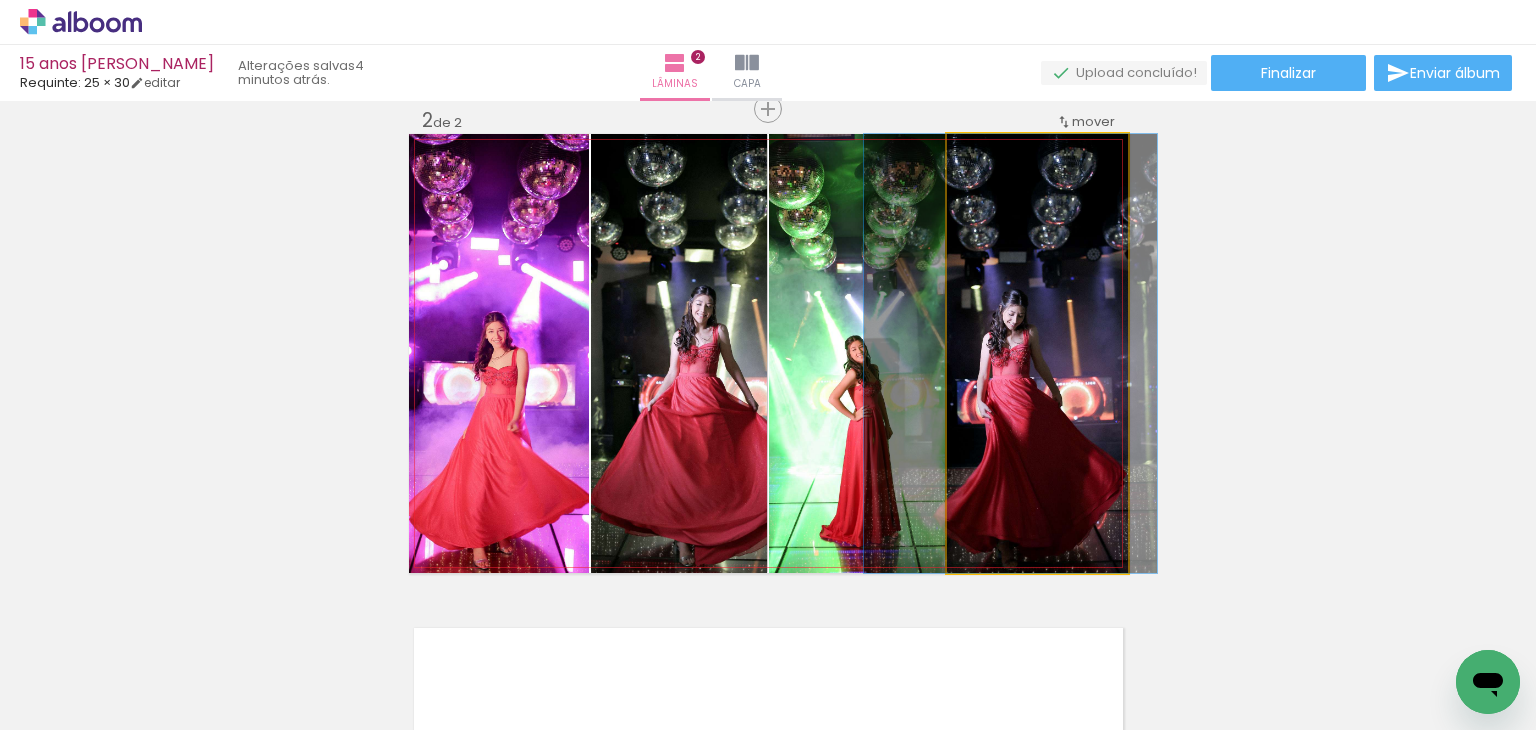 drag, startPoint x: 1024, startPoint y: 371, endPoint x: 1010, endPoint y: 365, distance: 15.231546 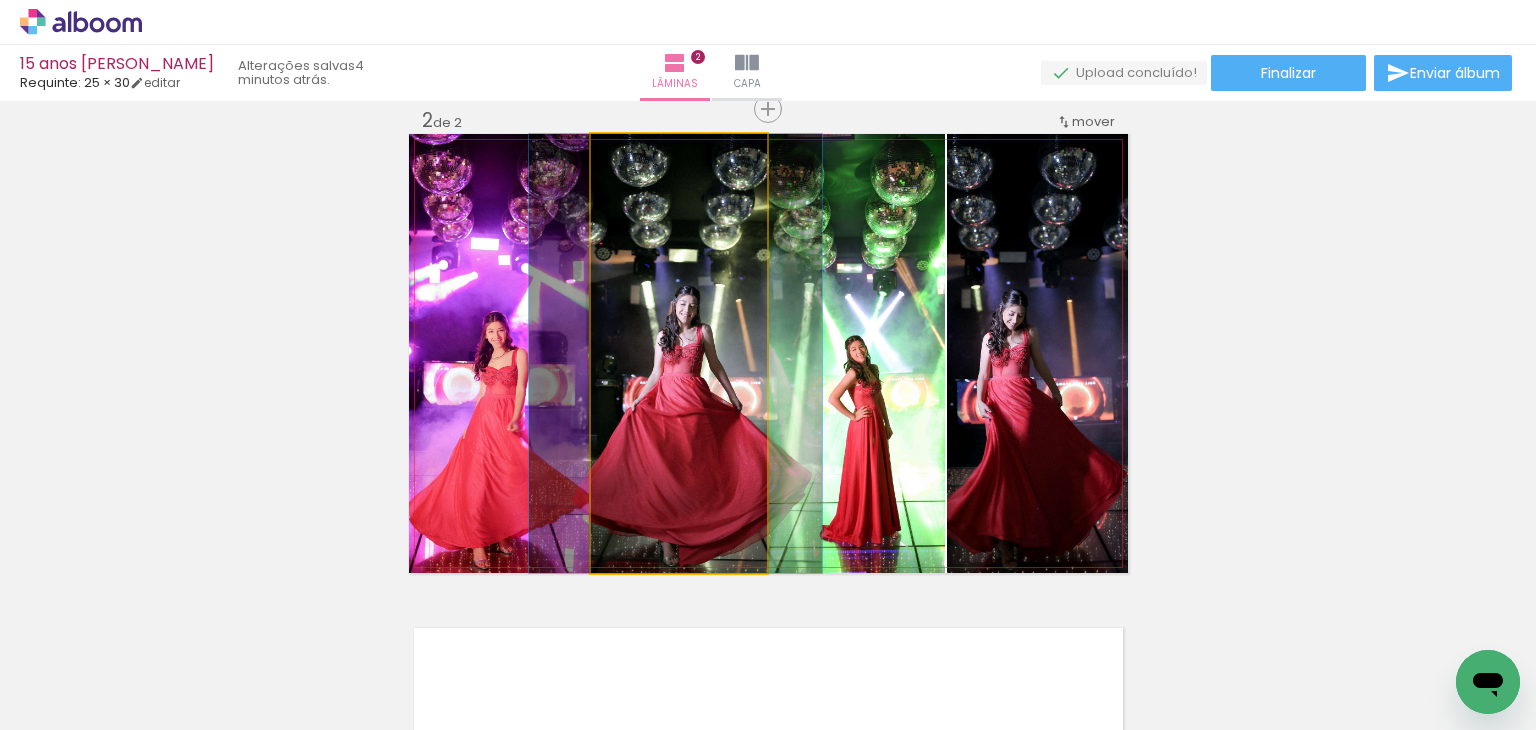 drag, startPoint x: 682, startPoint y: 374, endPoint x: 670, endPoint y: 369, distance: 13 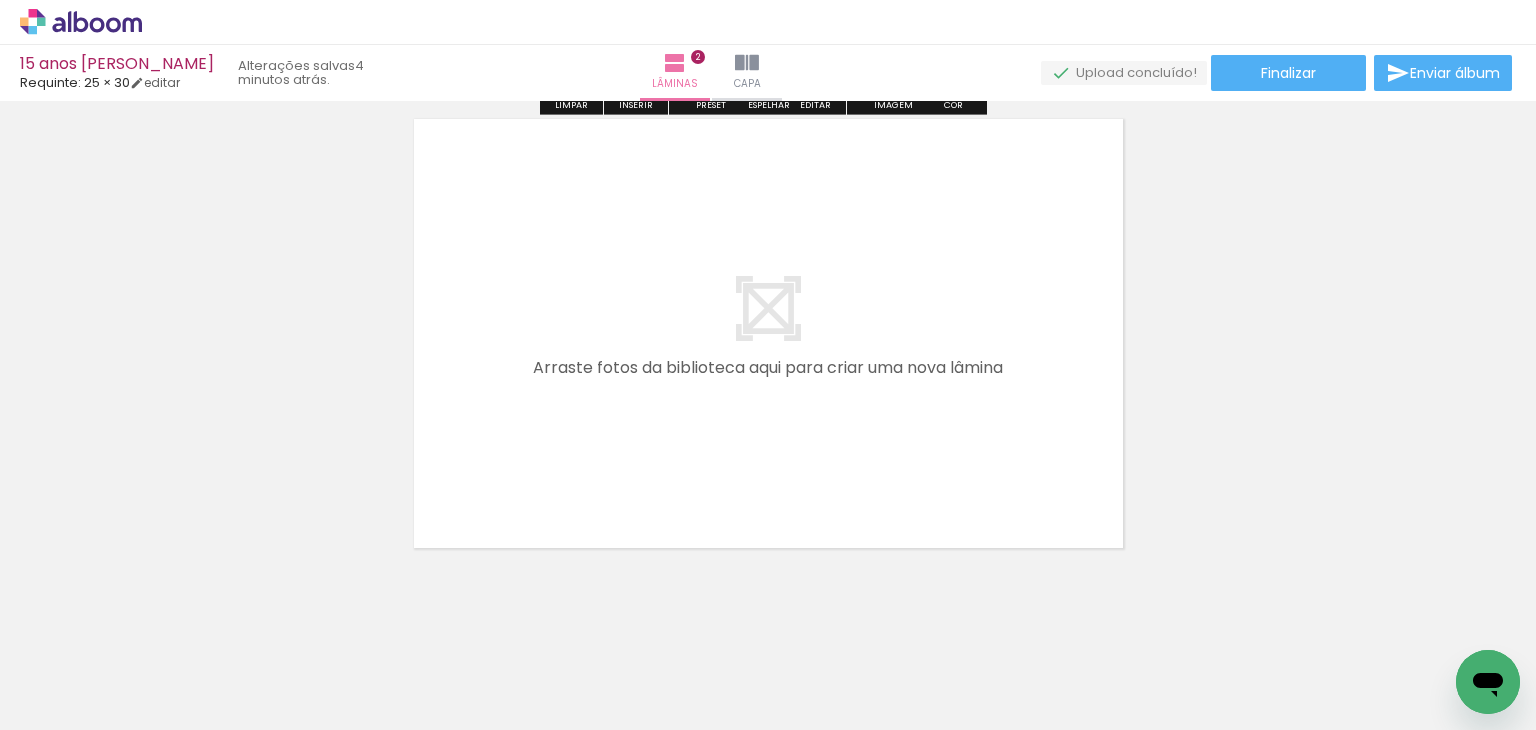 scroll, scrollTop: 1041, scrollLeft: 0, axis: vertical 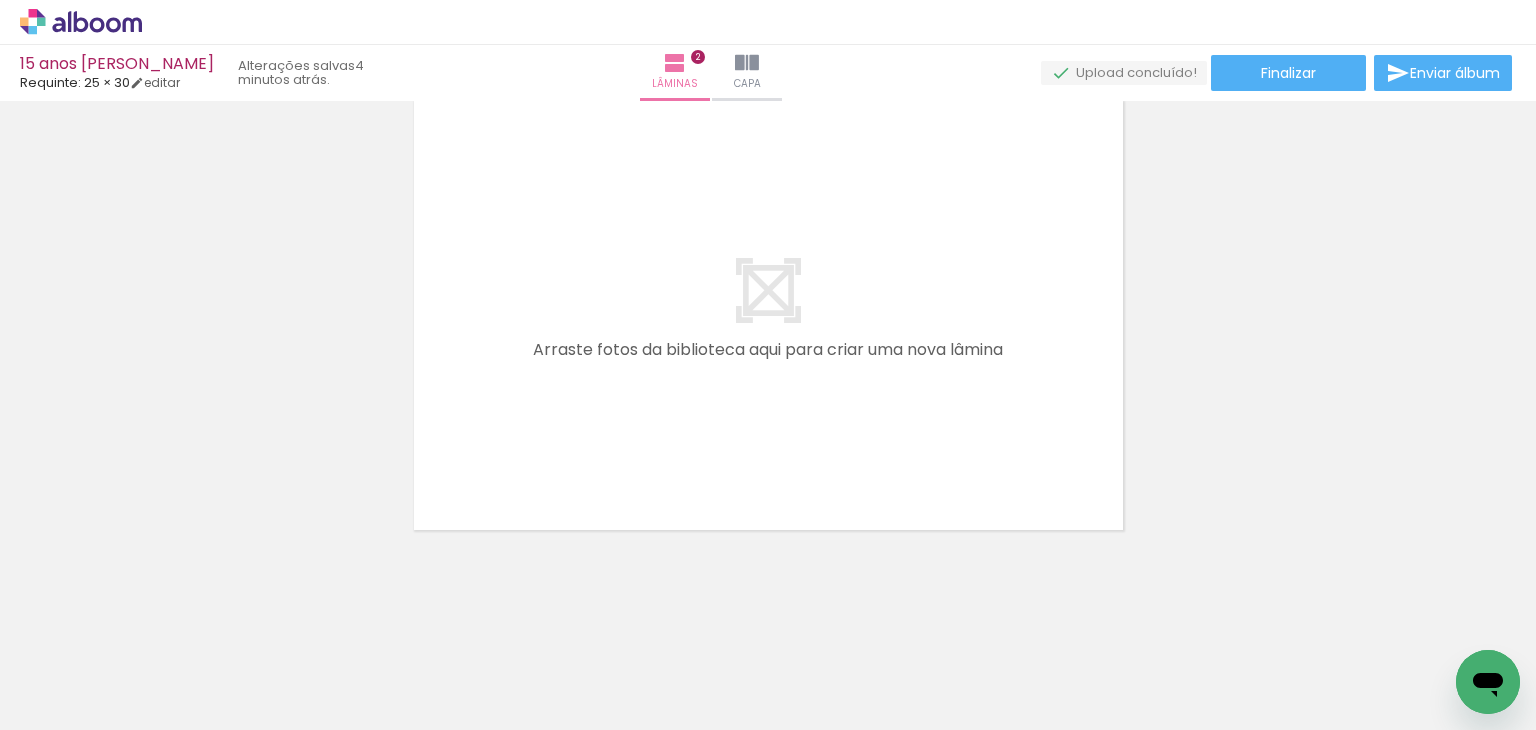 drag, startPoint x: 531, startPoint y: 410, endPoint x: 460, endPoint y: 546, distance: 153.41772 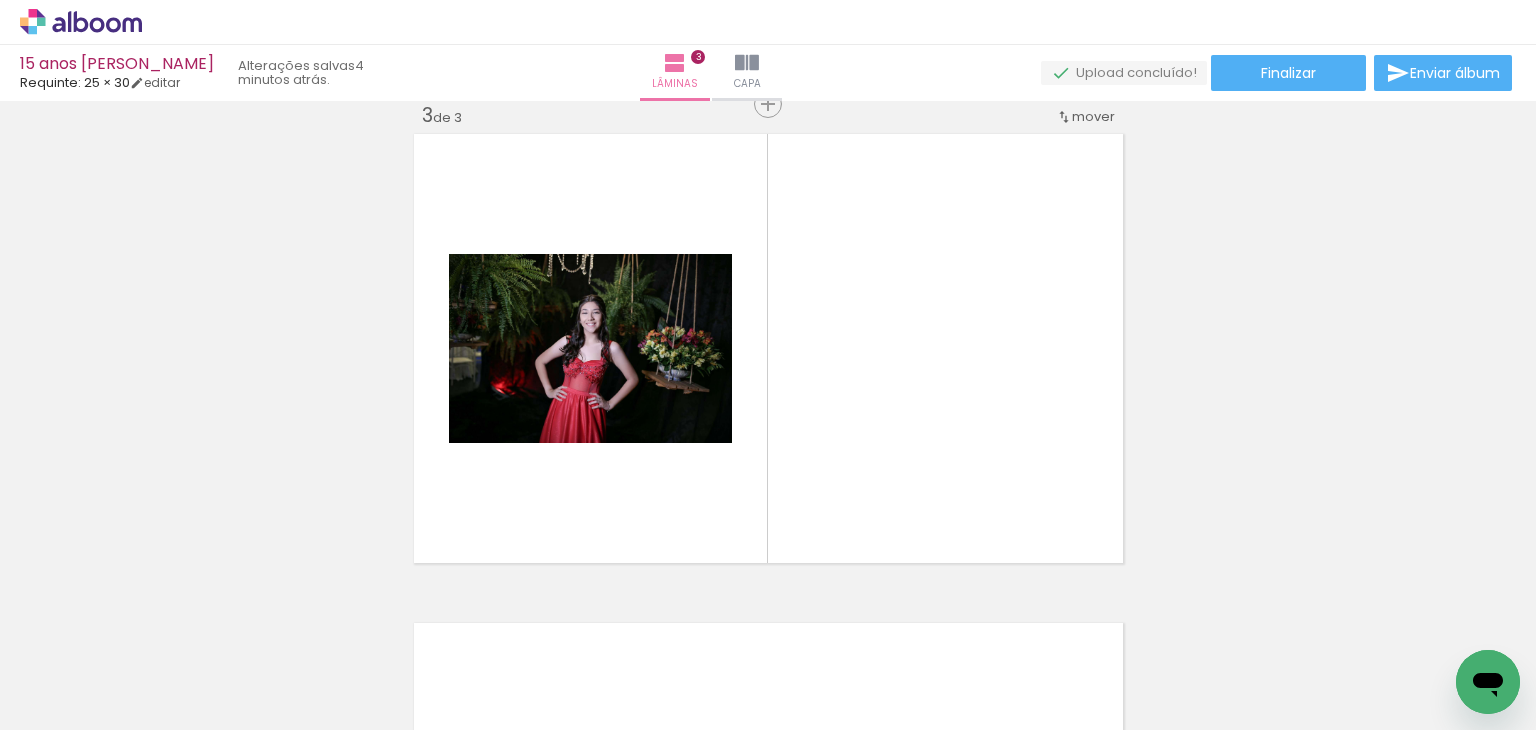scroll, scrollTop: 1004, scrollLeft: 0, axis: vertical 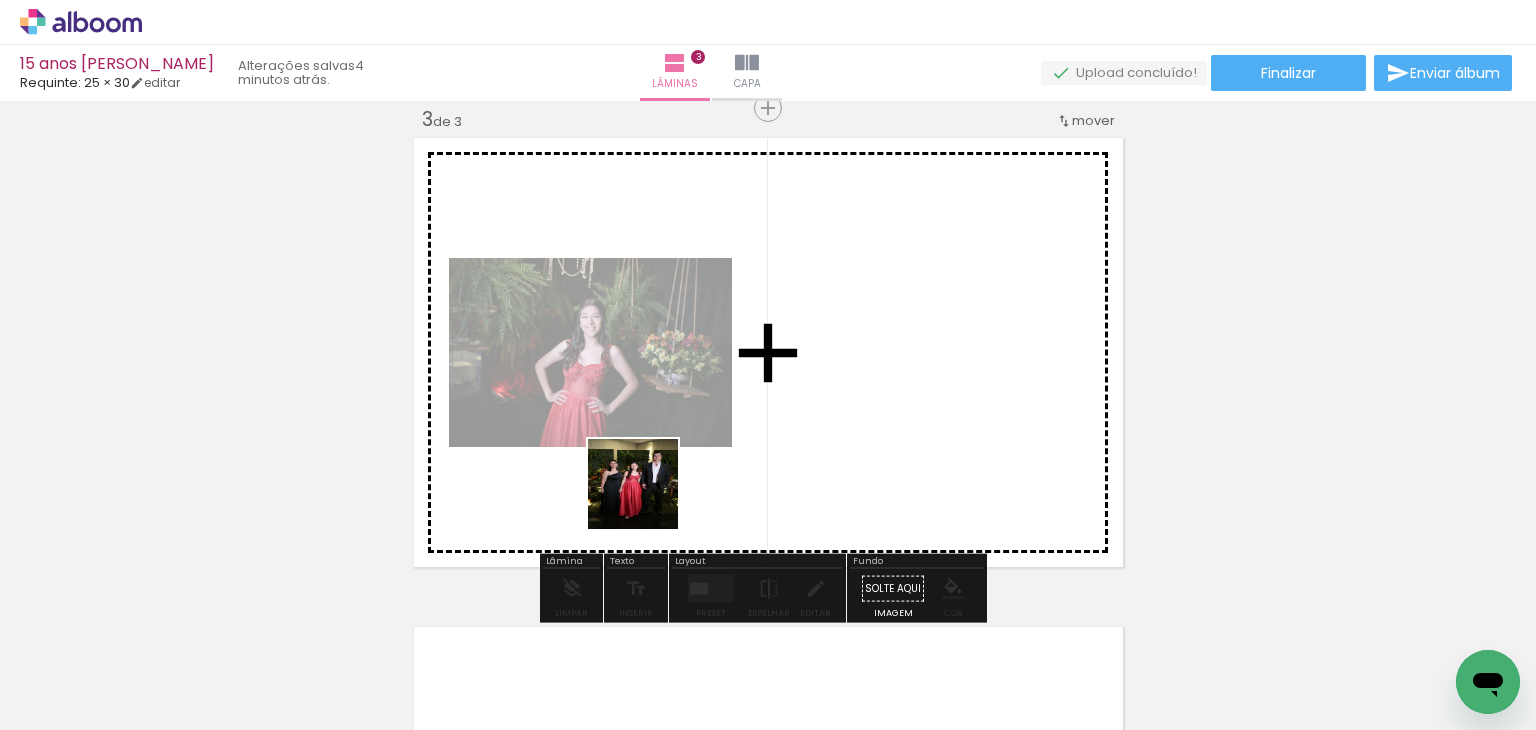 drag, startPoint x: 416, startPoint y: 666, endPoint x: 640, endPoint y: 540, distance: 257.00583 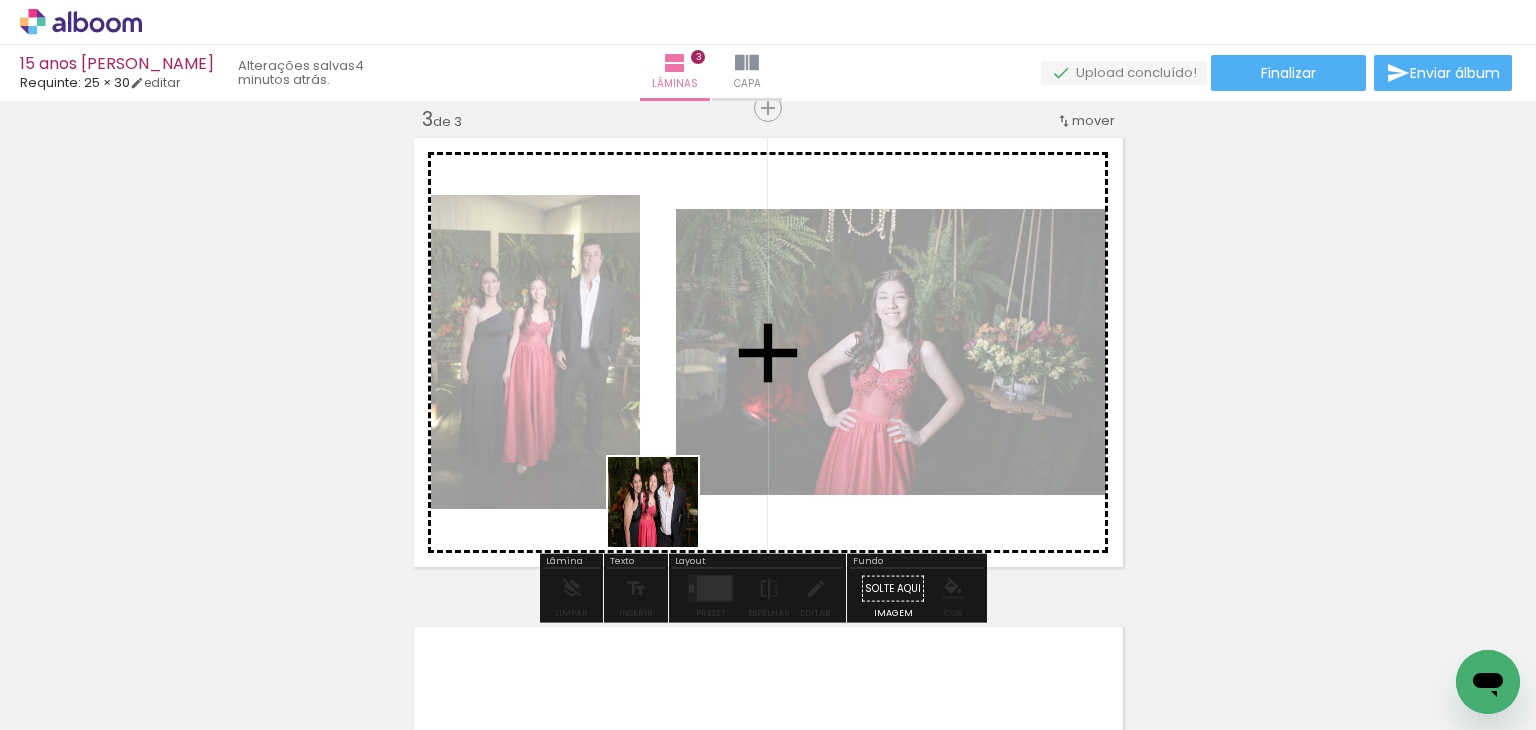 drag, startPoint x: 518, startPoint y: 672, endPoint x: 673, endPoint y: 500, distance: 231.53618 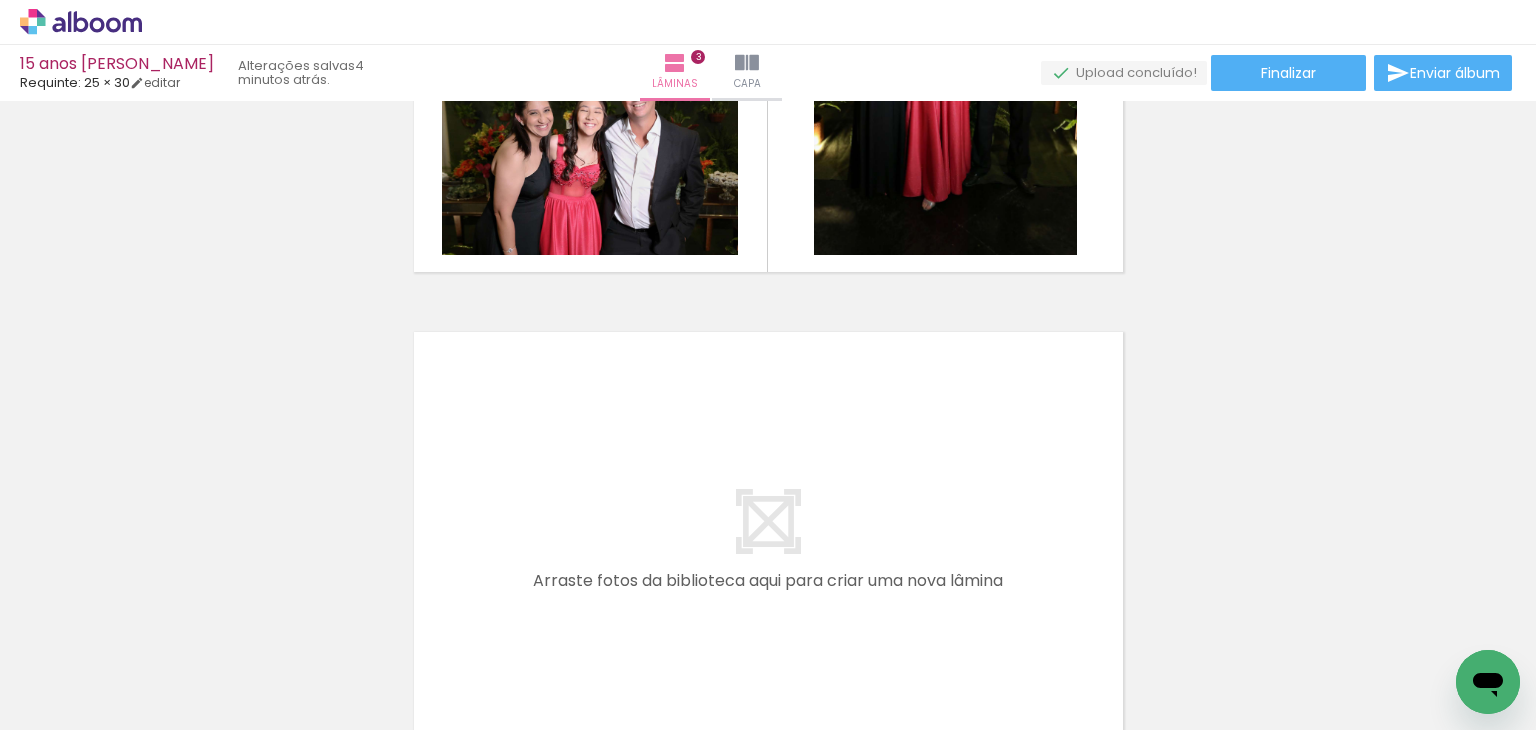 scroll, scrollTop: 1404, scrollLeft: 0, axis: vertical 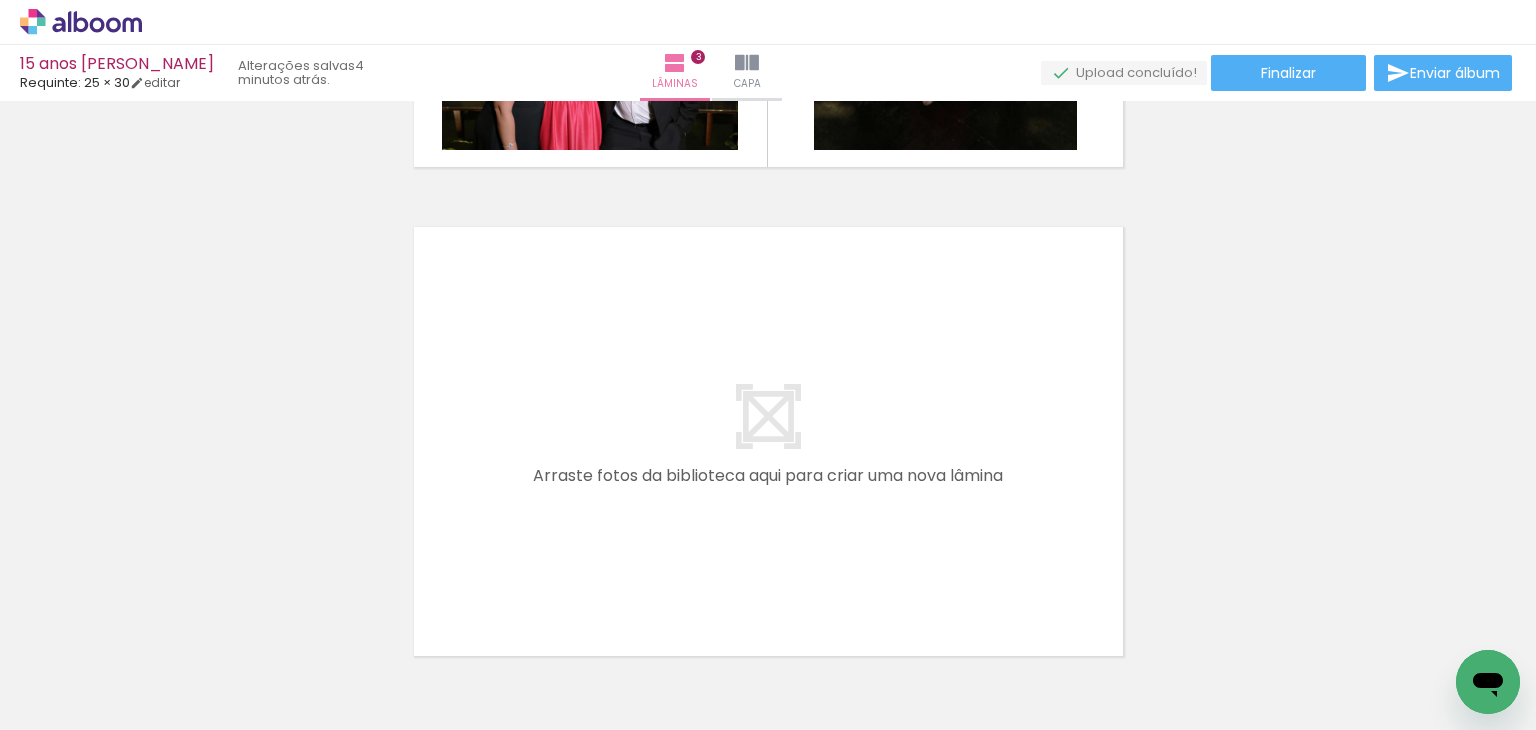 click at bounding box center [768, 365] 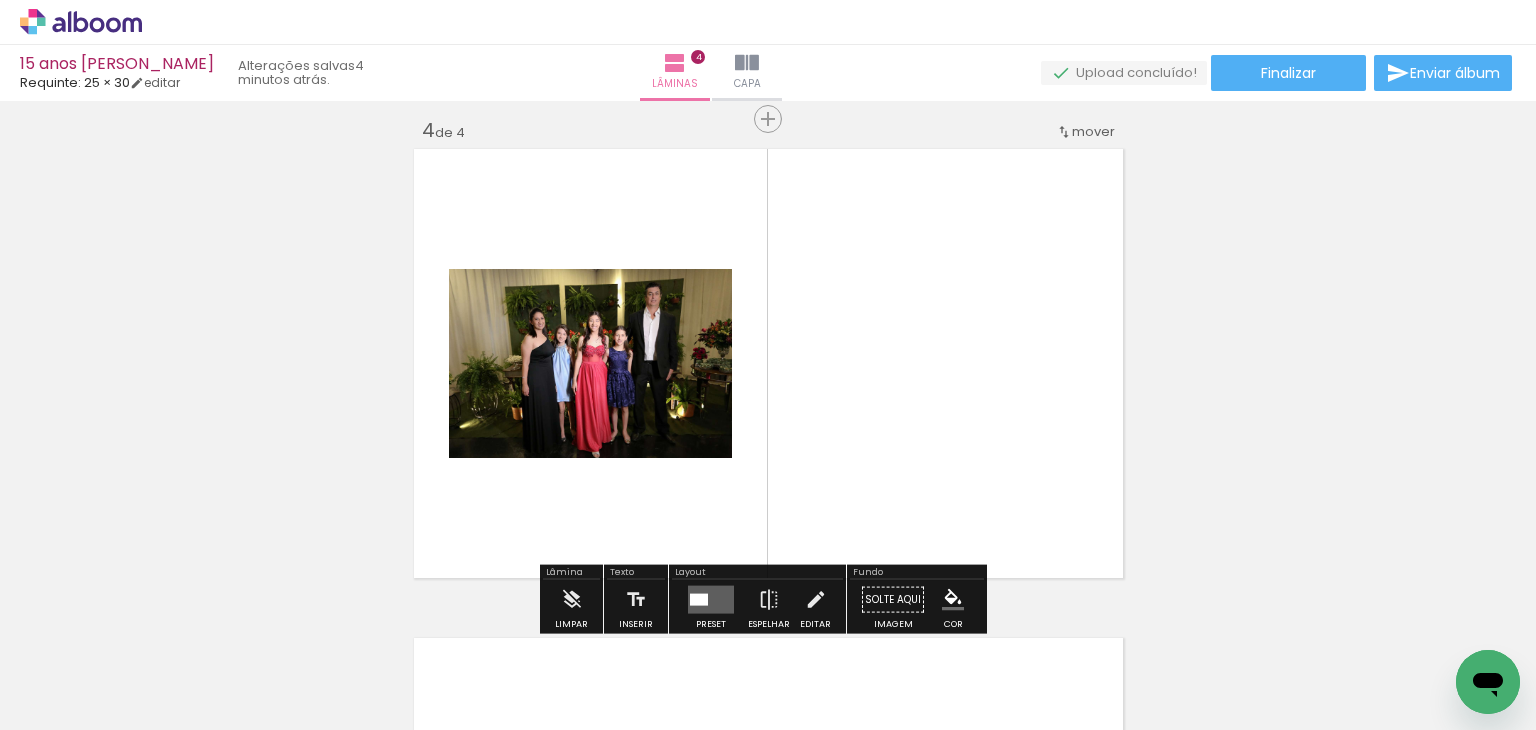 scroll, scrollTop: 1492, scrollLeft: 0, axis: vertical 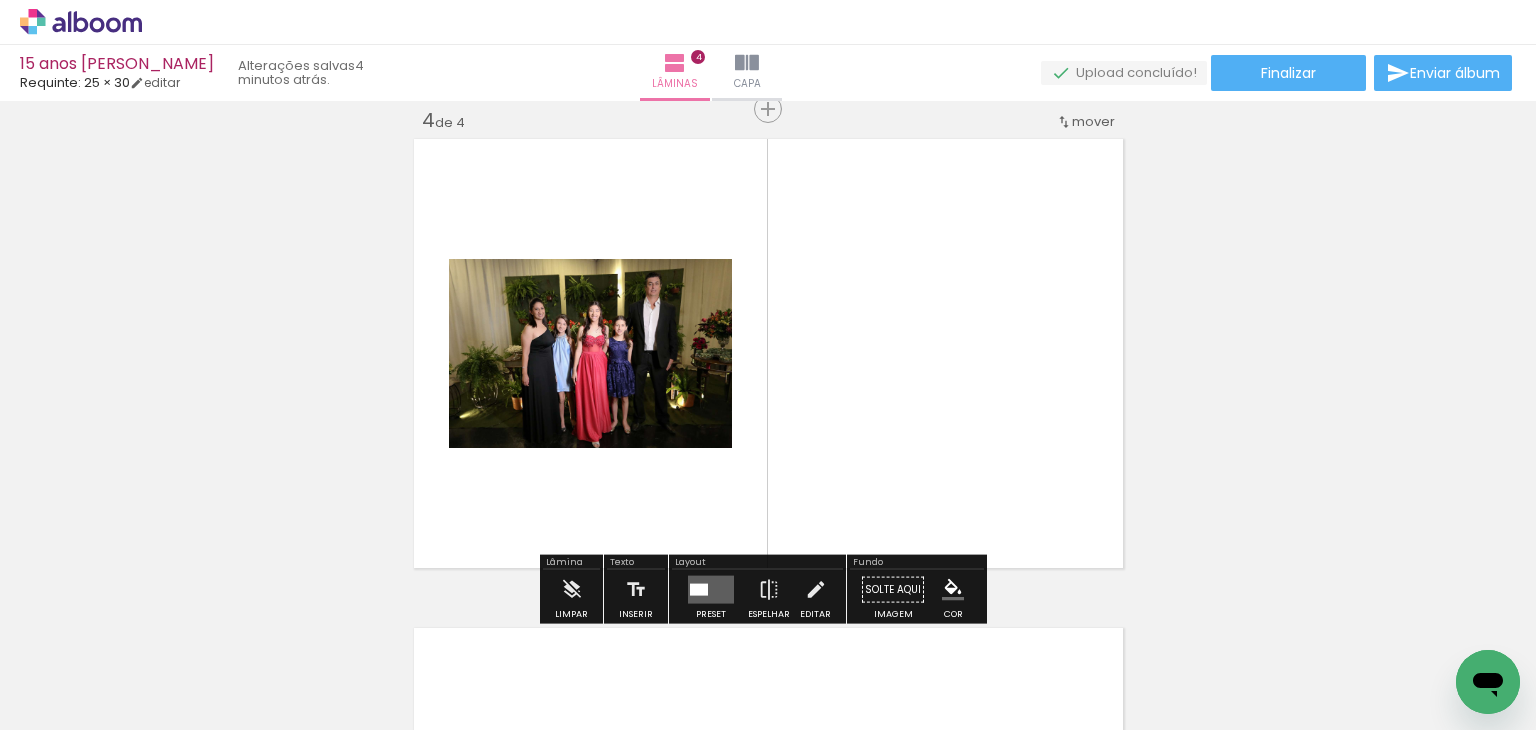 drag, startPoint x: 750, startPoint y: 677, endPoint x: 829, endPoint y: 571, distance: 132.2006 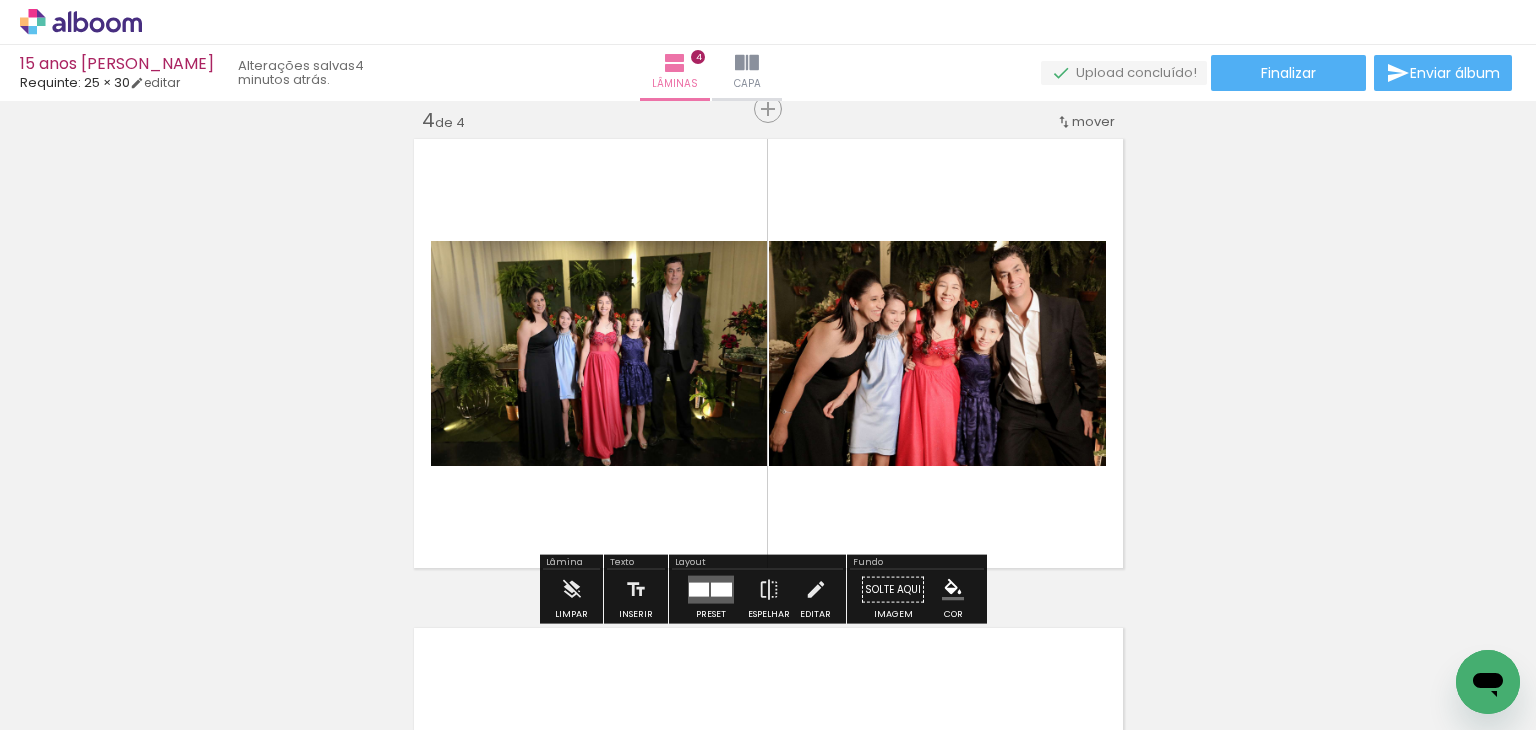 drag, startPoint x: 864, startPoint y: 667, endPoint x: 964, endPoint y: 632, distance: 105.9481 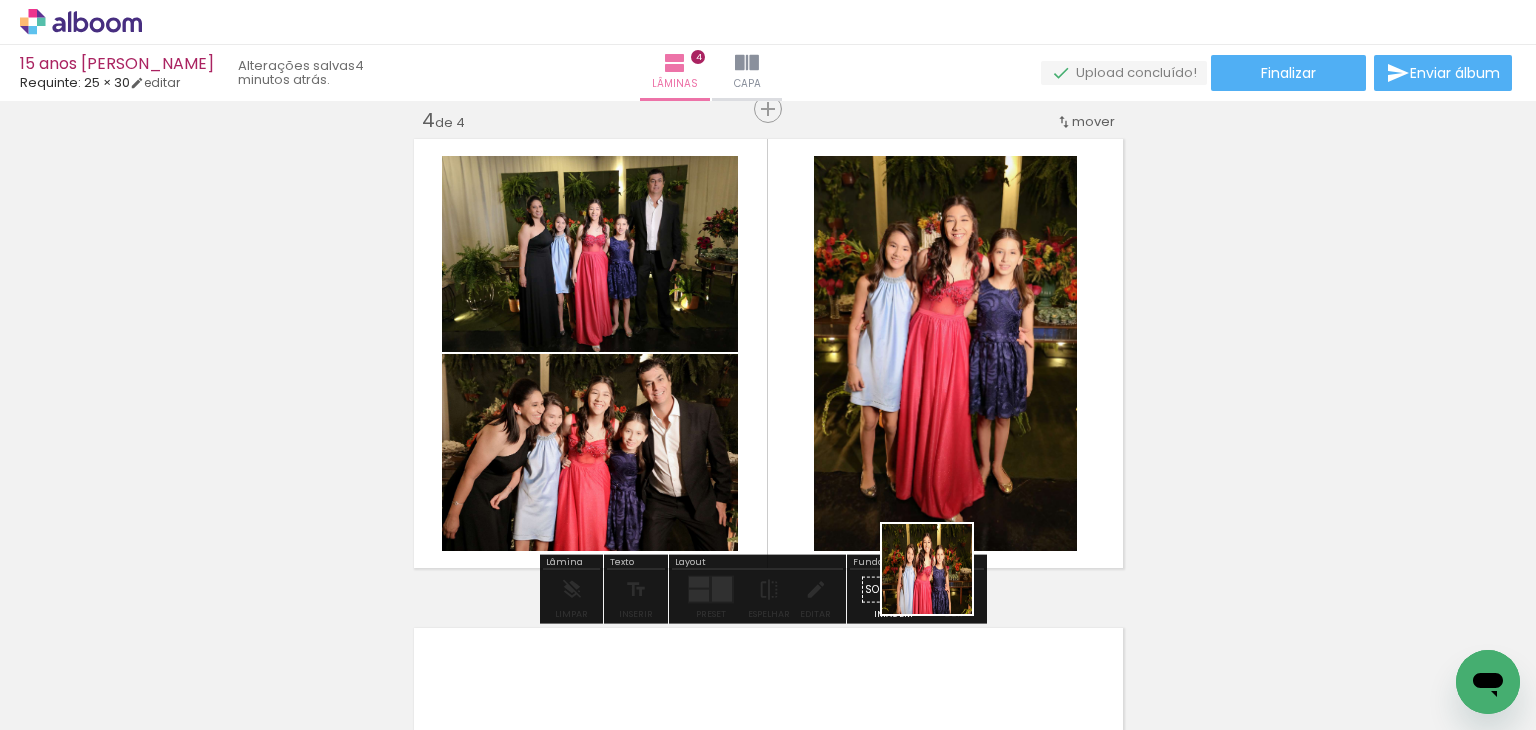 drag, startPoint x: 942, startPoint y: 584, endPoint x: 900, endPoint y: 517, distance: 79.07591 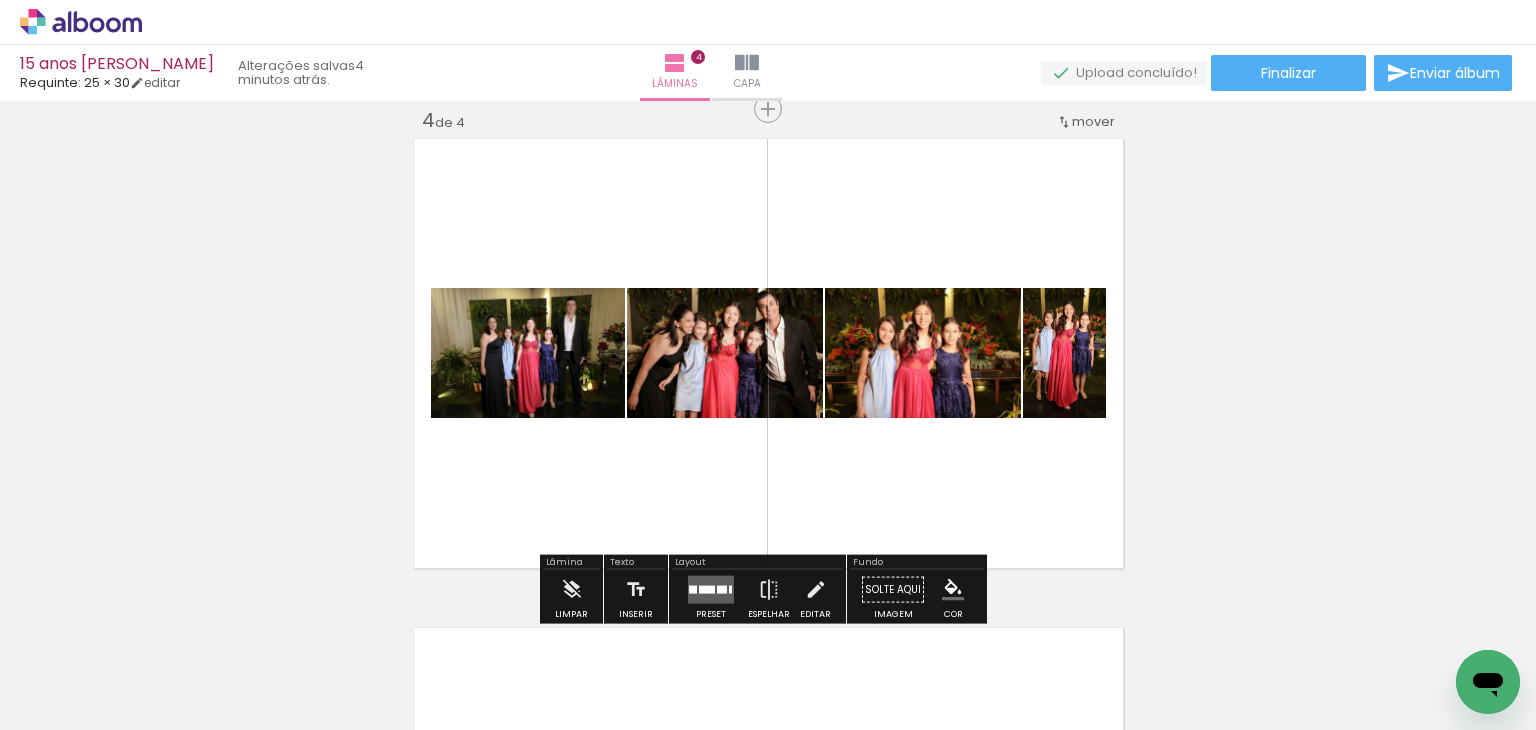 click on "Preset" at bounding box center (711, 595) 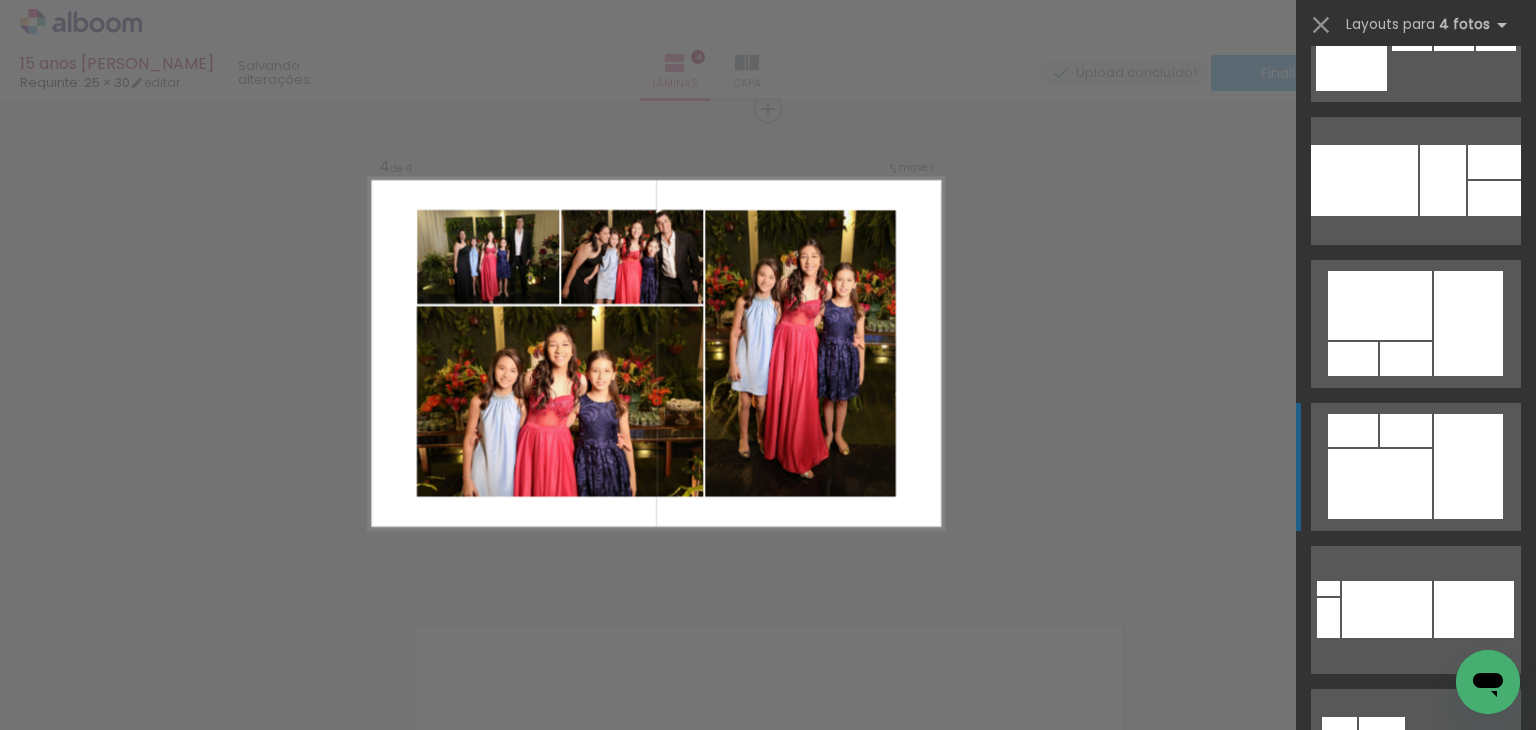 scroll, scrollTop: 2300, scrollLeft: 0, axis: vertical 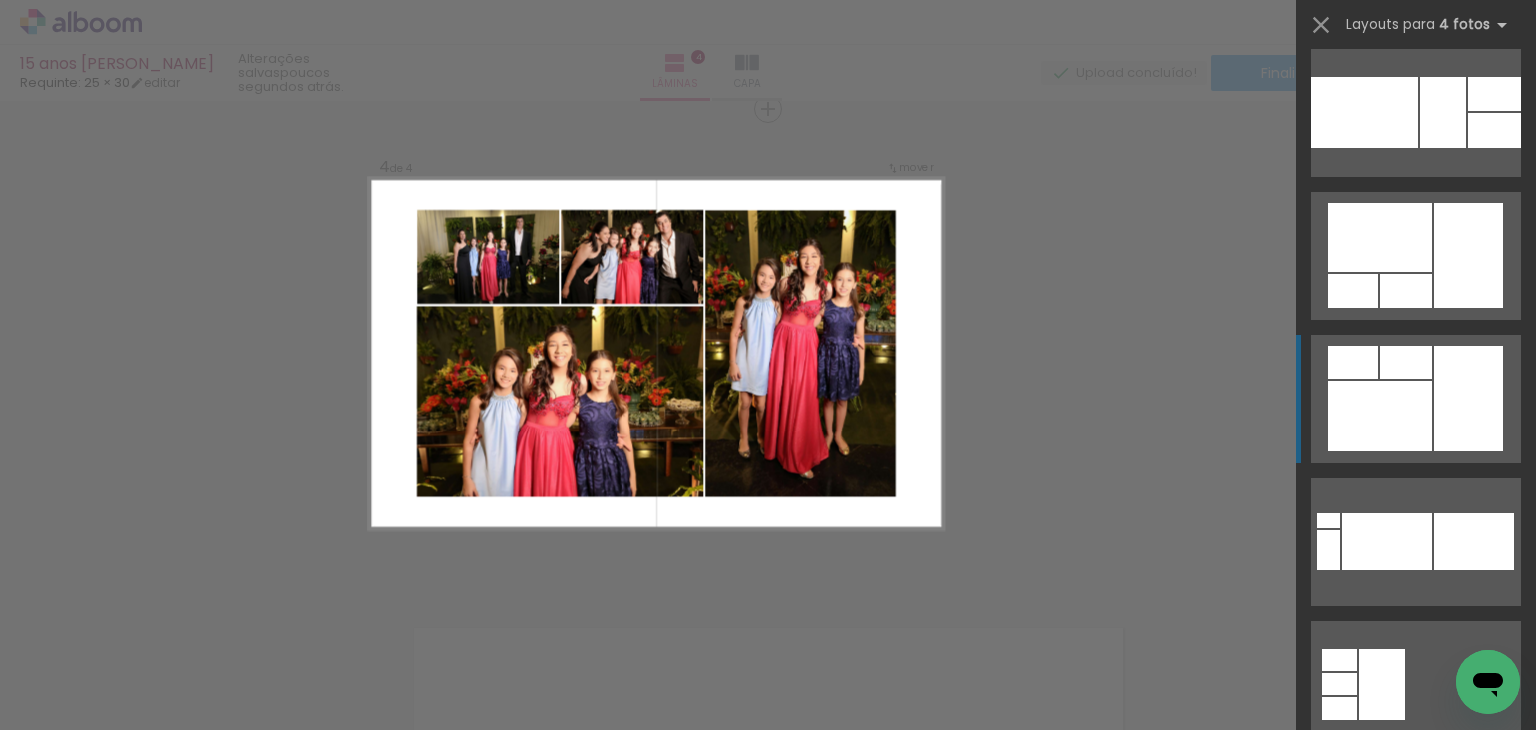 click at bounding box center [1430, -316] 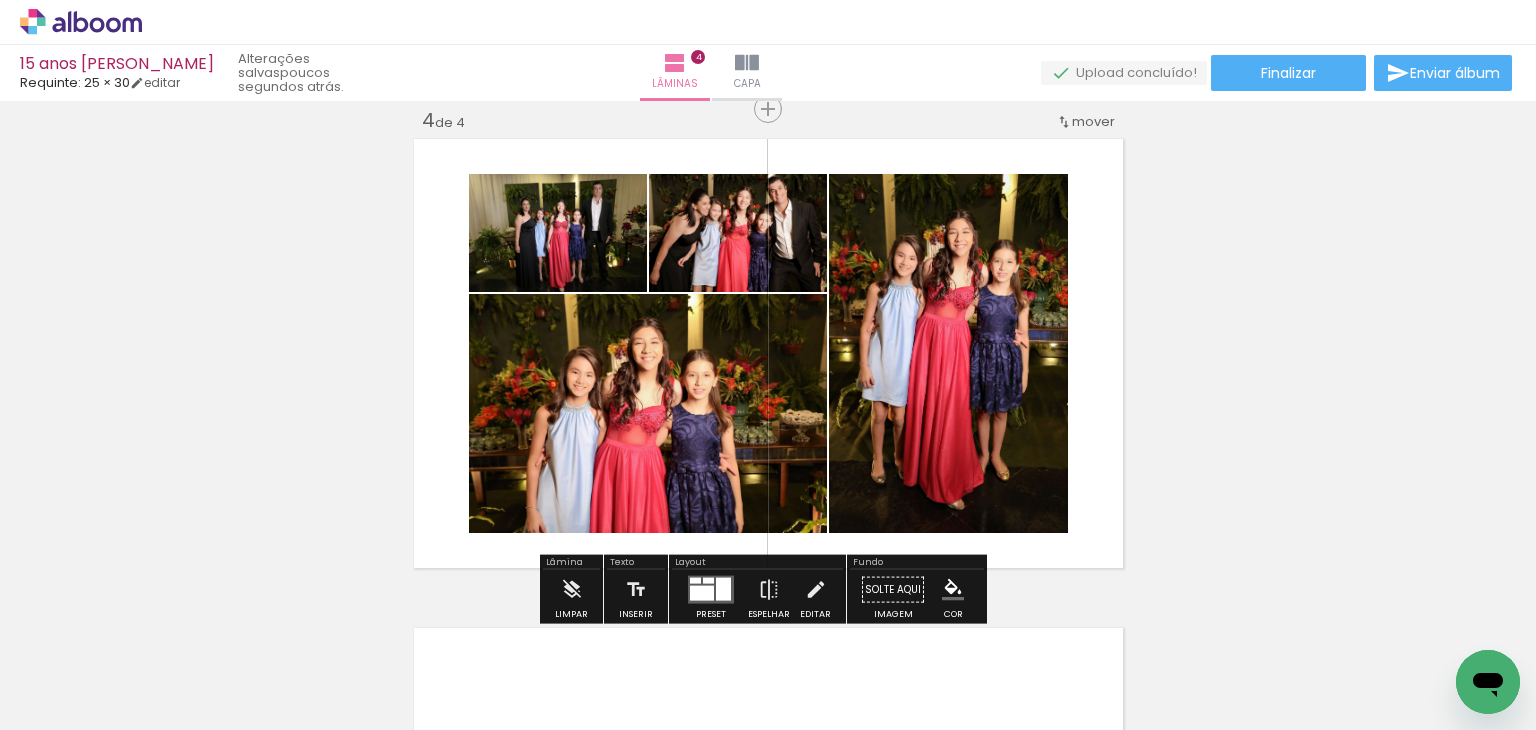 click on "Inserir lâmina 1  de 4  Inserir lâmina 2  de 4  Inserir lâmina 3  de 4  Inserir lâmina 4  de 4" at bounding box center (768, -161) 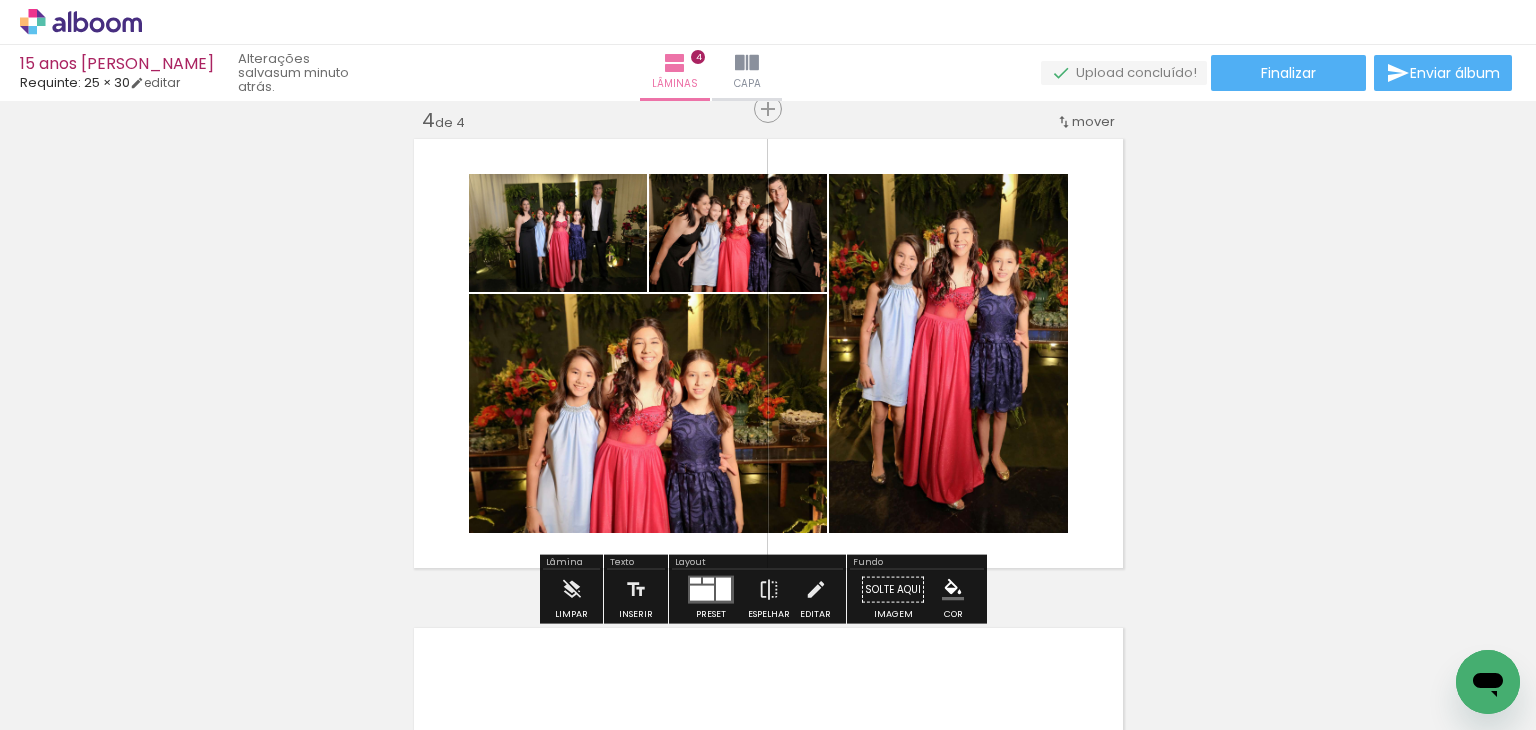 click at bounding box center (702, 593) 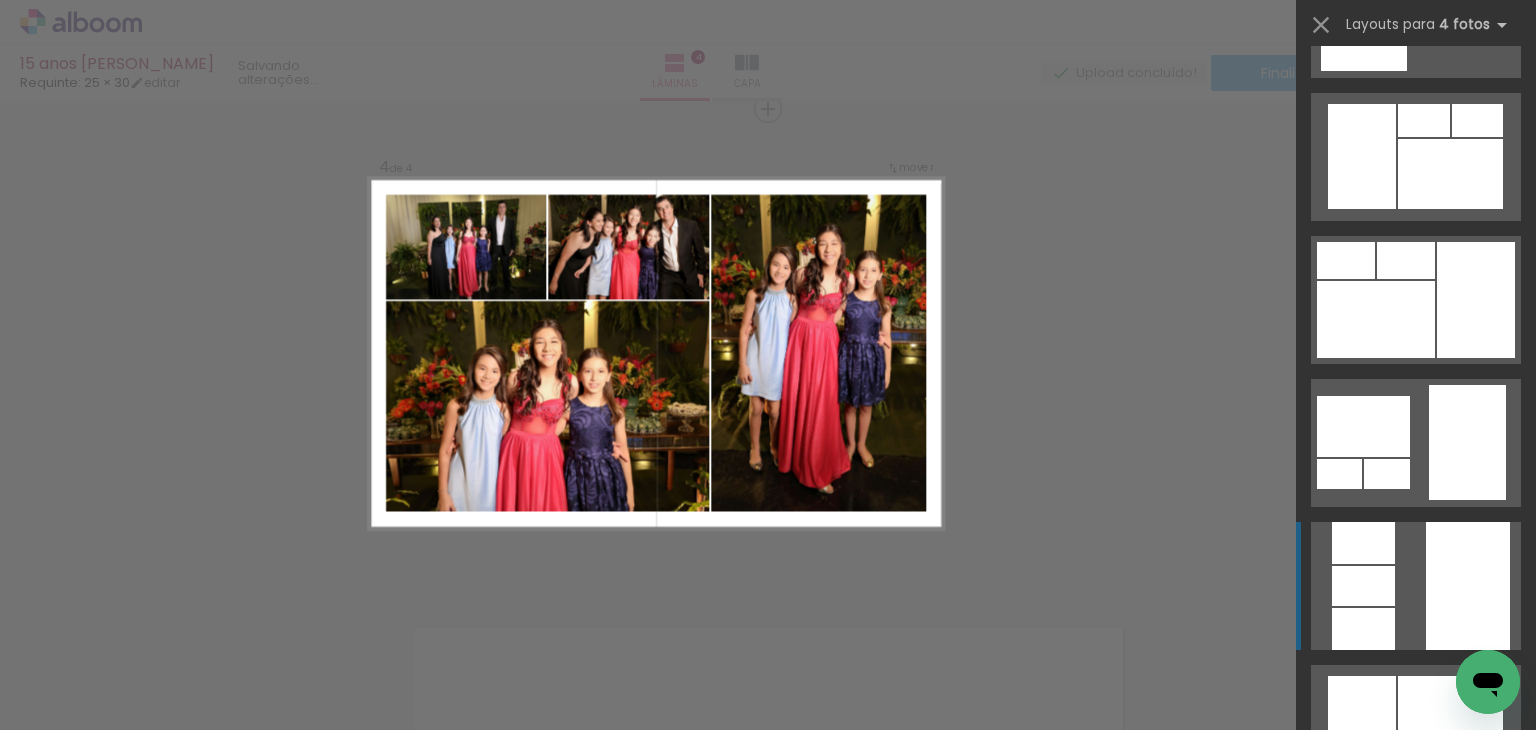 scroll, scrollTop: 3974, scrollLeft: 0, axis: vertical 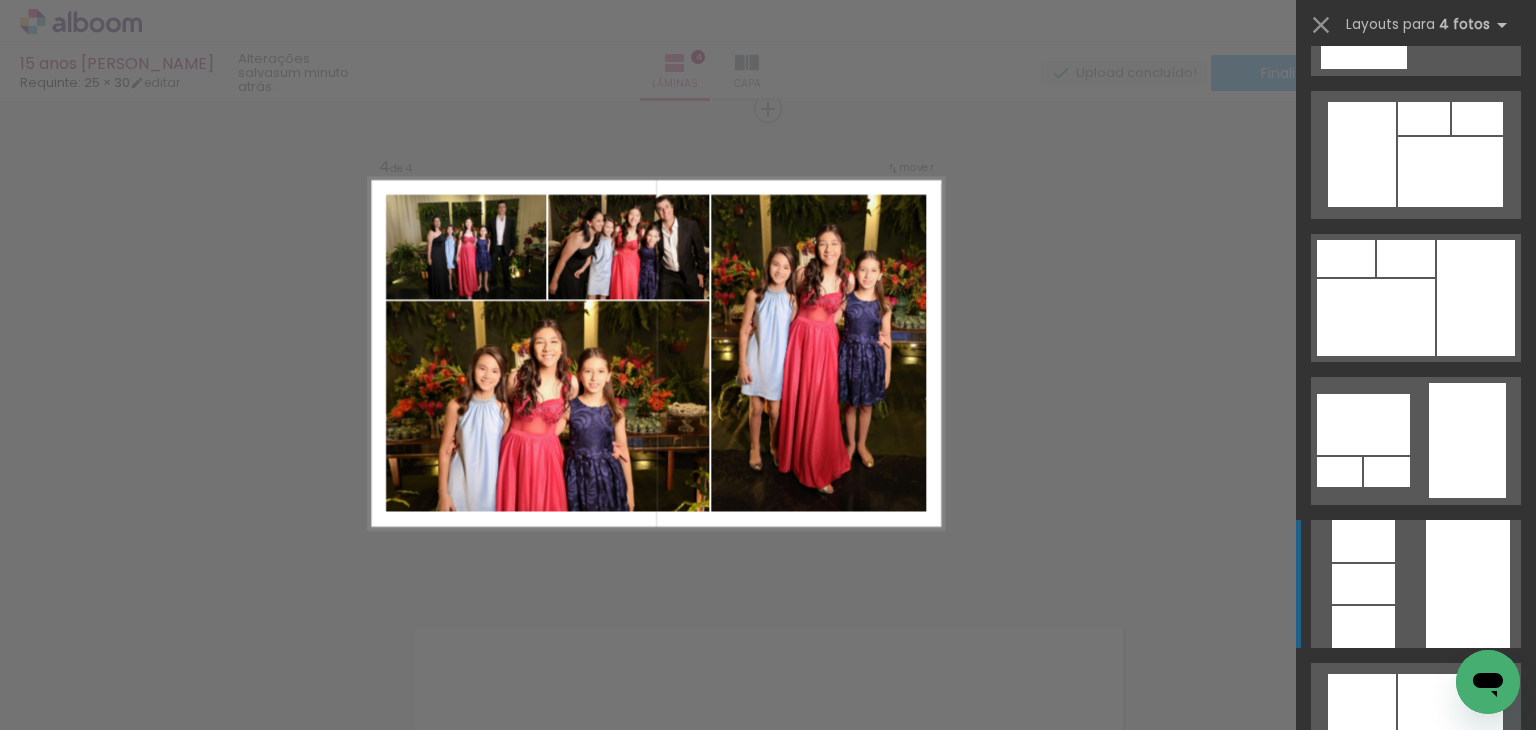 click at bounding box center [1470, -274] 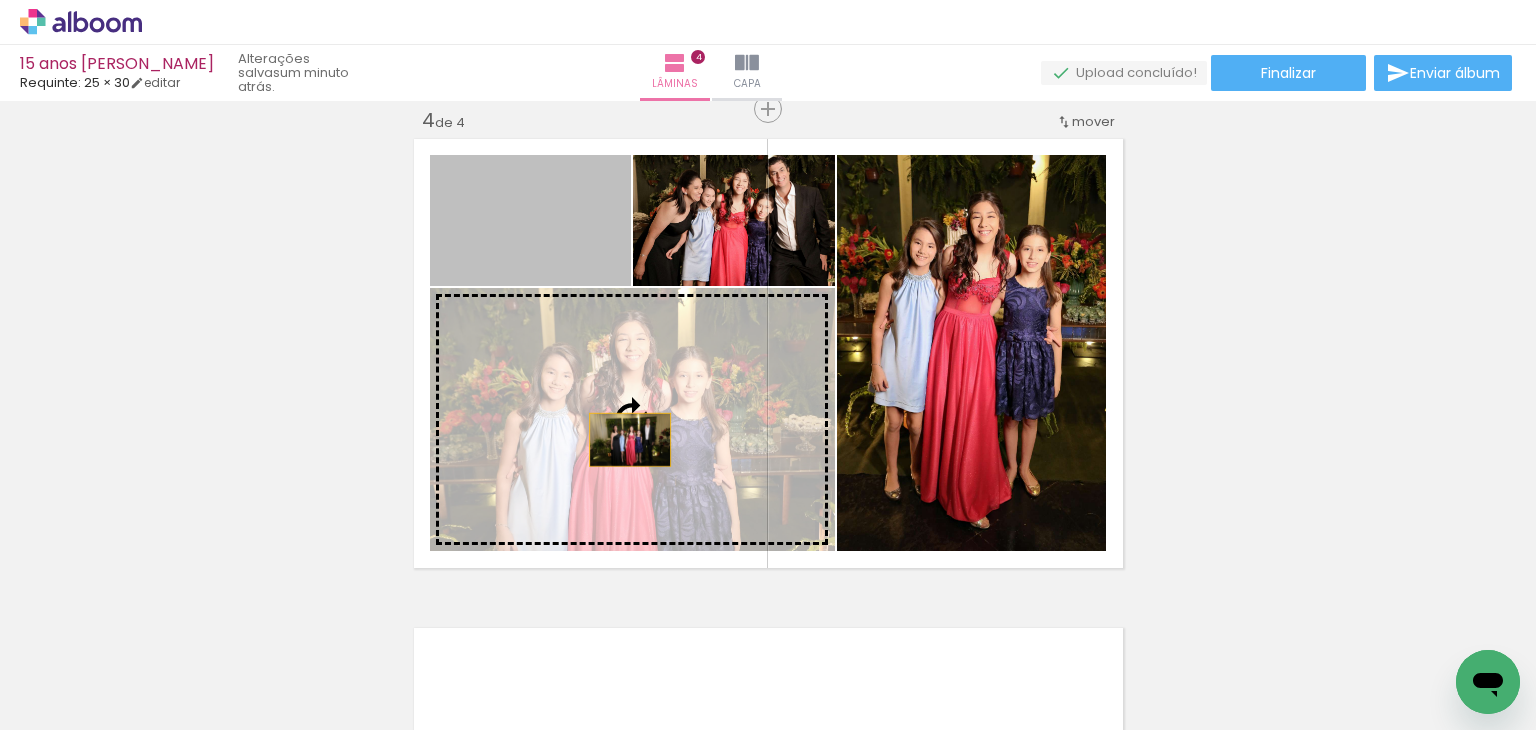 drag, startPoint x: 551, startPoint y: 231, endPoint x: 622, endPoint y: 441, distance: 221.67769 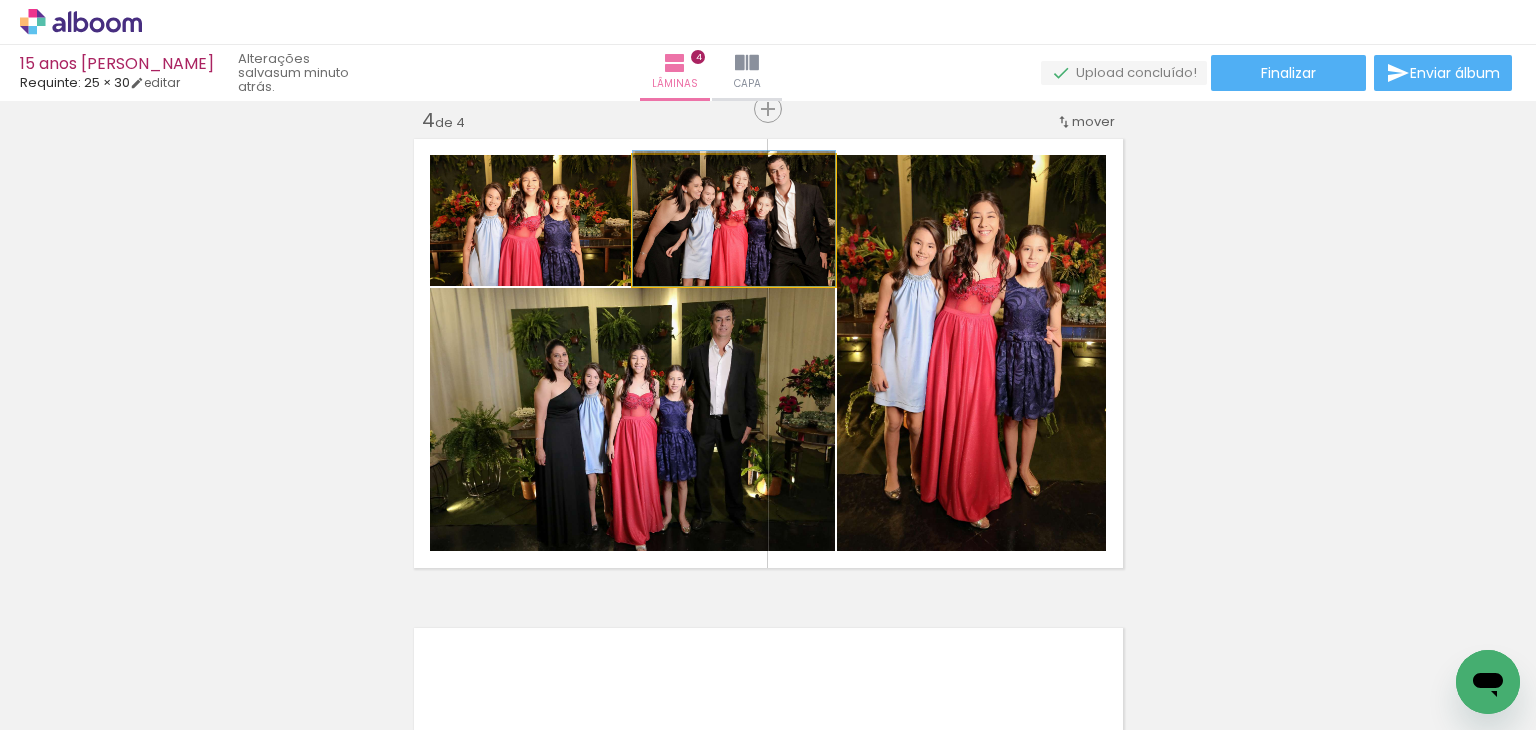 drag, startPoint x: 671, startPoint y: 259, endPoint x: 468, endPoint y: 256, distance: 203.02217 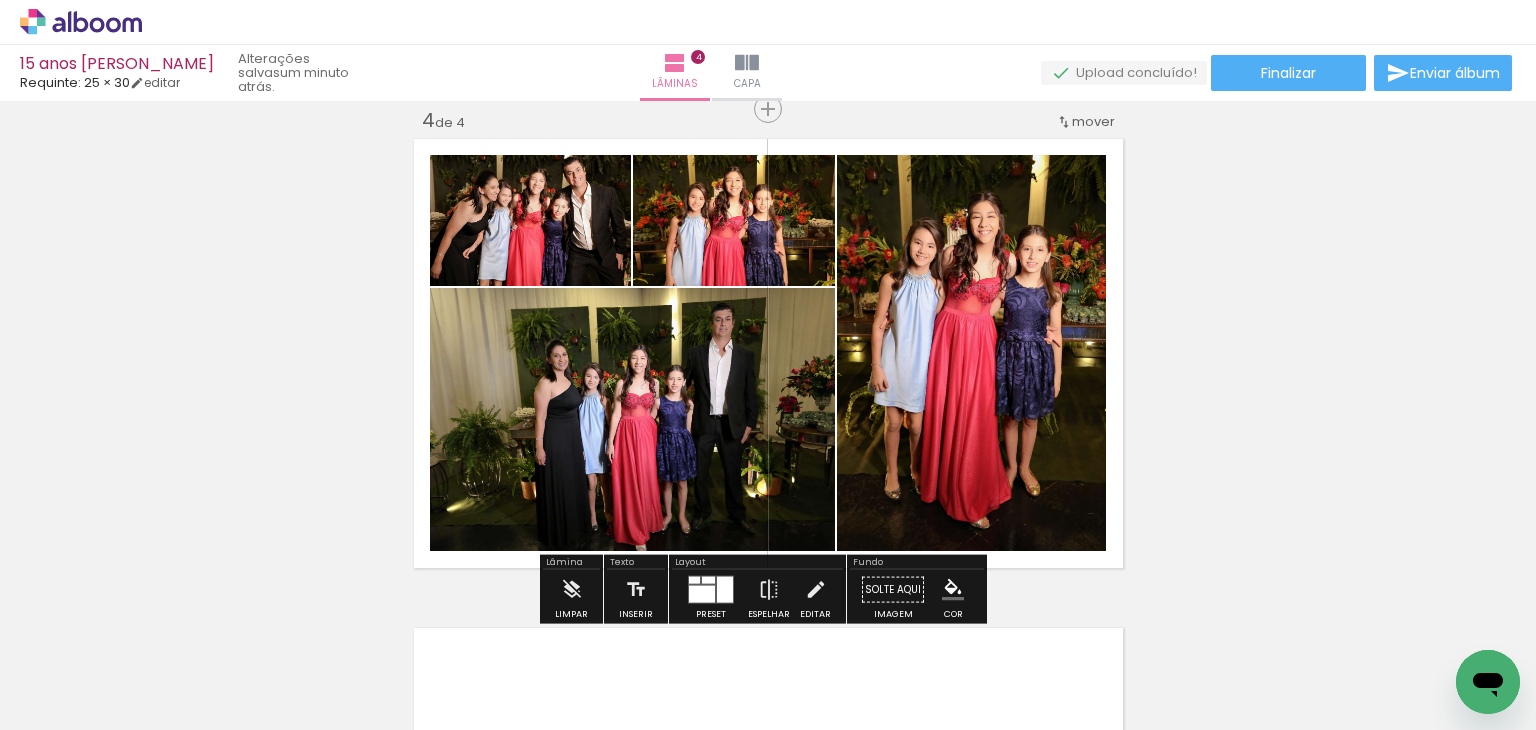 click on "Inserir lâmina 1  de 4  Inserir lâmina 2  de 4  Inserir lâmina 3  de 4  Inserir lâmina 4  de 4" at bounding box center (768, -161) 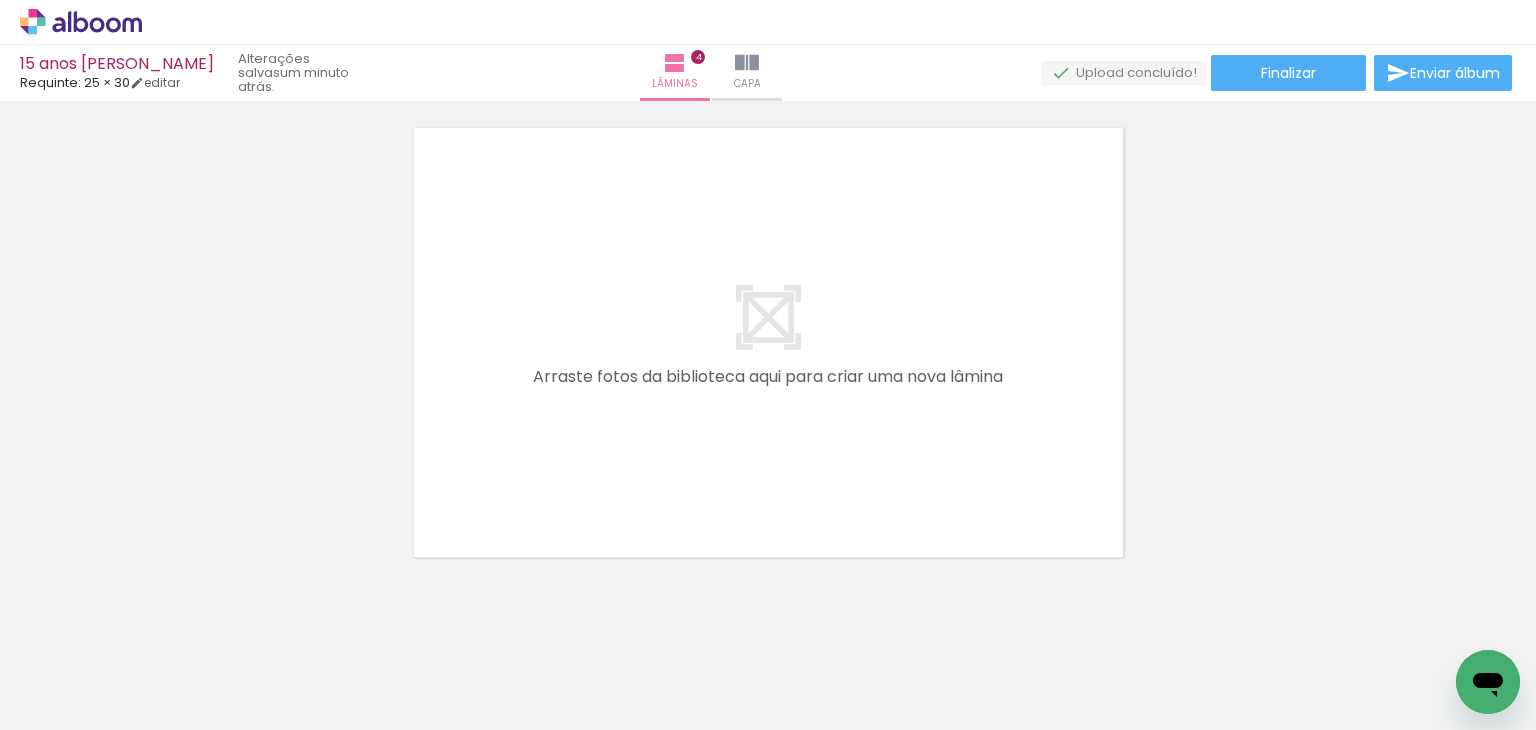 scroll, scrollTop: 2019, scrollLeft: 0, axis: vertical 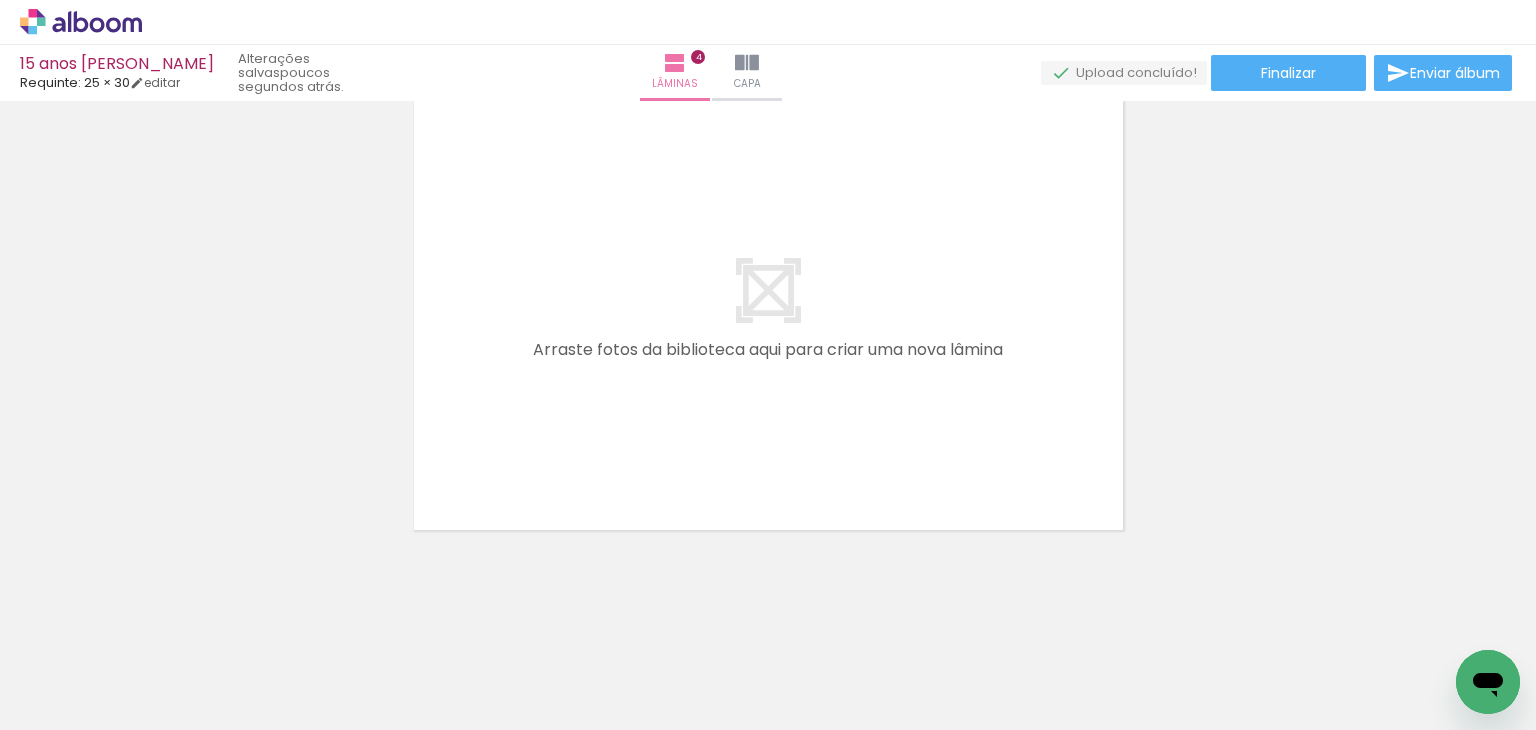 click at bounding box center [768, 365] 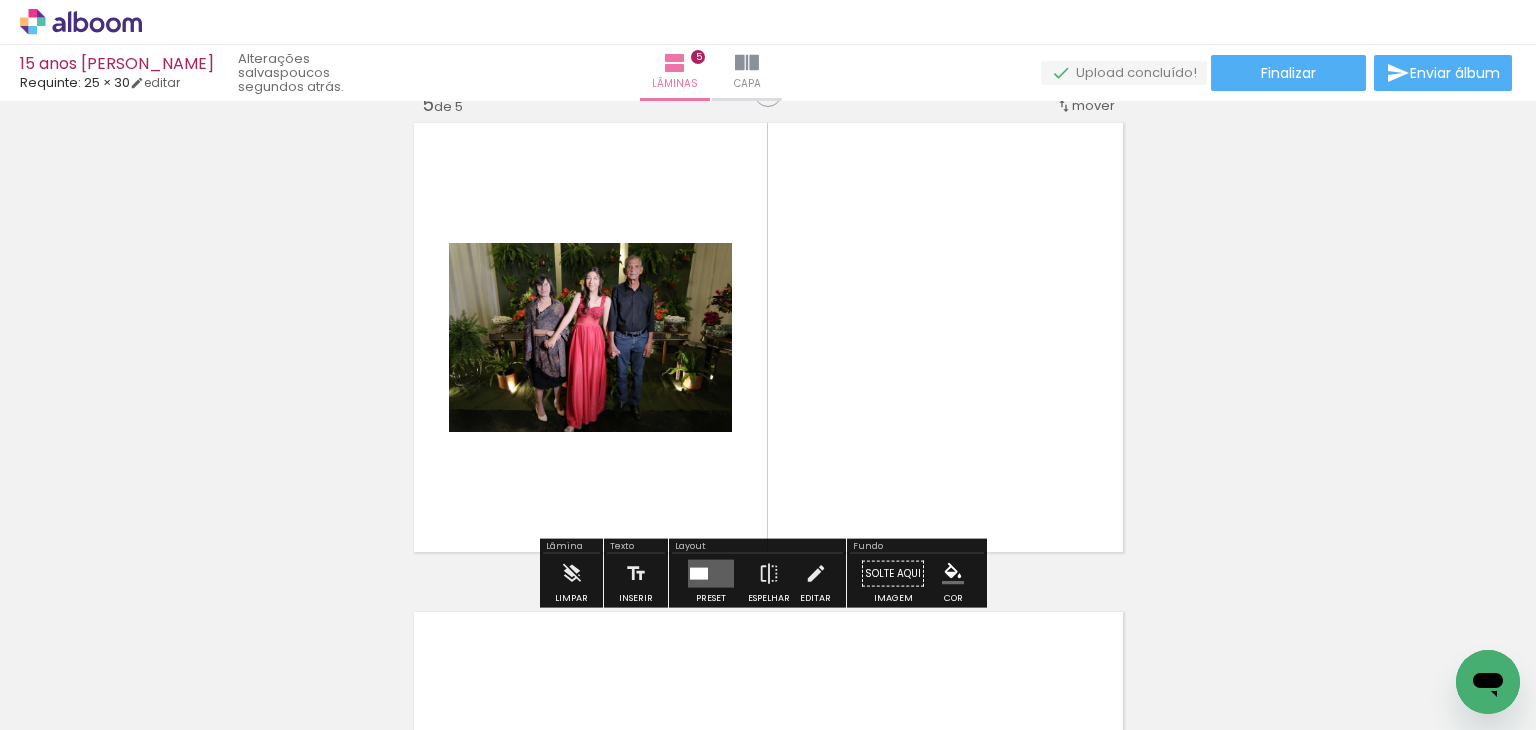 scroll, scrollTop: 1981, scrollLeft: 0, axis: vertical 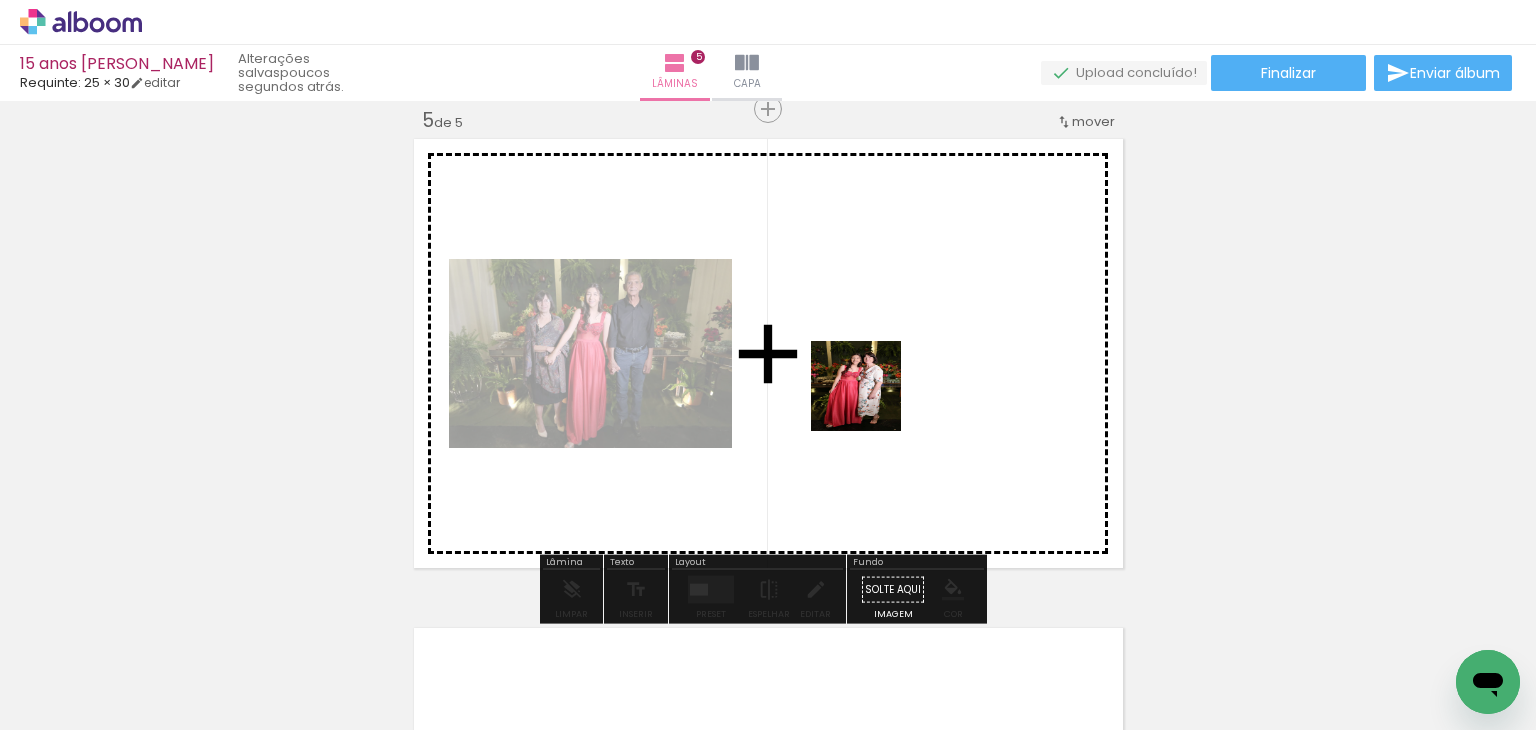 drag, startPoint x: 1188, startPoint y: 669, endPoint x: 840, endPoint y: 381, distance: 451.71674 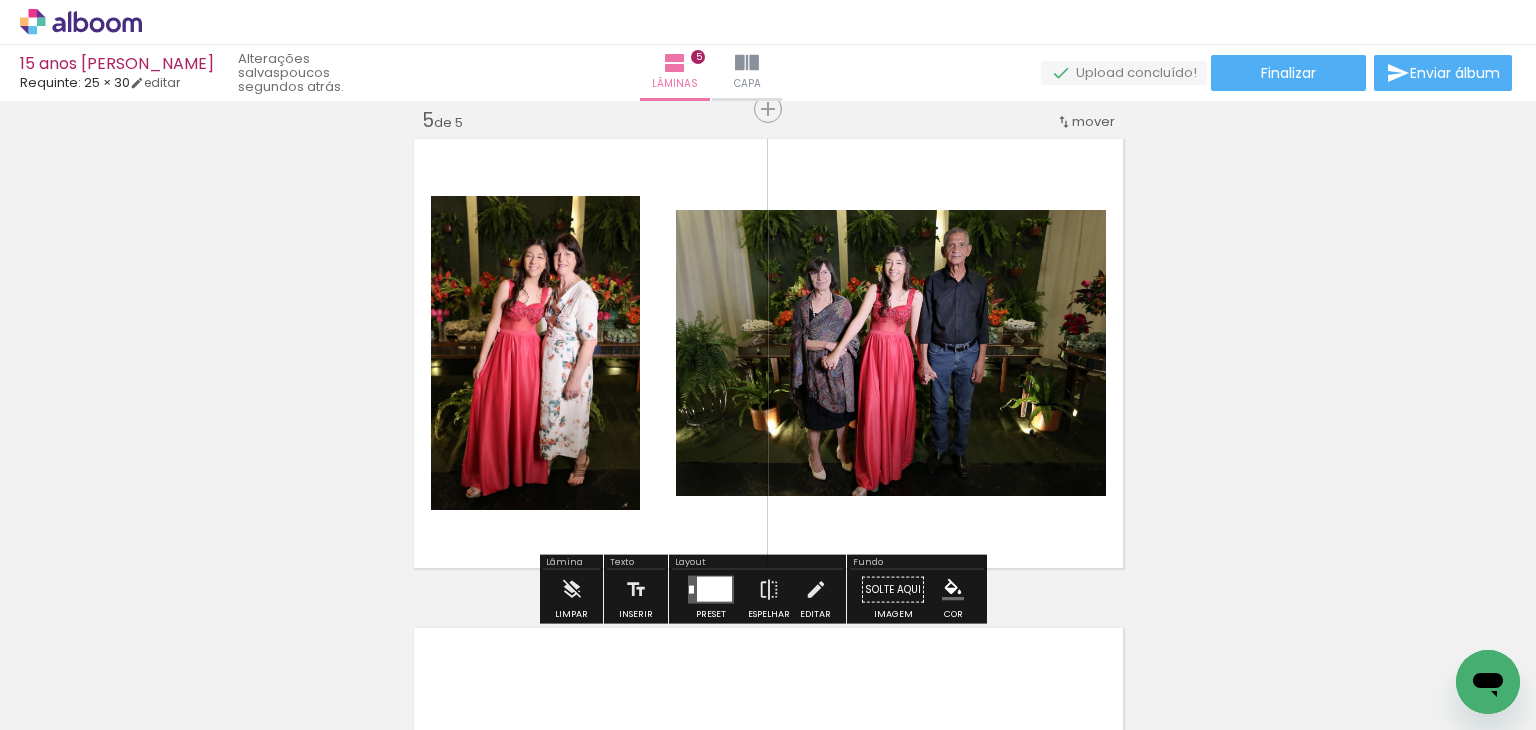 drag, startPoint x: 1176, startPoint y: 566, endPoint x: 895, endPoint y: 378, distance: 338.0902 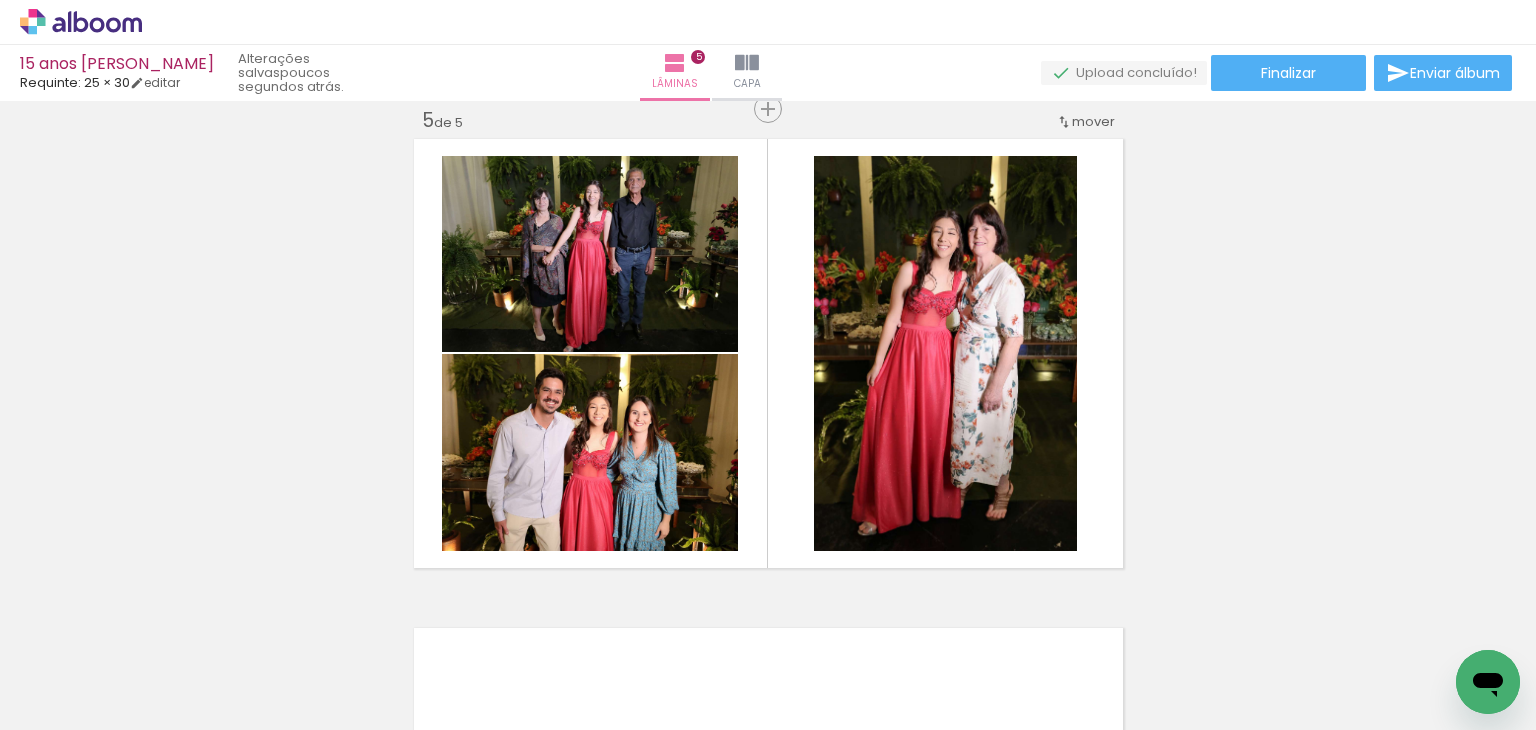 scroll, scrollTop: 0, scrollLeft: 1660, axis: horizontal 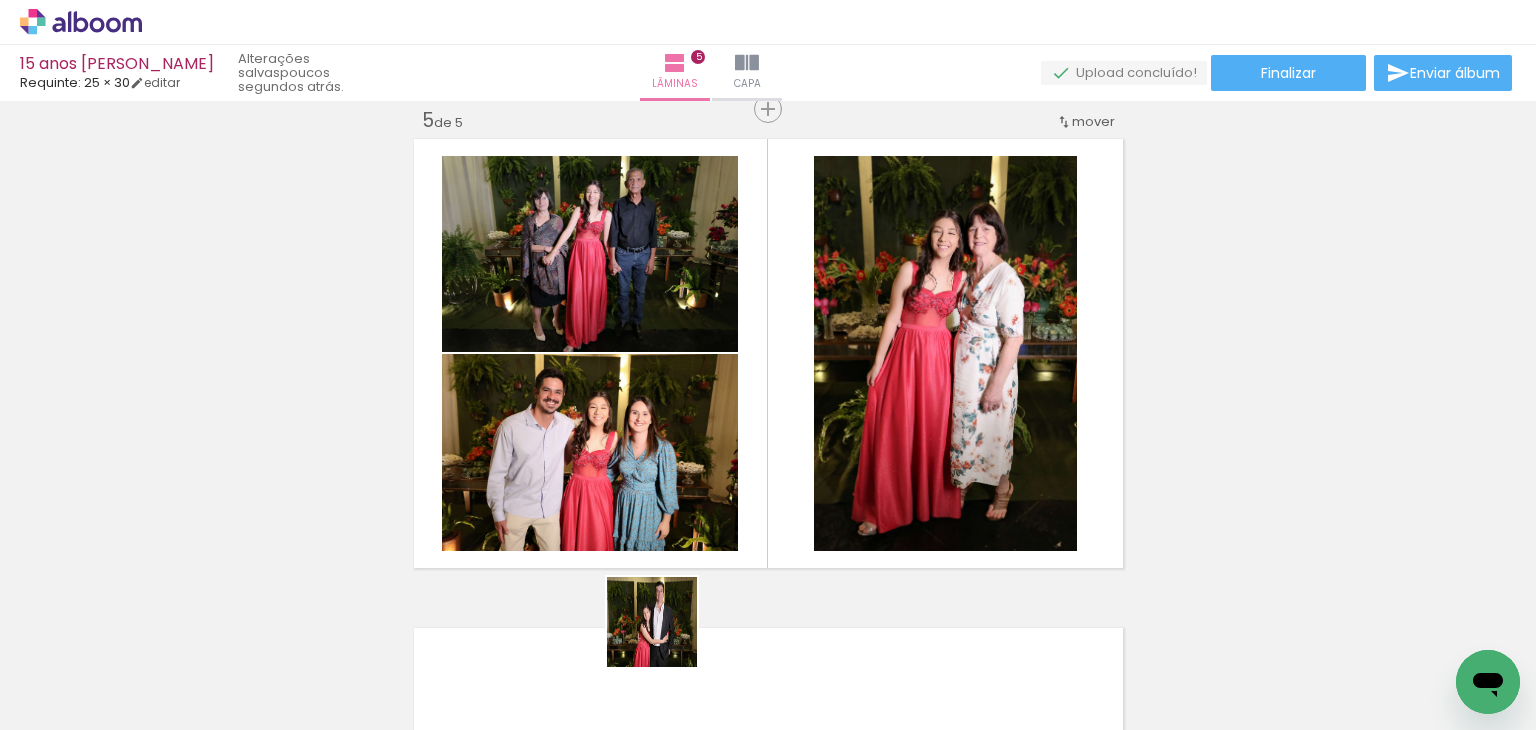drag, startPoint x: 660, startPoint y: 675, endPoint x: 710, endPoint y: 477, distance: 204.21558 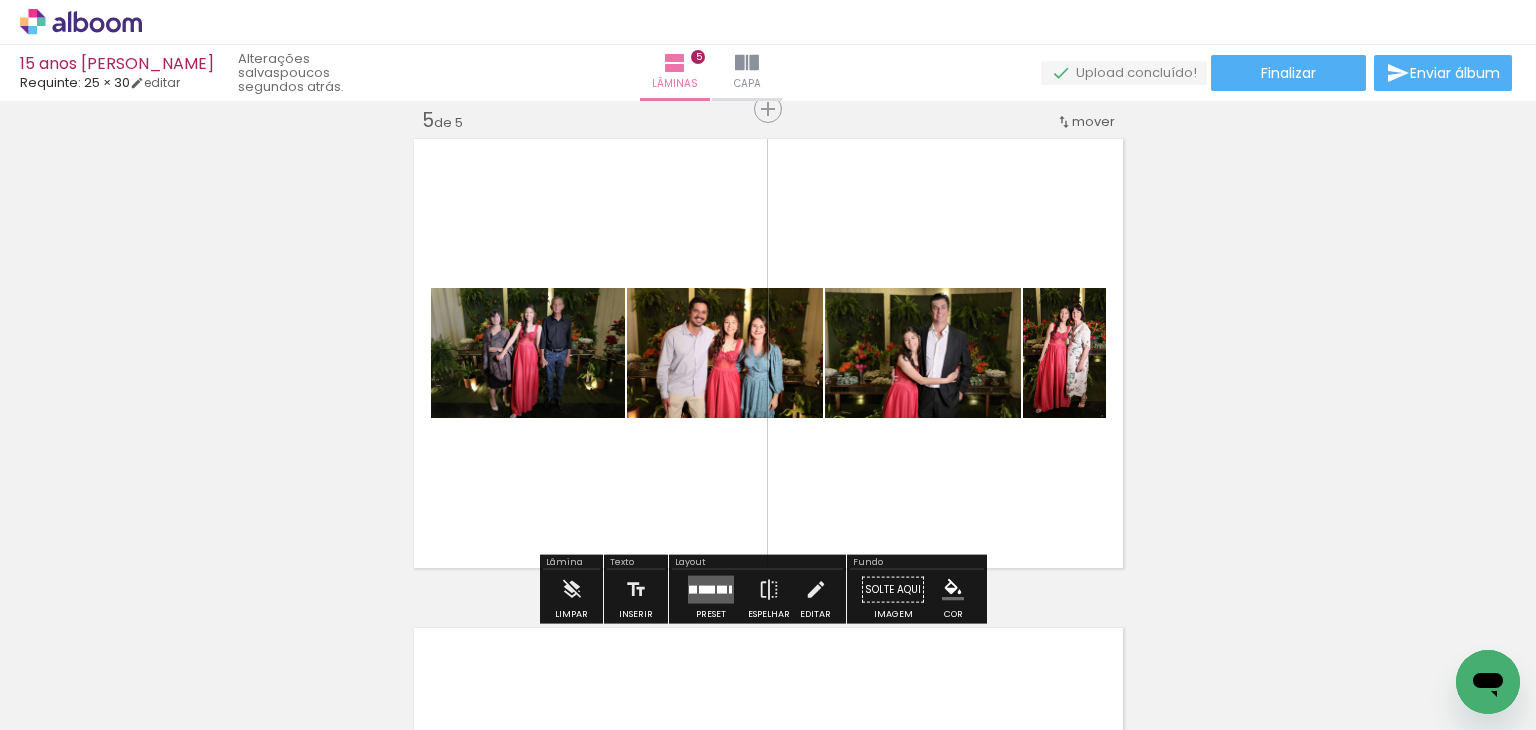 click at bounding box center [722, 590] 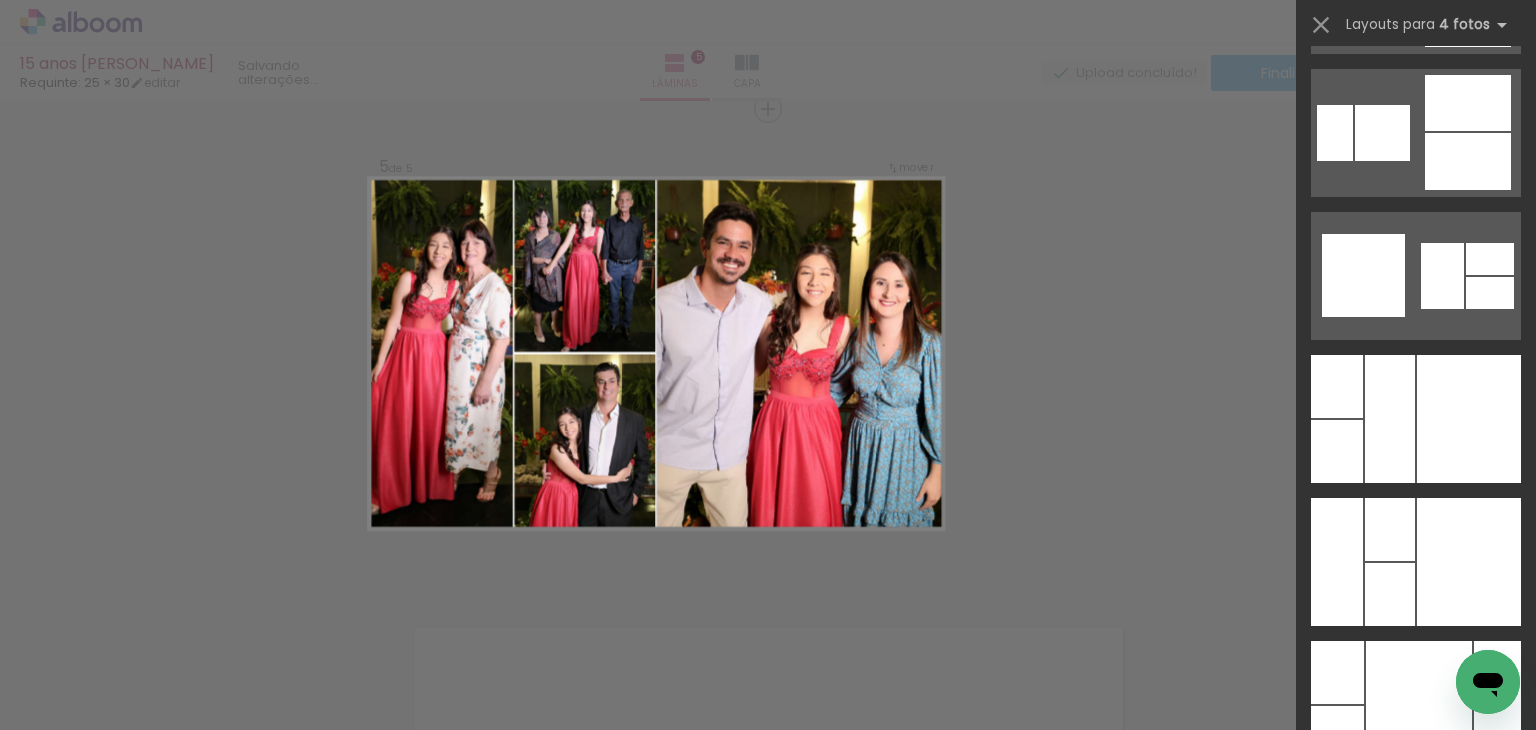 scroll, scrollTop: 8000, scrollLeft: 0, axis: vertical 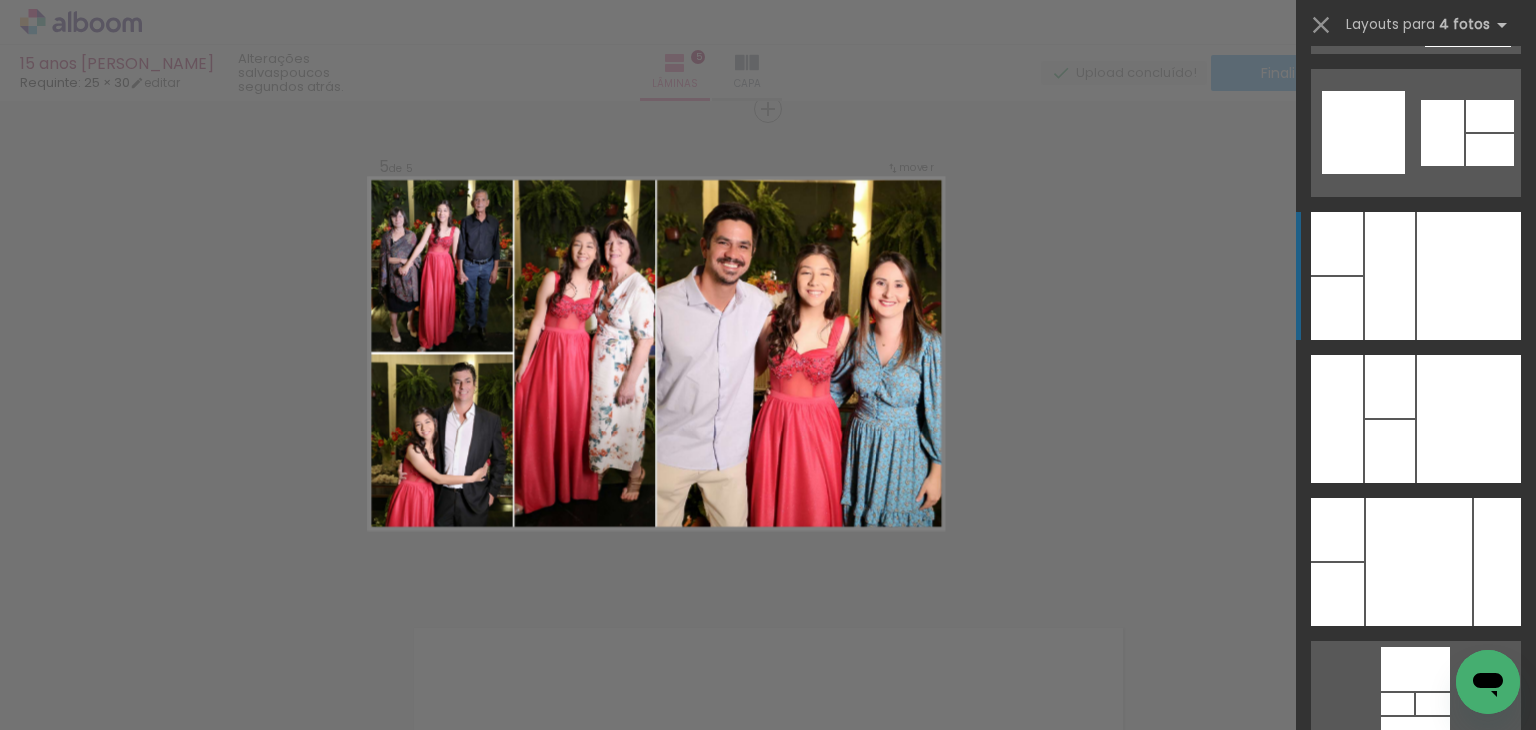 click at bounding box center [1467, 805] 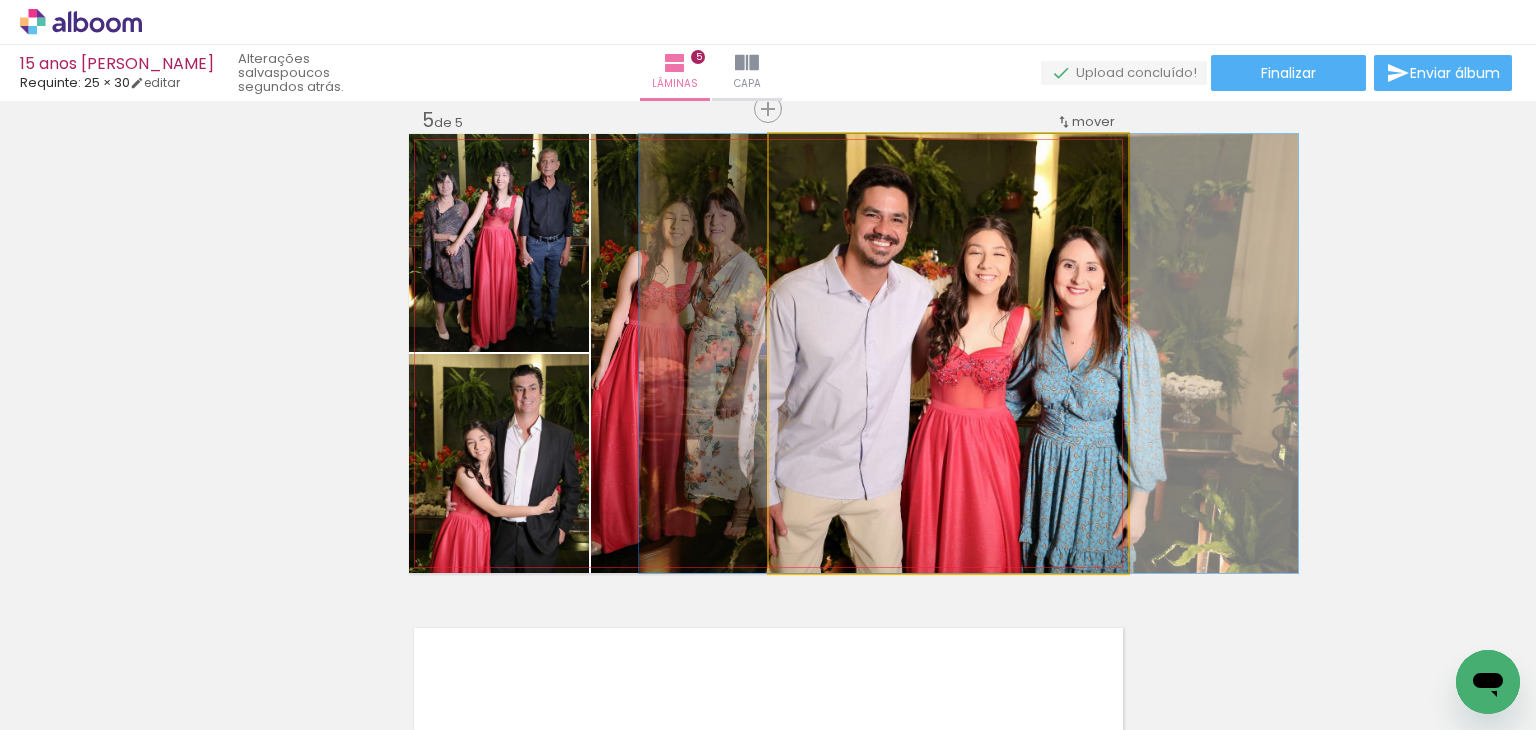 drag, startPoint x: 884, startPoint y: 323, endPoint x: 904, endPoint y: 316, distance: 21.189621 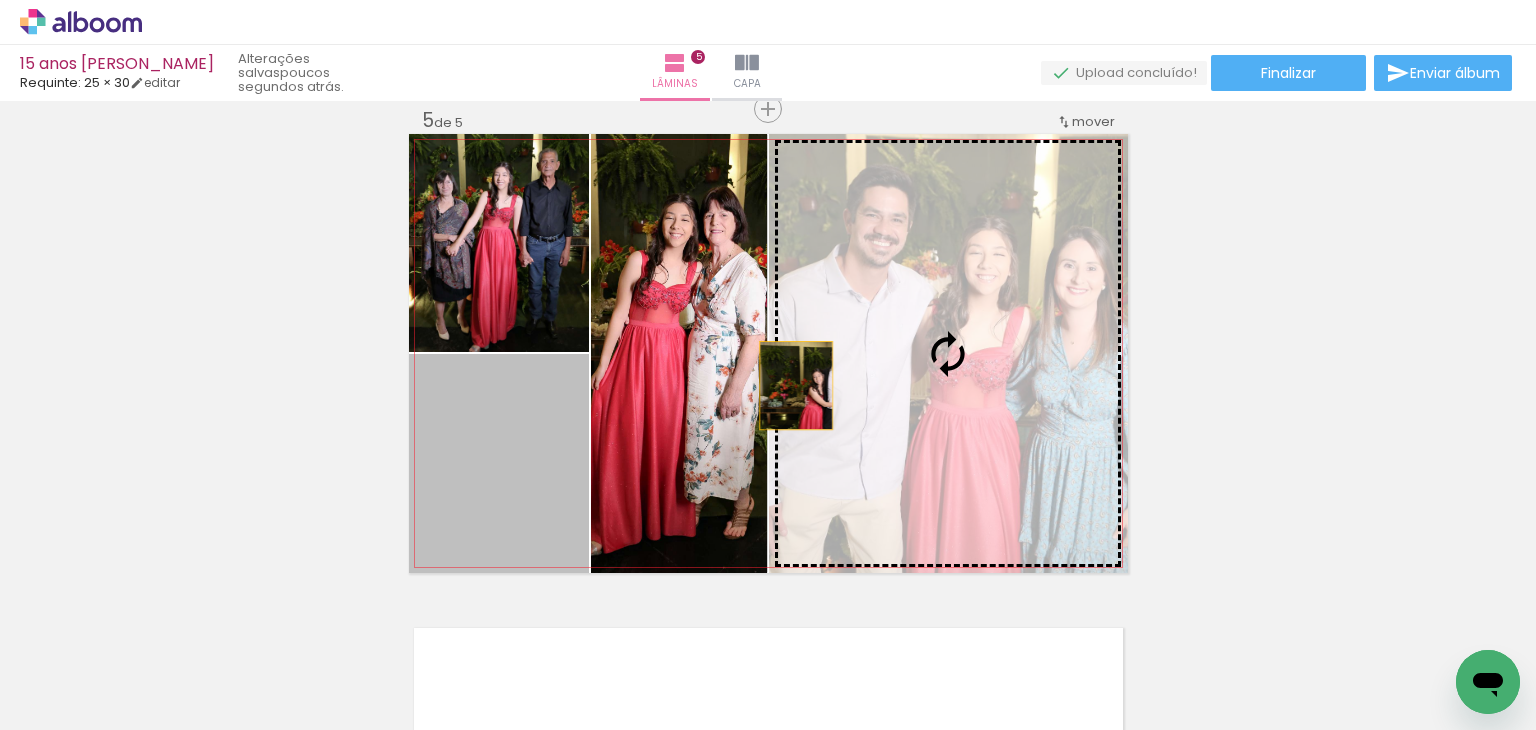 drag, startPoint x: 788, startPoint y: 385, endPoint x: 976, endPoint y: 314, distance: 200.96019 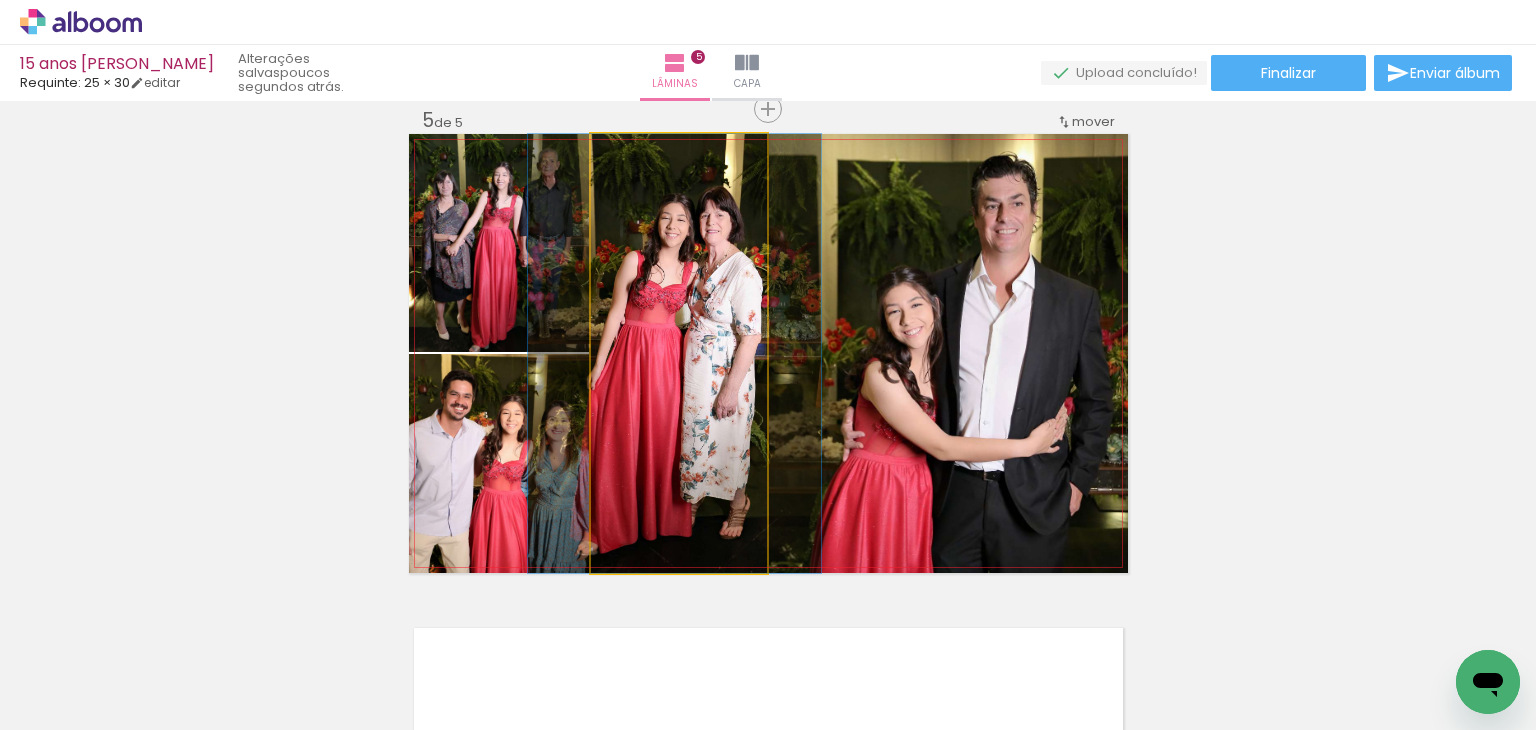 drag, startPoint x: 688, startPoint y: 347, endPoint x: 684, endPoint y: 337, distance: 10.770329 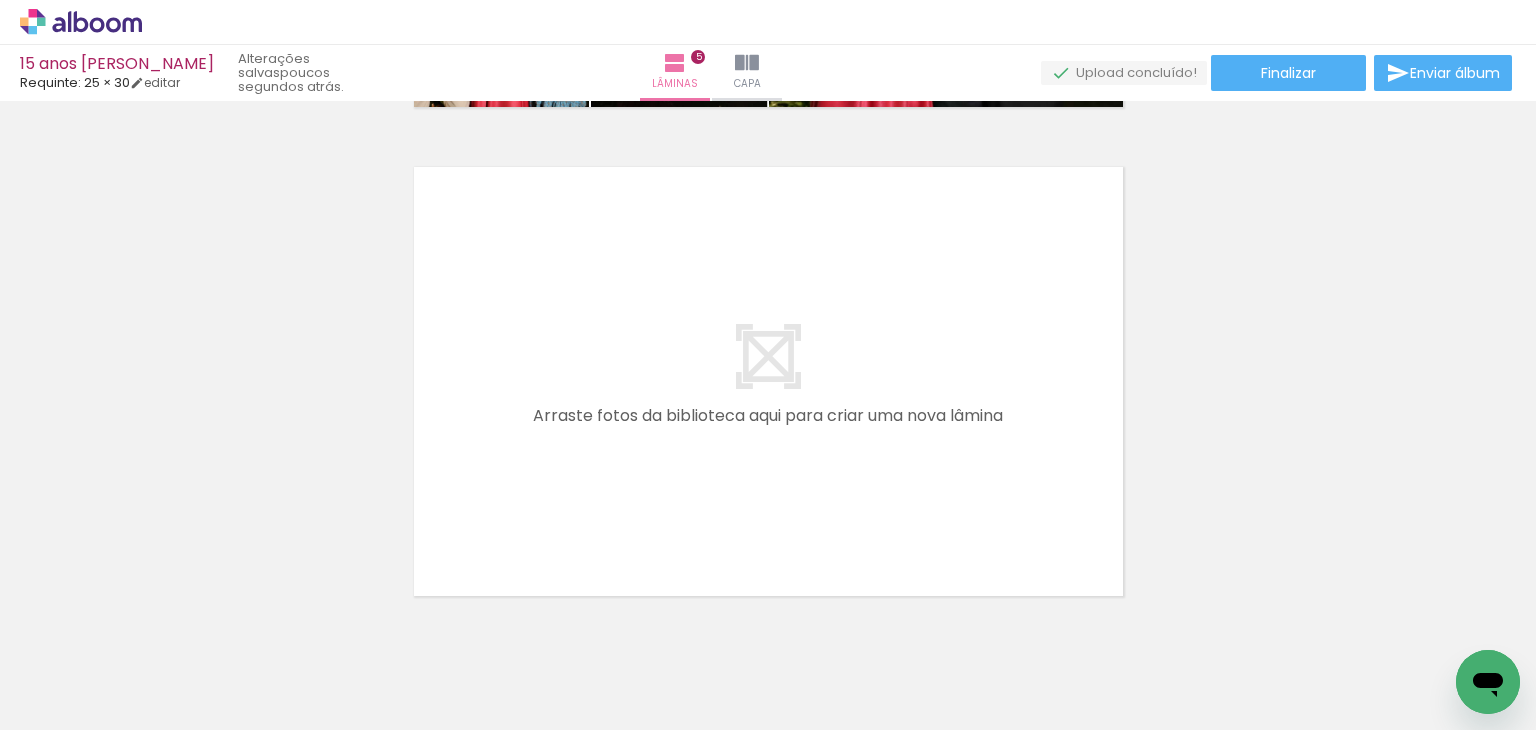 scroll, scrollTop: 2508, scrollLeft: 0, axis: vertical 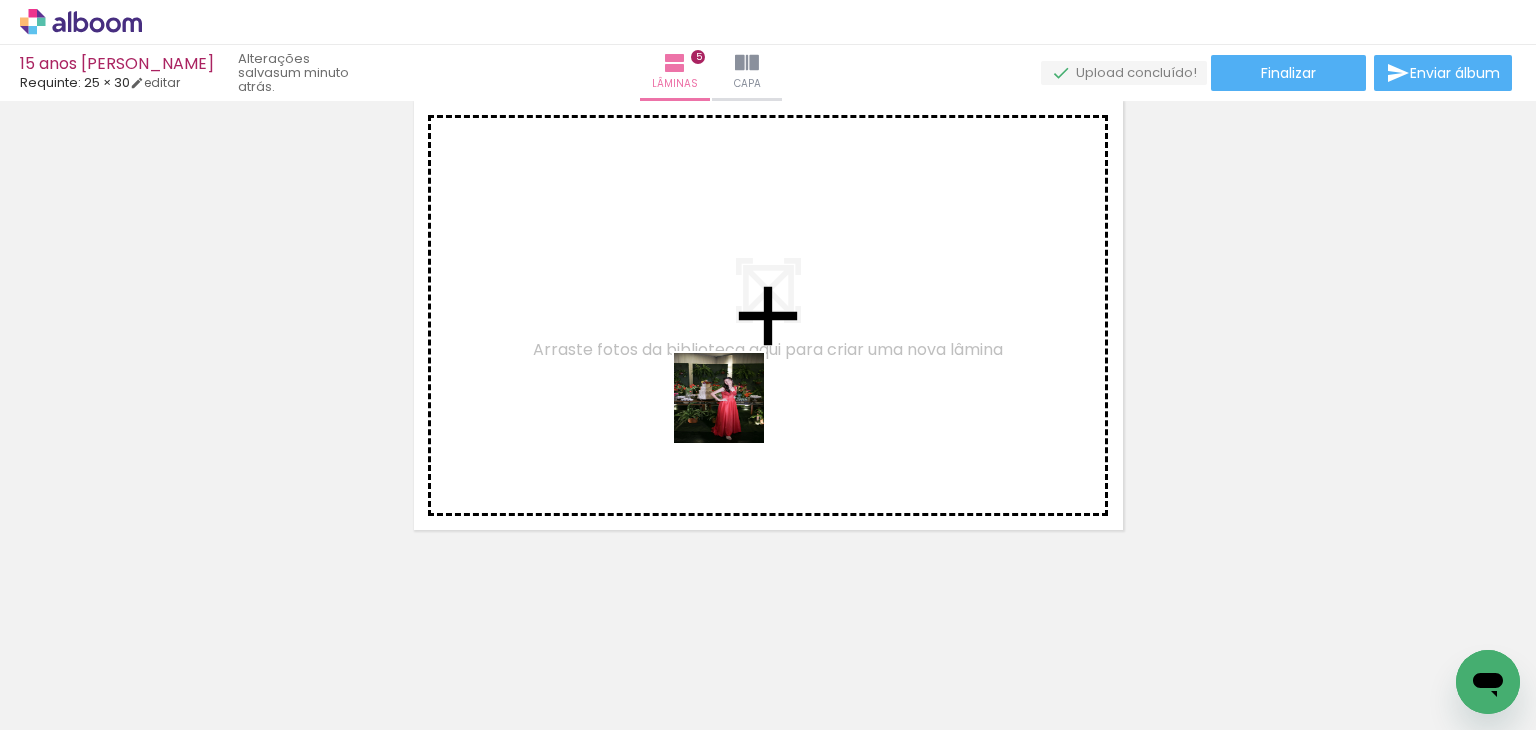 drag, startPoint x: 776, startPoint y: 655, endPoint x: 950, endPoint y: 679, distance: 175.64737 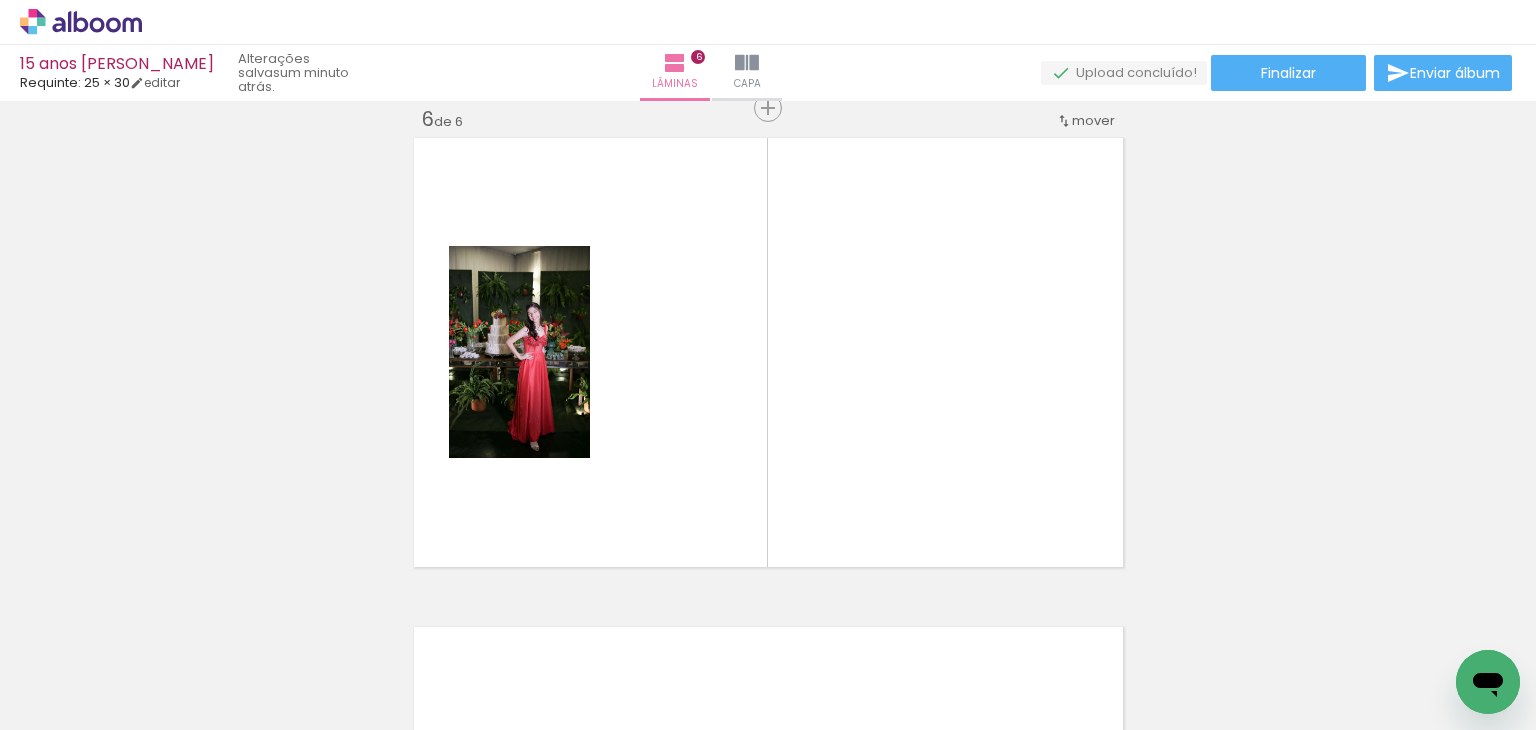 scroll, scrollTop: 2470, scrollLeft: 0, axis: vertical 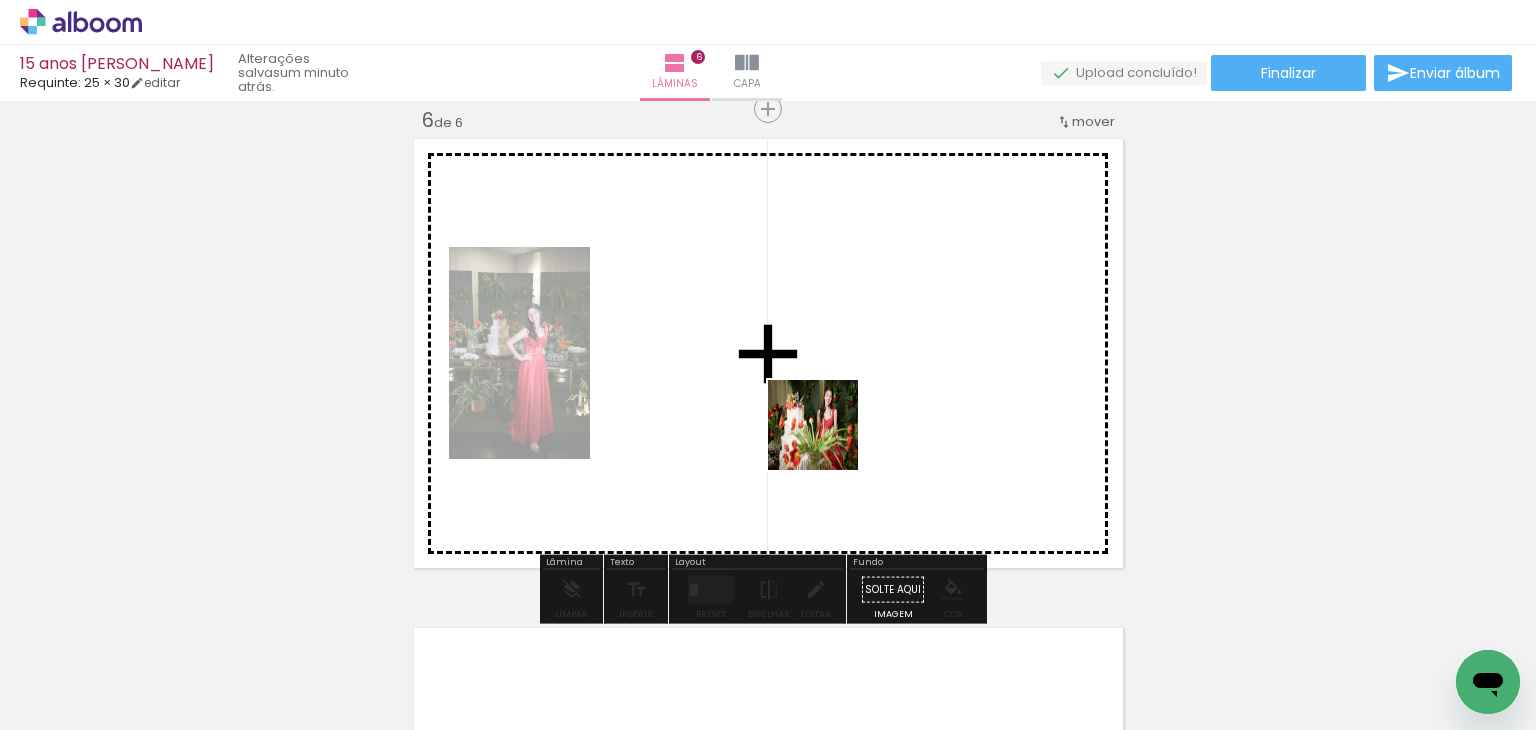 drag, startPoint x: 907, startPoint y: 679, endPoint x: 946, endPoint y: 545, distance: 139.56003 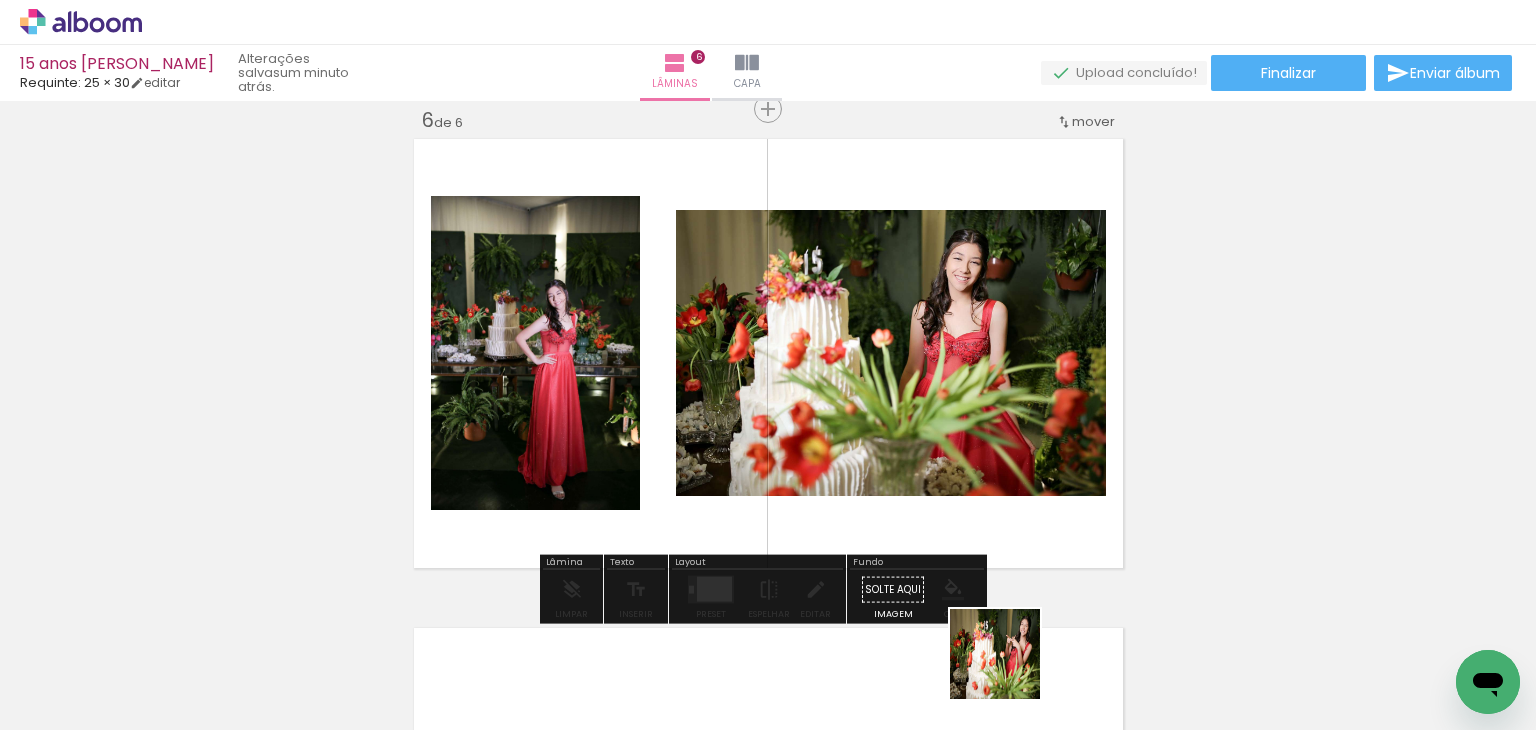 drag, startPoint x: 1017, startPoint y: 684, endPoint x: 881, endPoint y: 491, distance: 236.10379 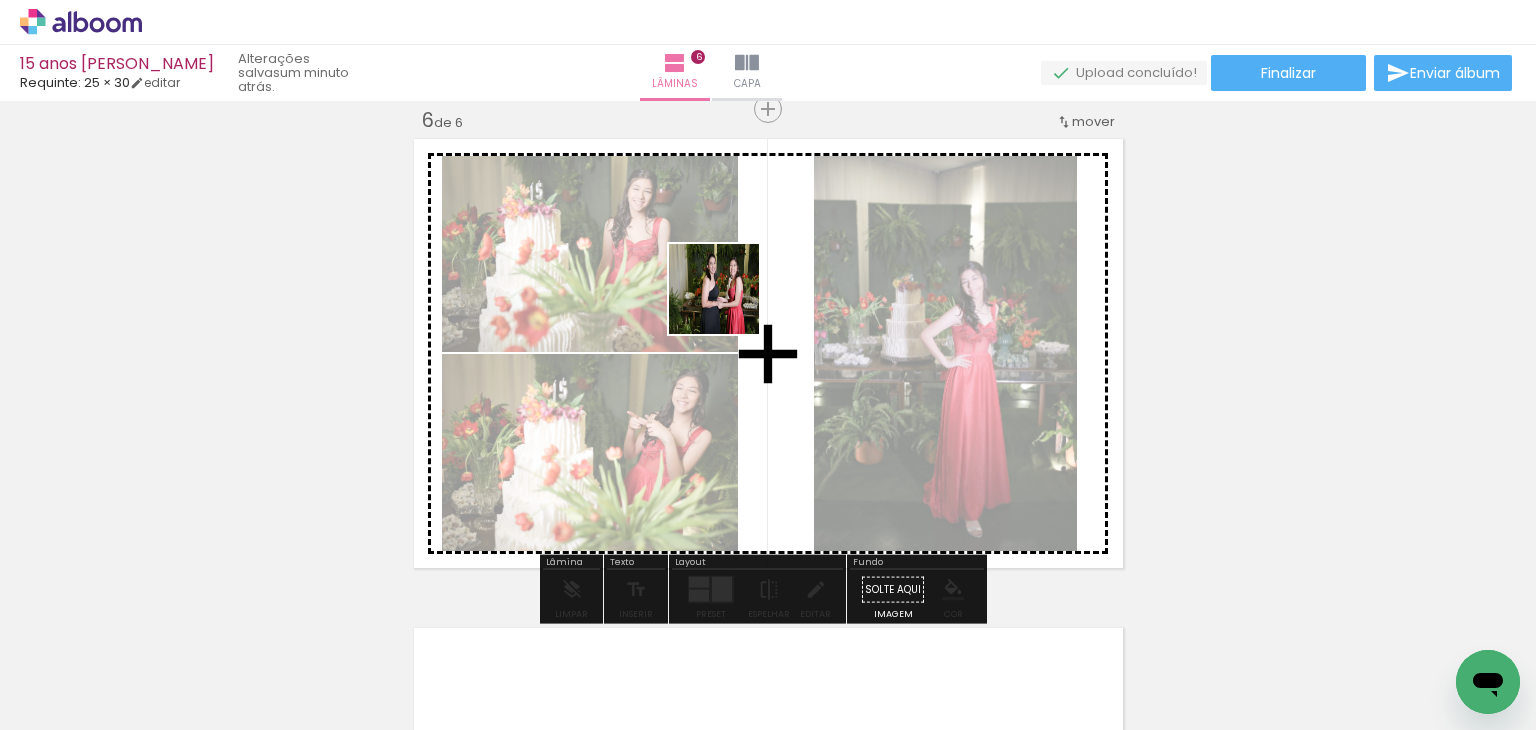 drag, startPoint x: 1114, startPoint y: 678, endPoint x: 729, endPoint y: 304, distance: 536.7504 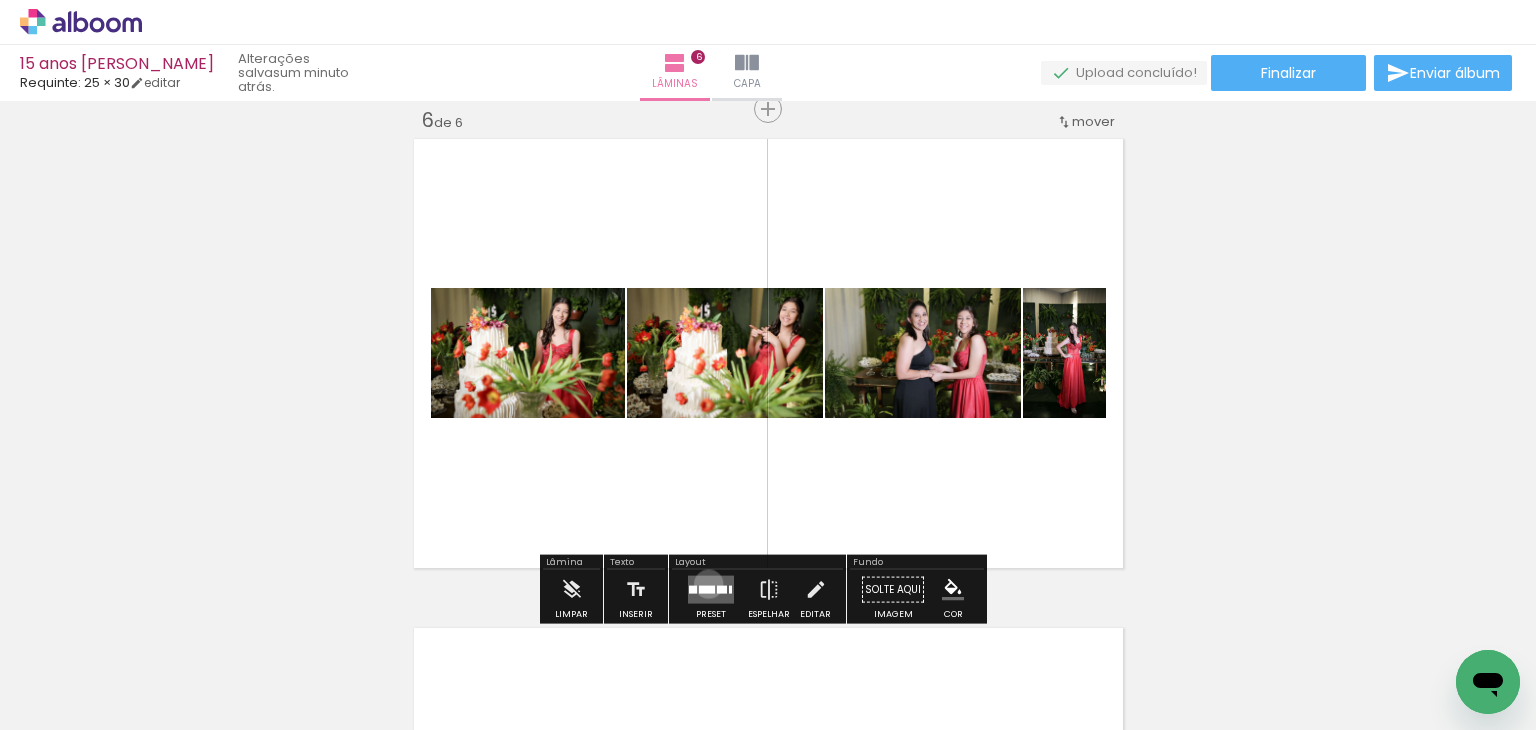 click at bounding box center [711, 590] 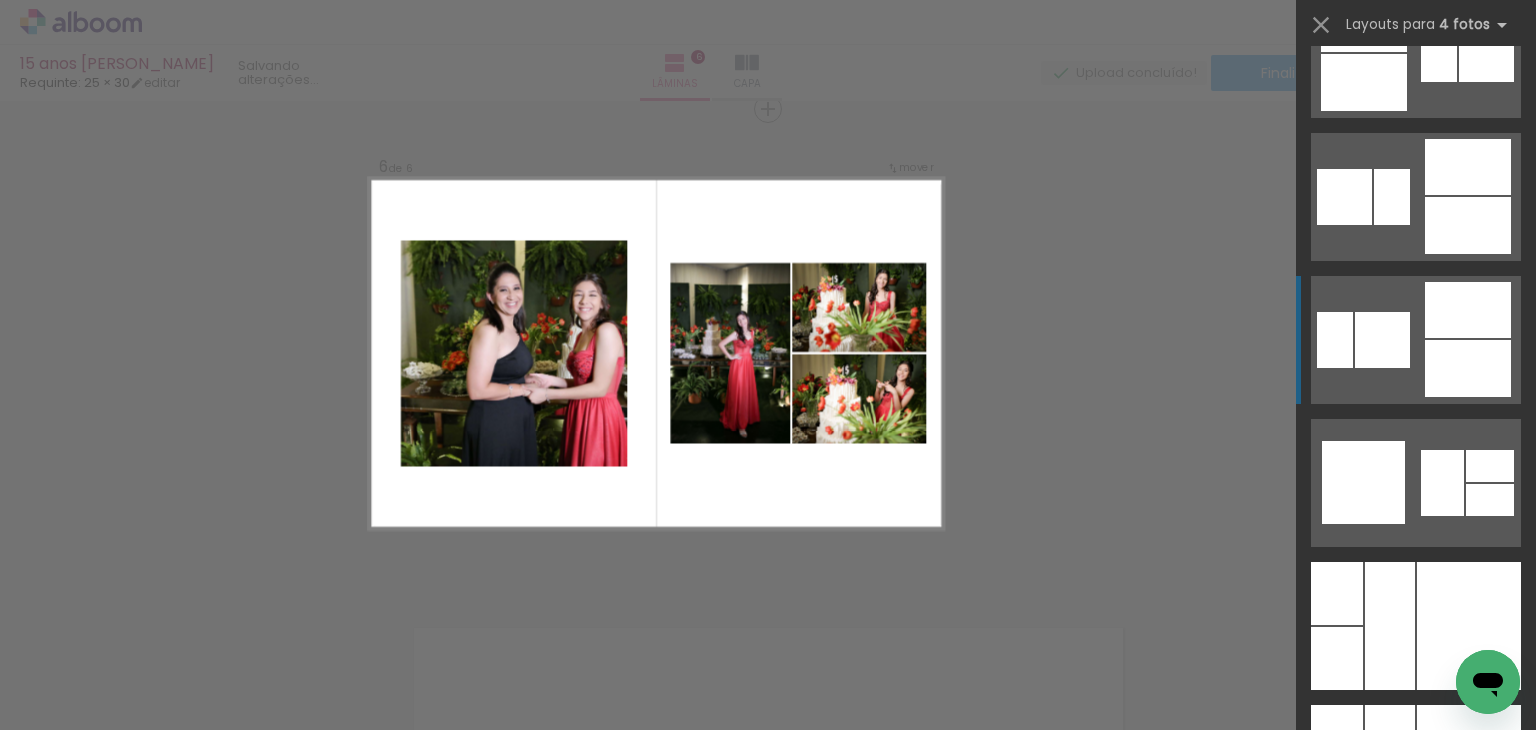 scroll, scrollTop: 7800, scrollLeft: 0, axis: vertical 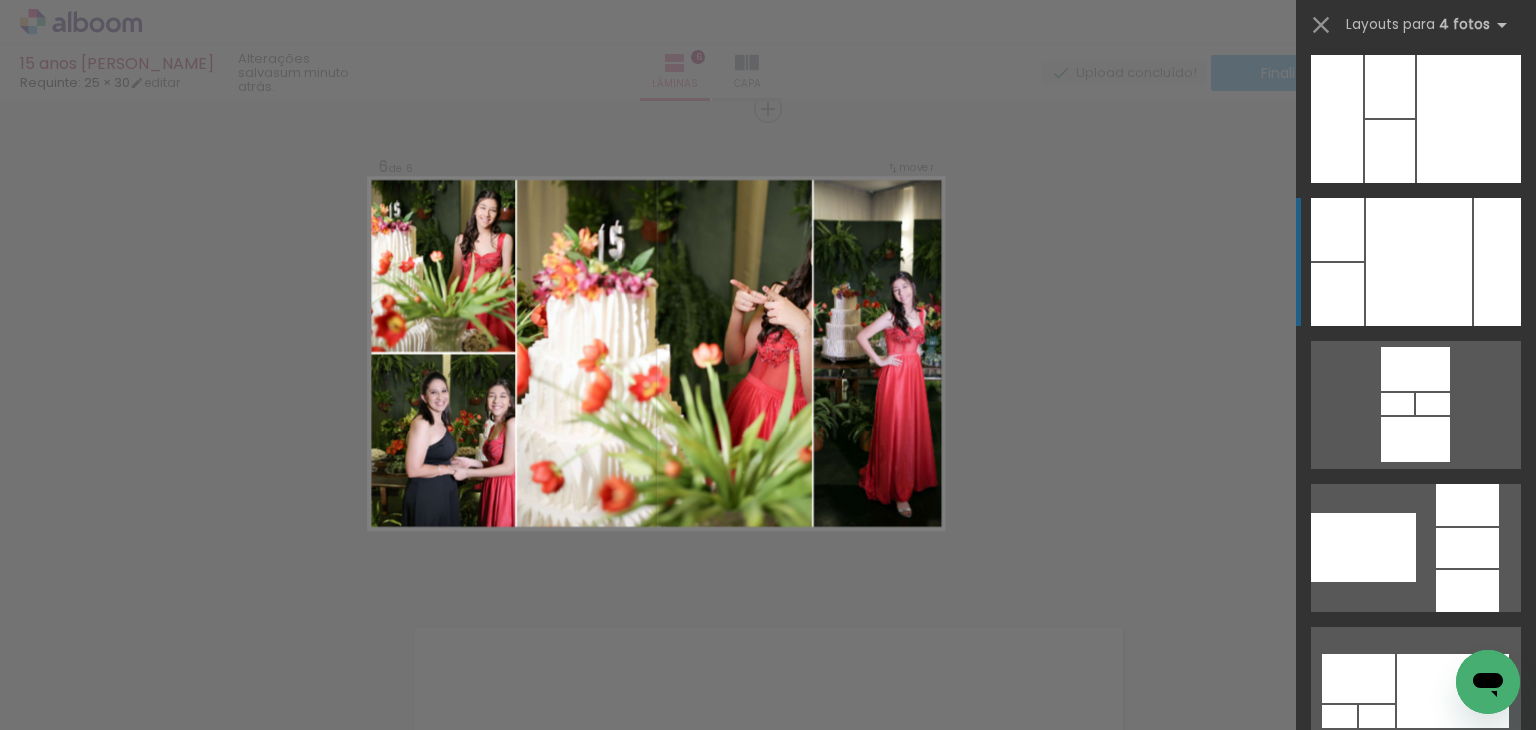 drag, startPoint x: 1446, startPoint y: 242, endPoint x: 1436, endPoint y: 235, distance: 12.206555 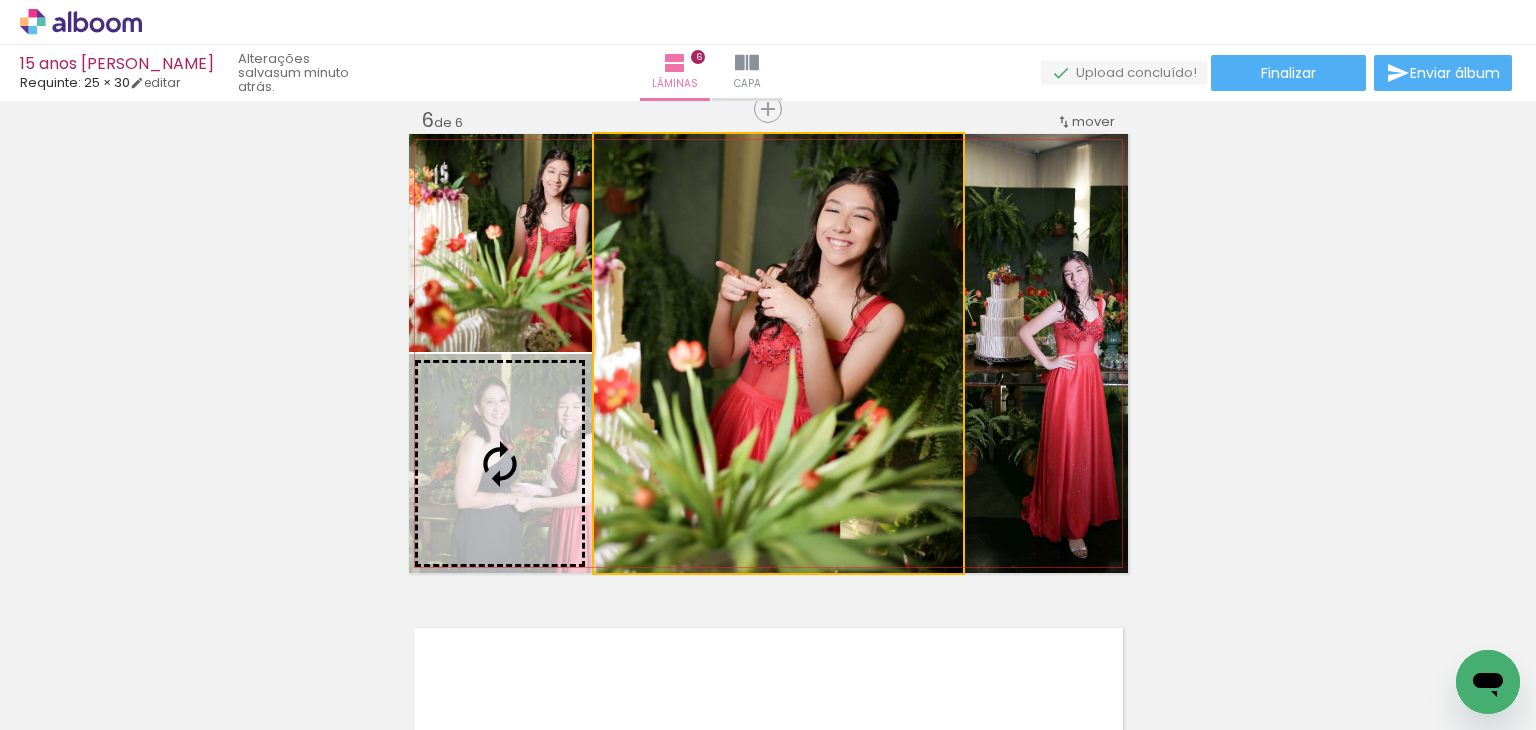drag, startPoint x: 810, startPoint y: 372, endPoint x: 479, endPoint y: 395, distance: 331.79813 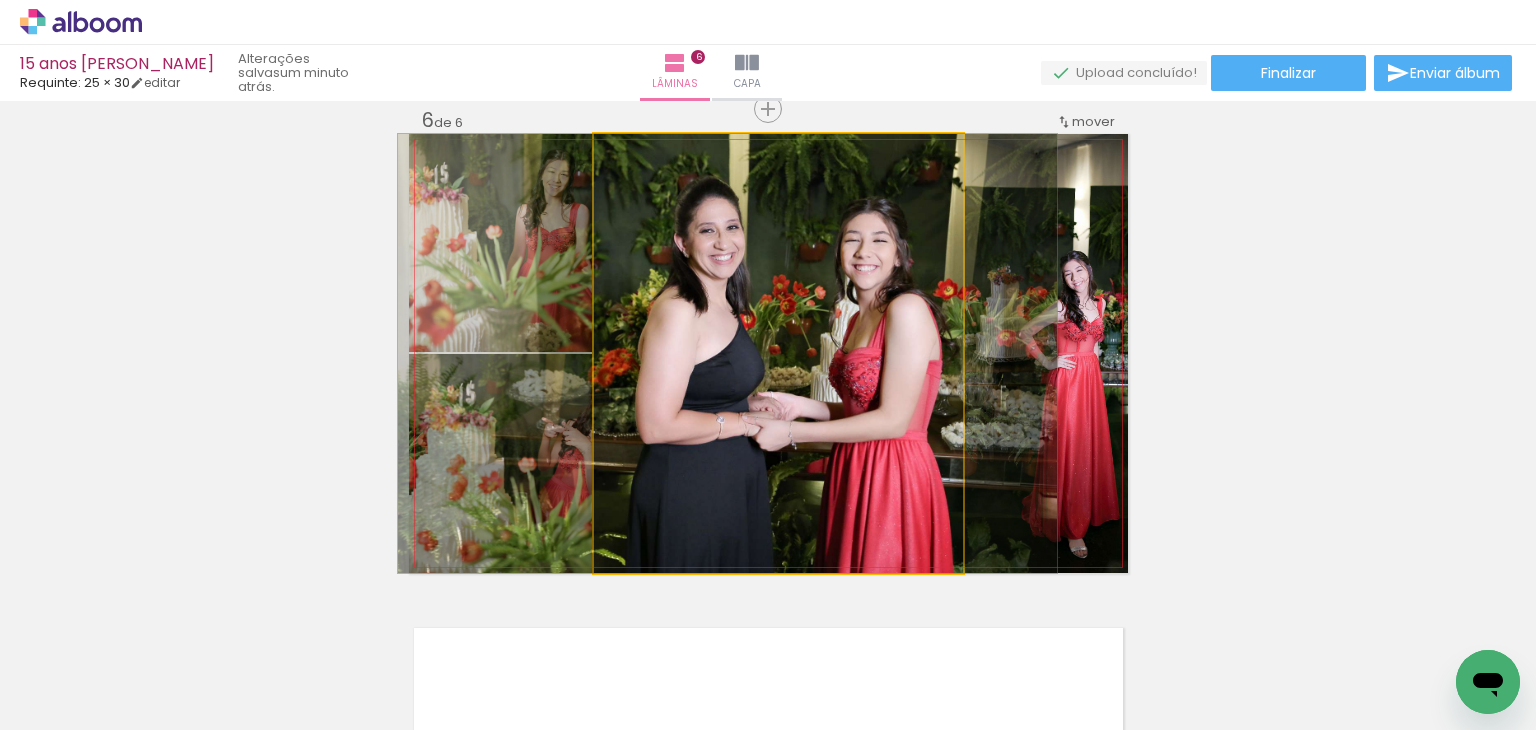 drag, startPoint x: 847, startPoint y: 319, endPoint x: 794, endPoint y: 315, distance: 53.15073 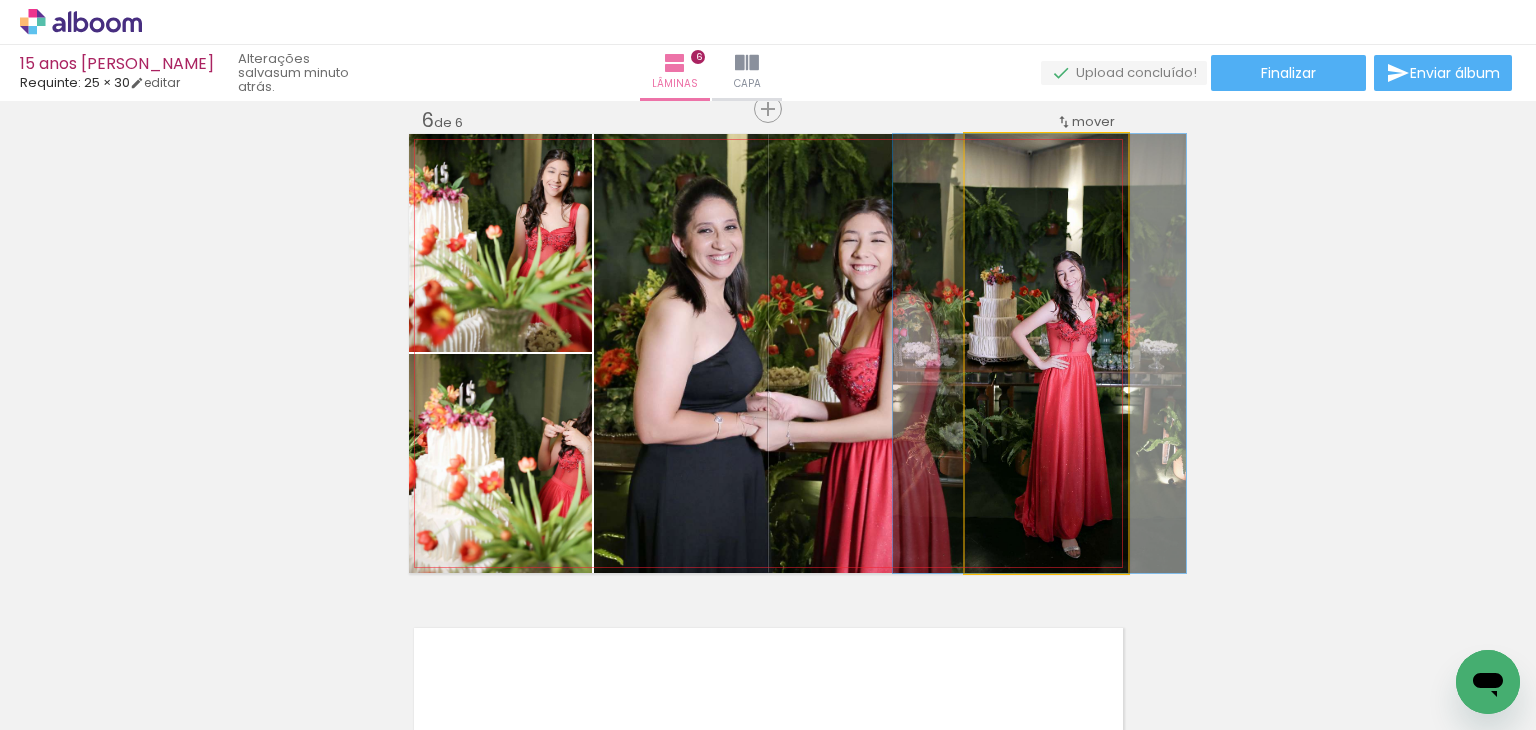 drag, startPoint x: 1084, startPoint y: 333, endPoint x: 1069, endPoint y: 325, distance: 17 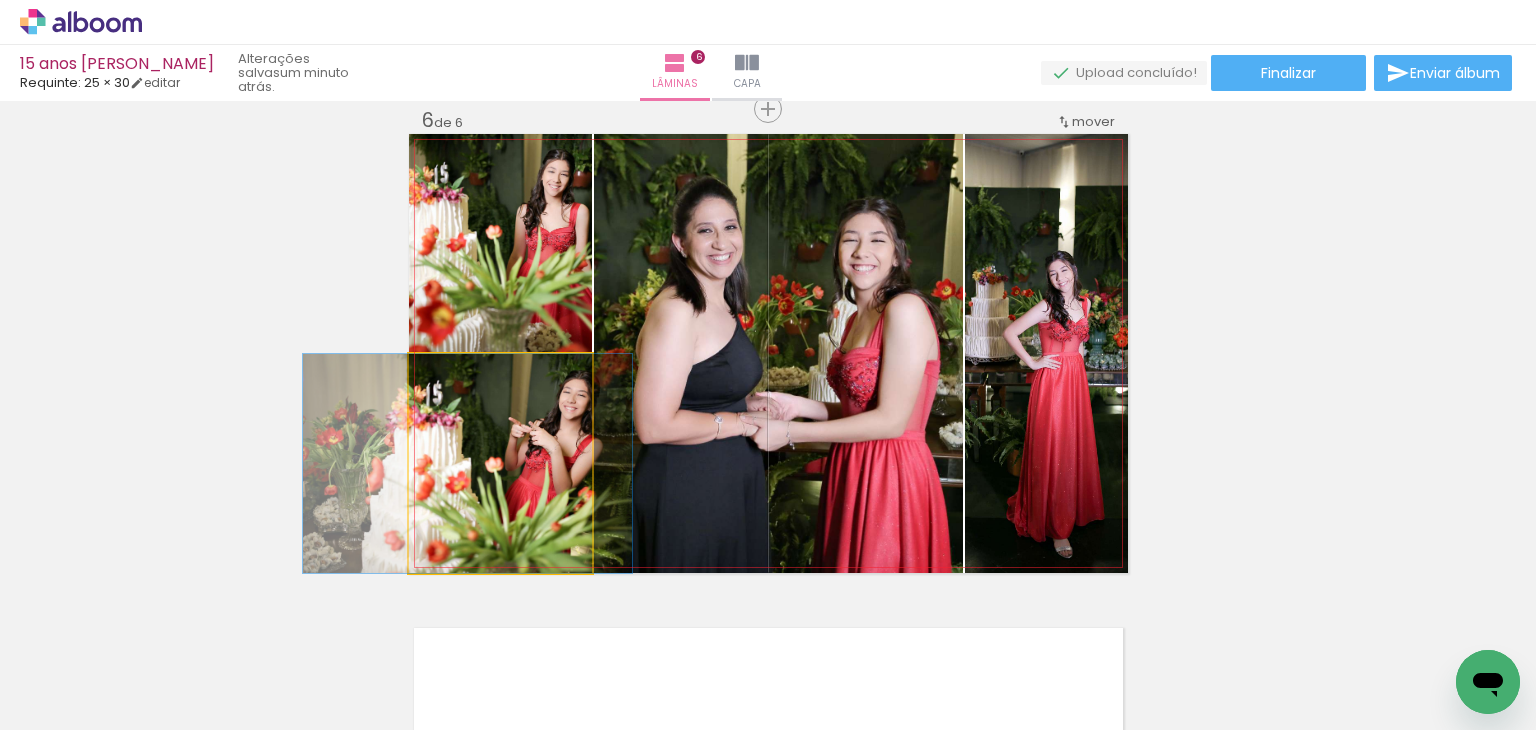 drag, startPoint x: 530, startPoint y: 447, endPoint x: 497, endPoint y: 442, distance: 33.37664 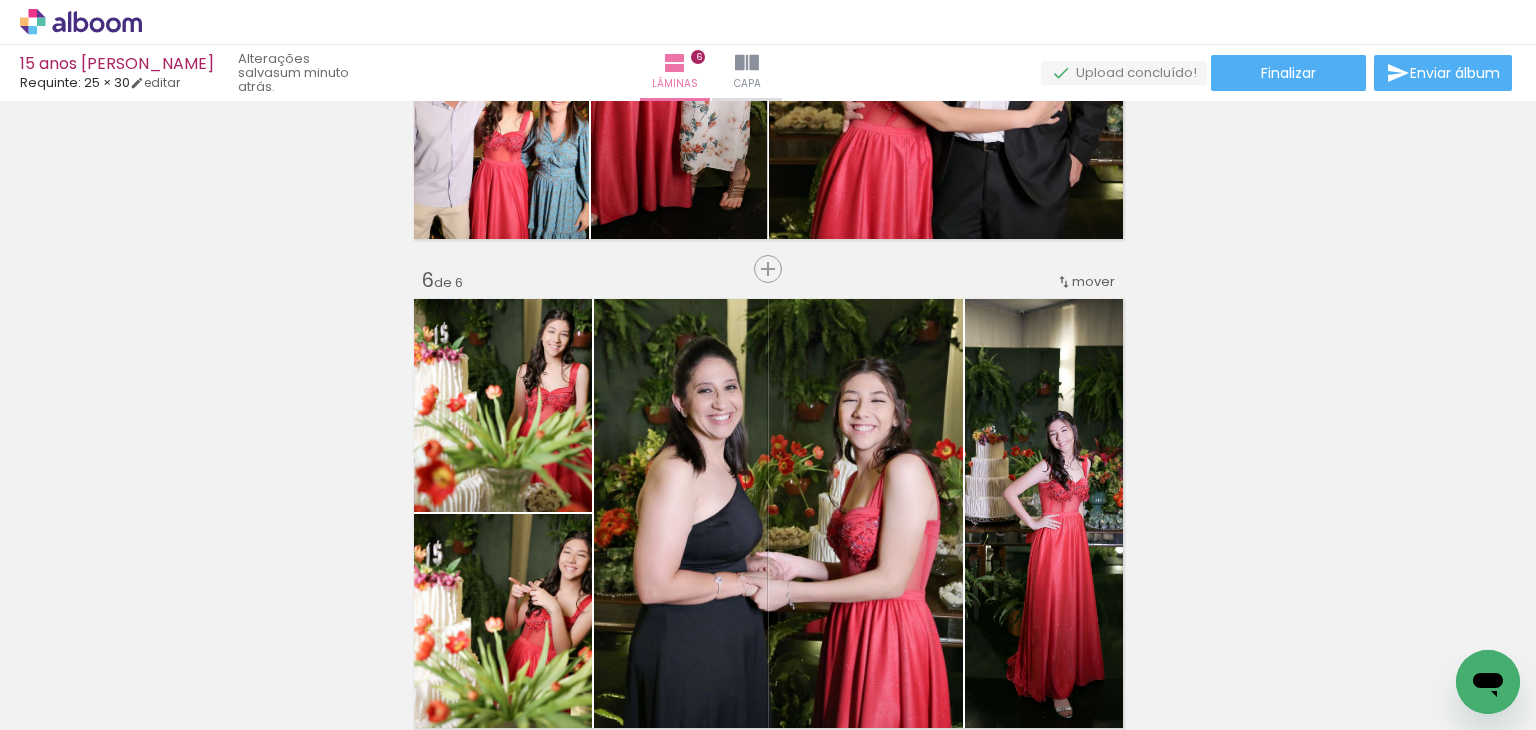 scroll, scrollTop: 2570, scrollLeft: 0, axis: vertical 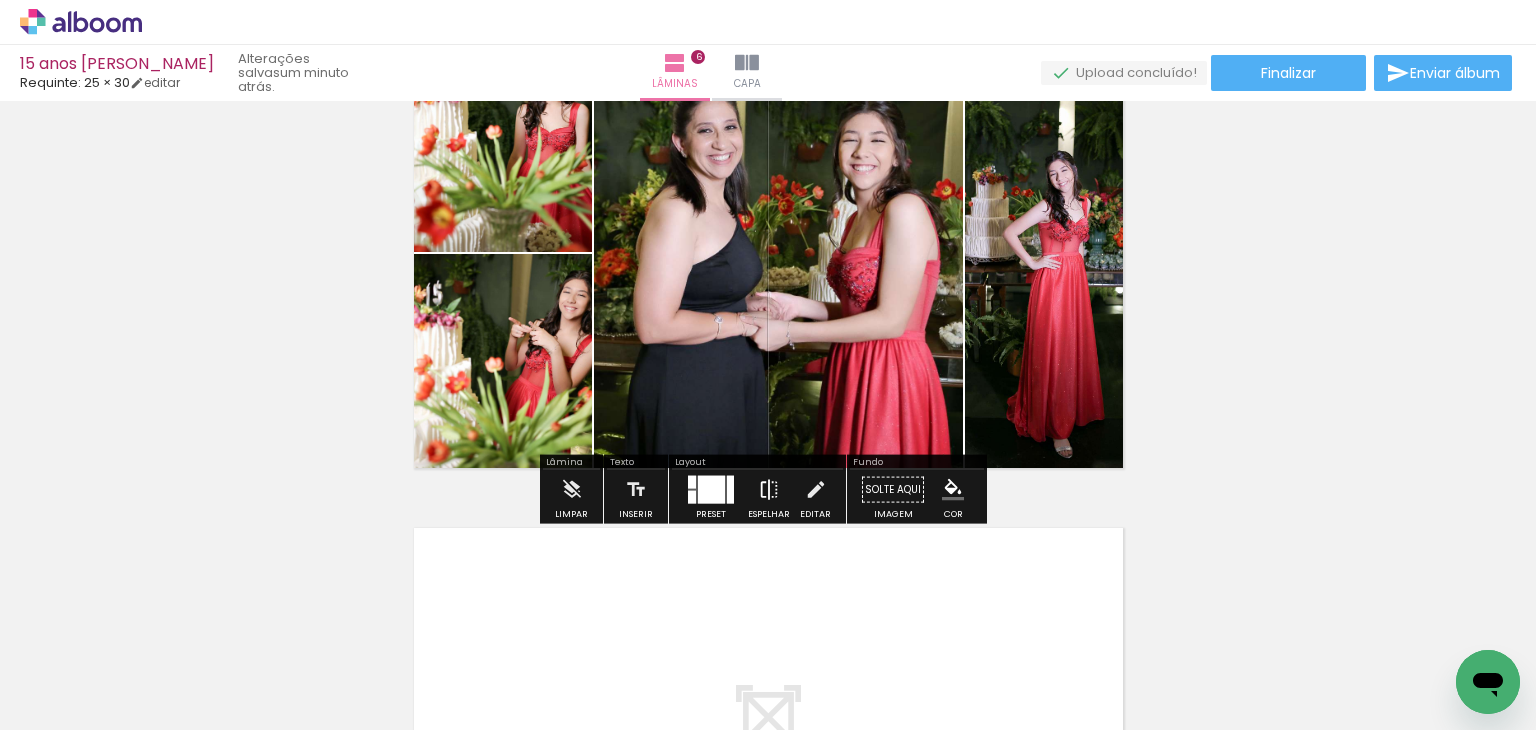 click at bounding box center (769, 490) 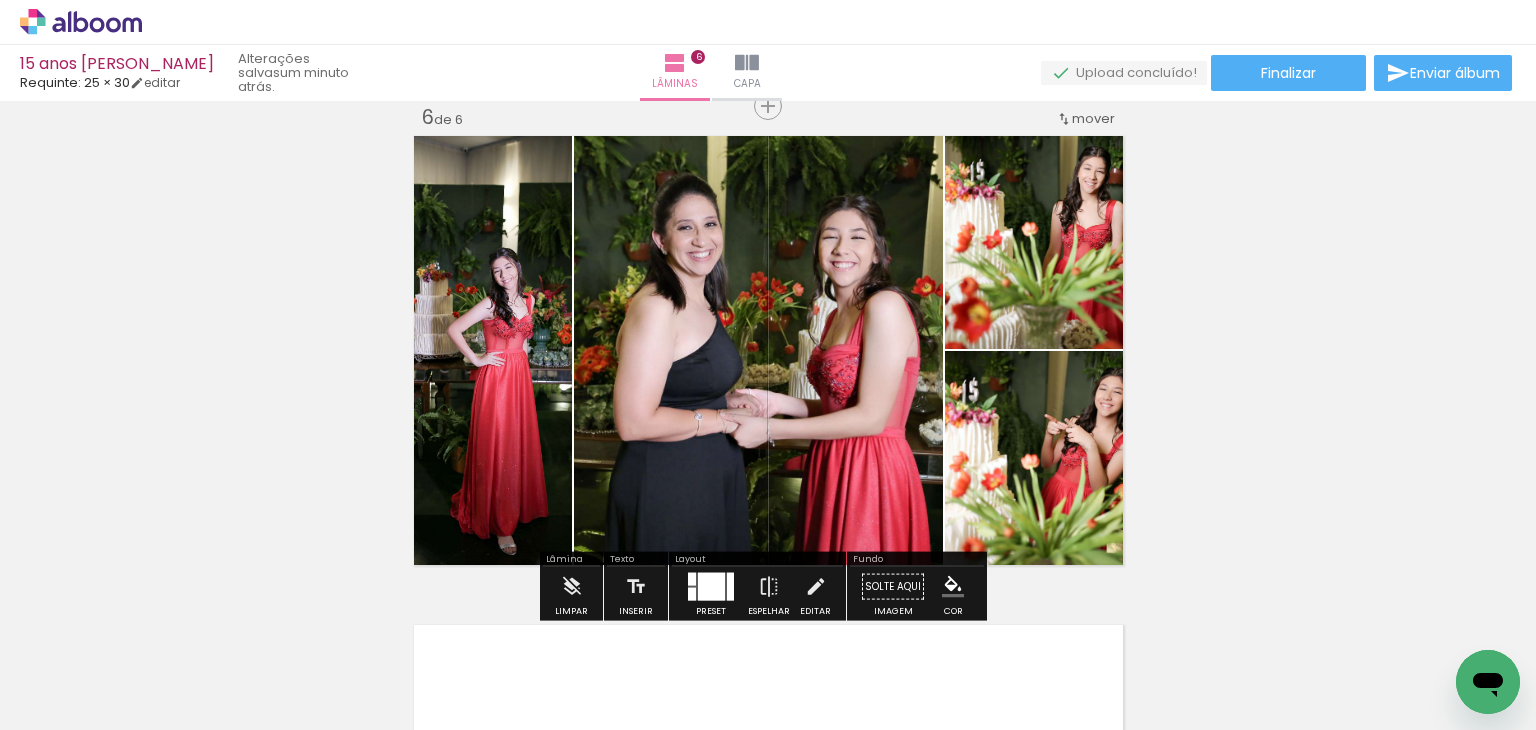 scroll, scrollTop: 2270, scrollLeft: 0, axis: vertical 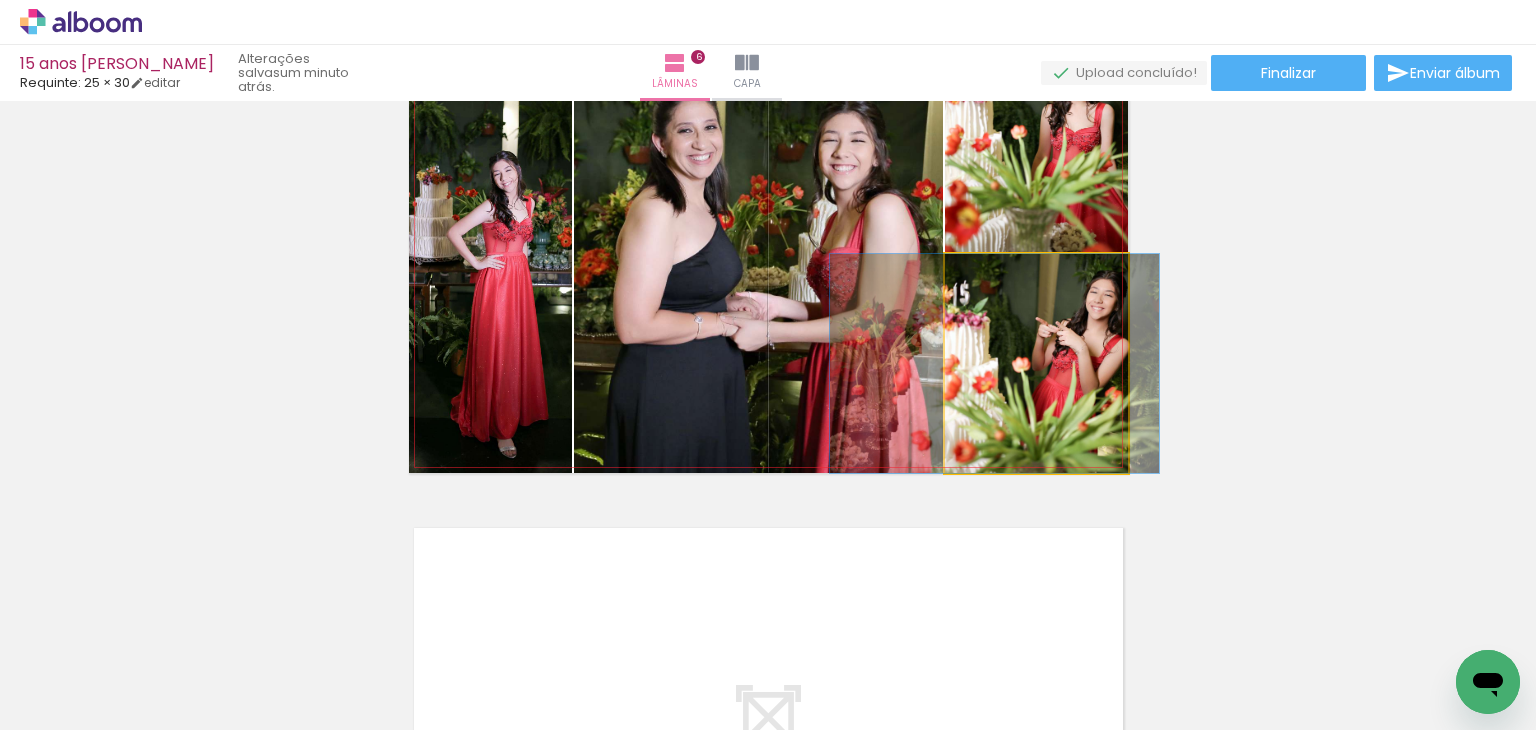 drag, startPoint x: 1028, startPoint y: 392, endPoint x: 1017, endPoint y: 383, distance: 14.21267 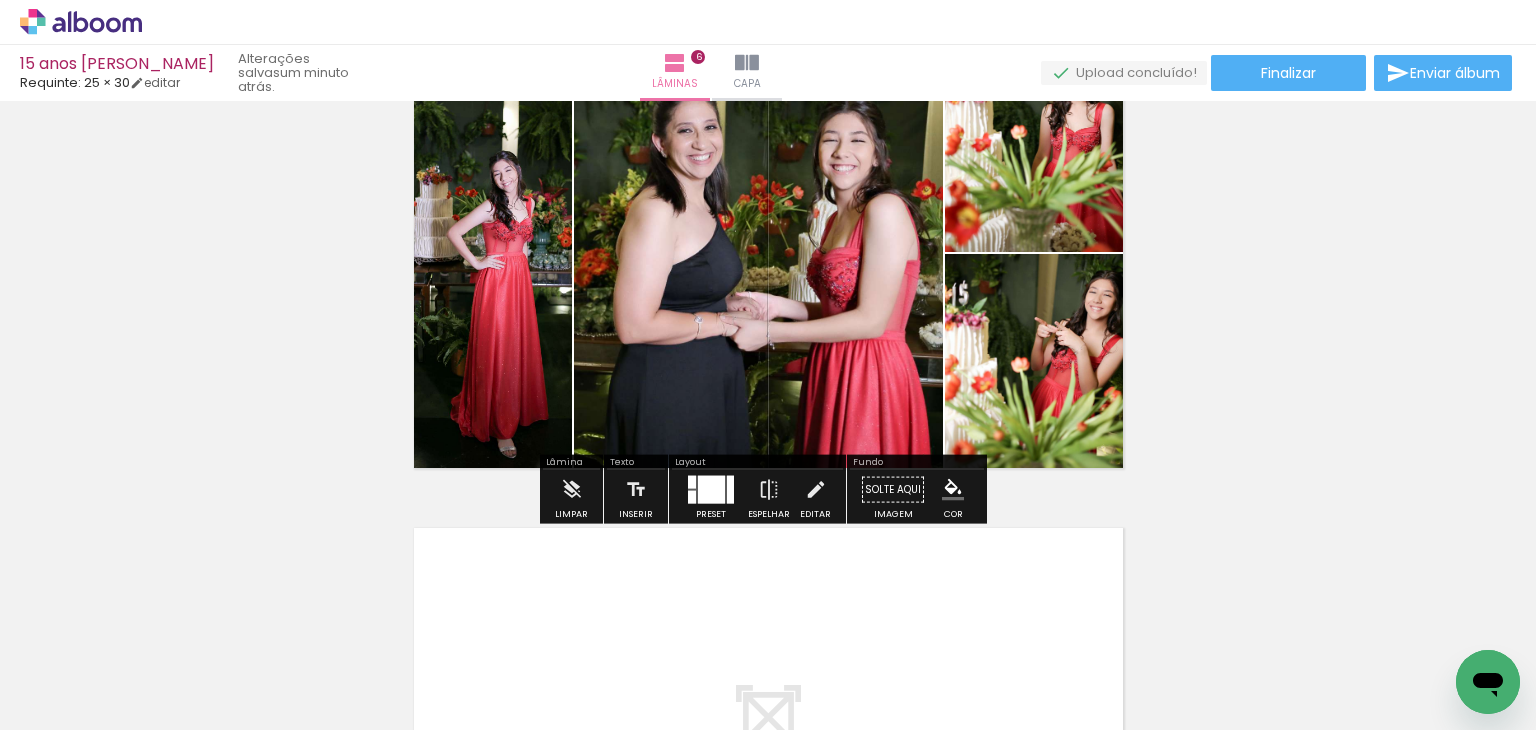 click on "Inserir lâmina 1  de 6  Inserir lâmina 2  de 6  Inserir lâmina 3  de 6  Inserir lâmina 4  de 6  Inserir lâmina 5  de 6  Inserir lâmina 6  de 6" at bounding box center [768, -750] 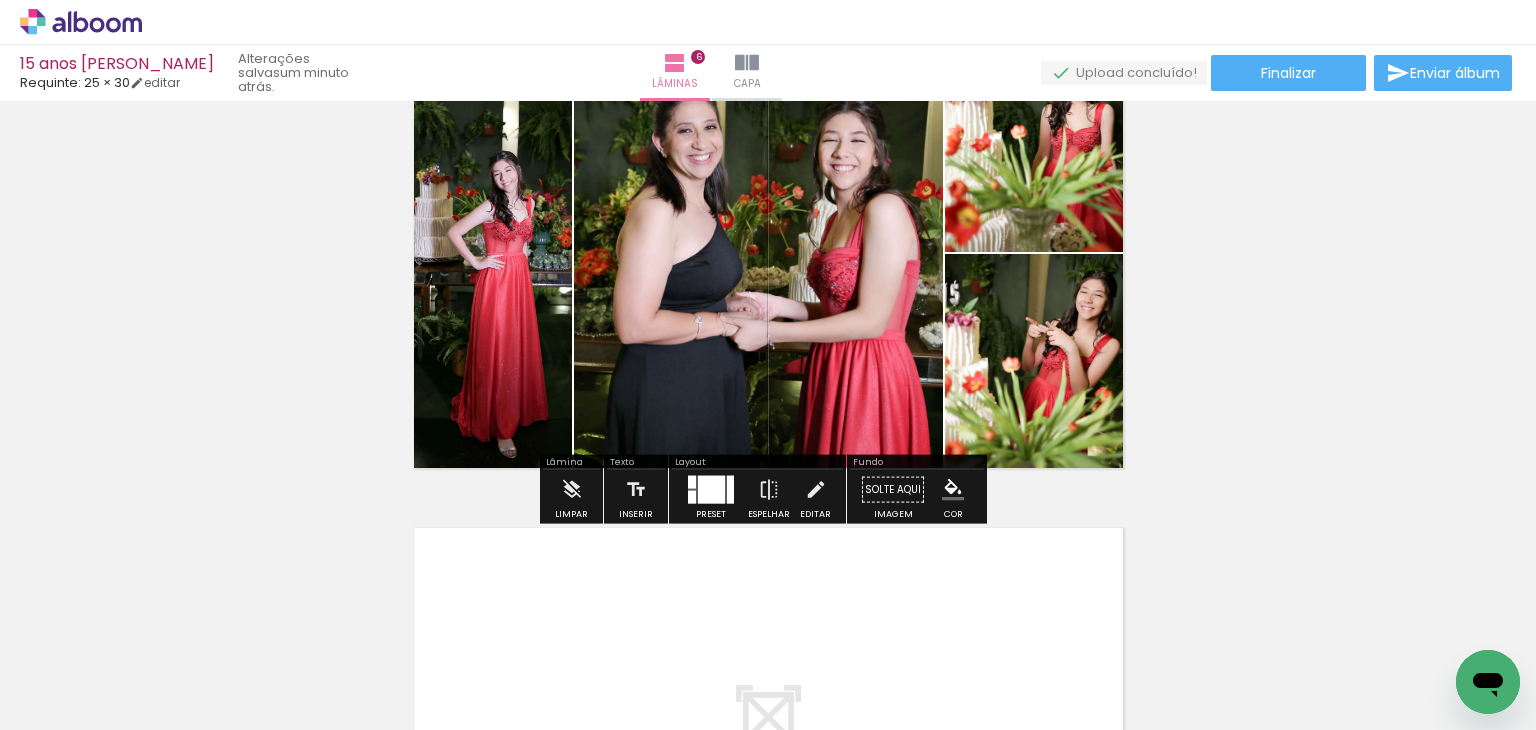 scroll, scrollTop: 2470, scrollLeft: 0, axis: vertical 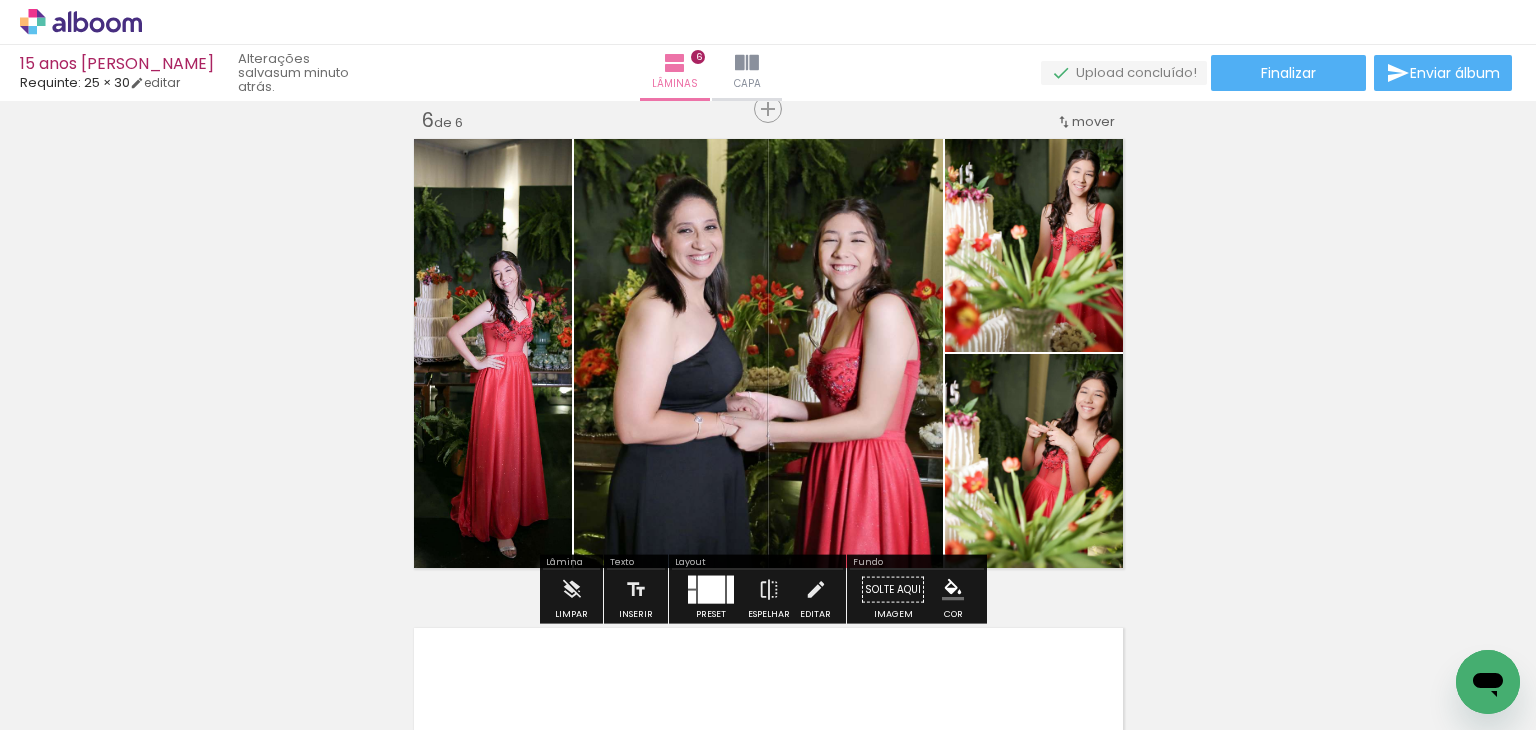 click on "Largura Cor" at bounding box center (472, 186) 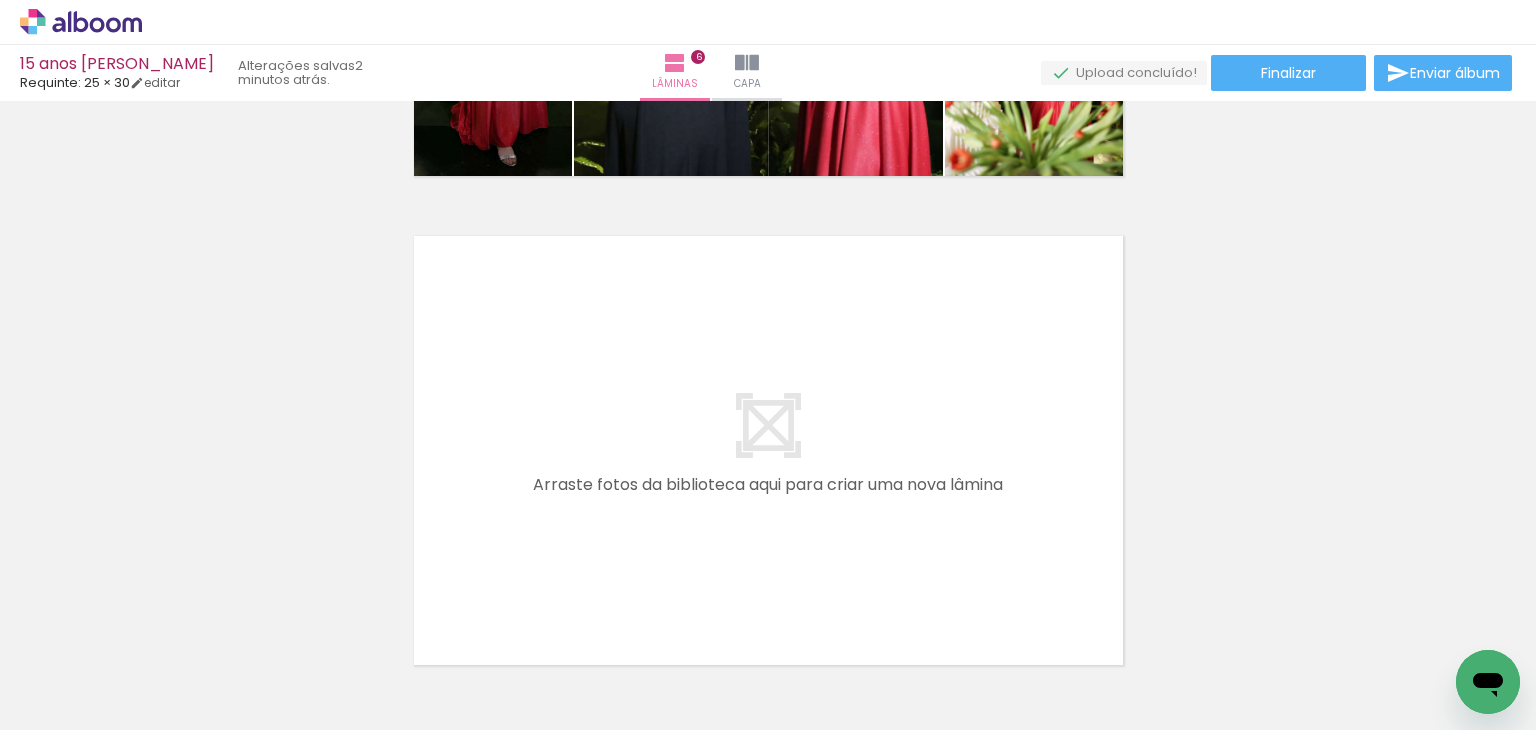 scroll, scrollTop: 2997, scrollLeft: 0, axis: vertical 